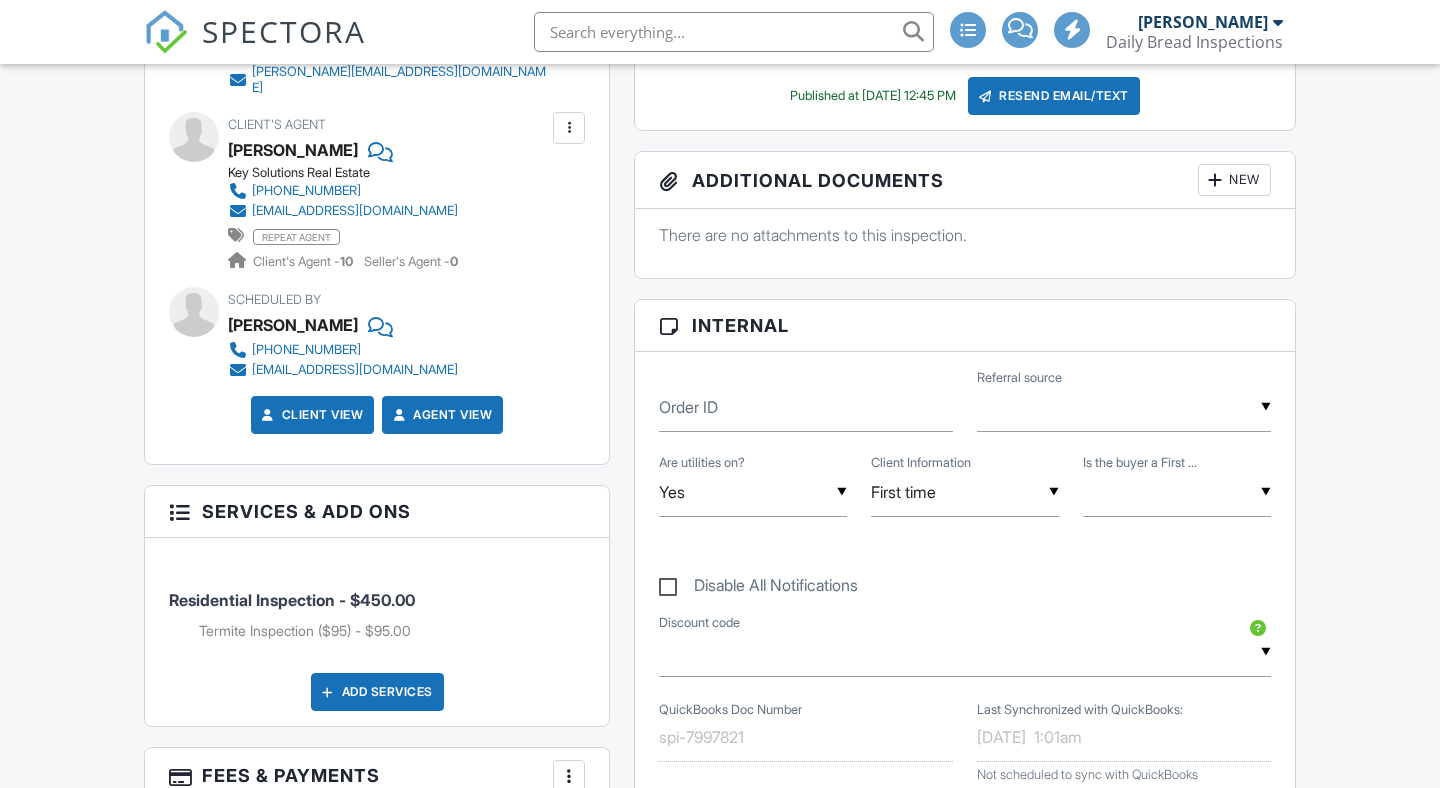 scroll, scrollTop: 666, scrollLeft: 0, axis: vertical 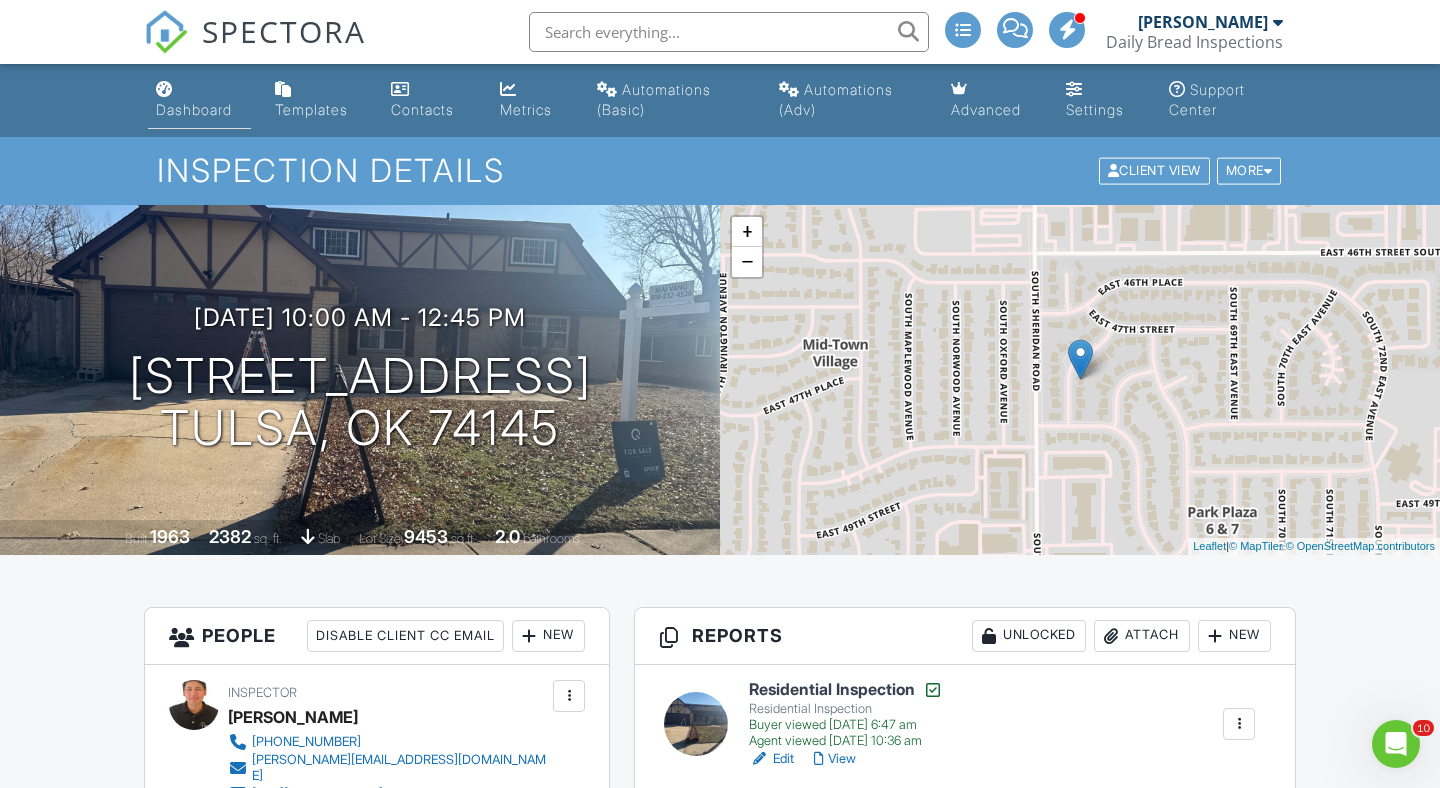 click on "Dashboard" at bounding box center (199, 100) 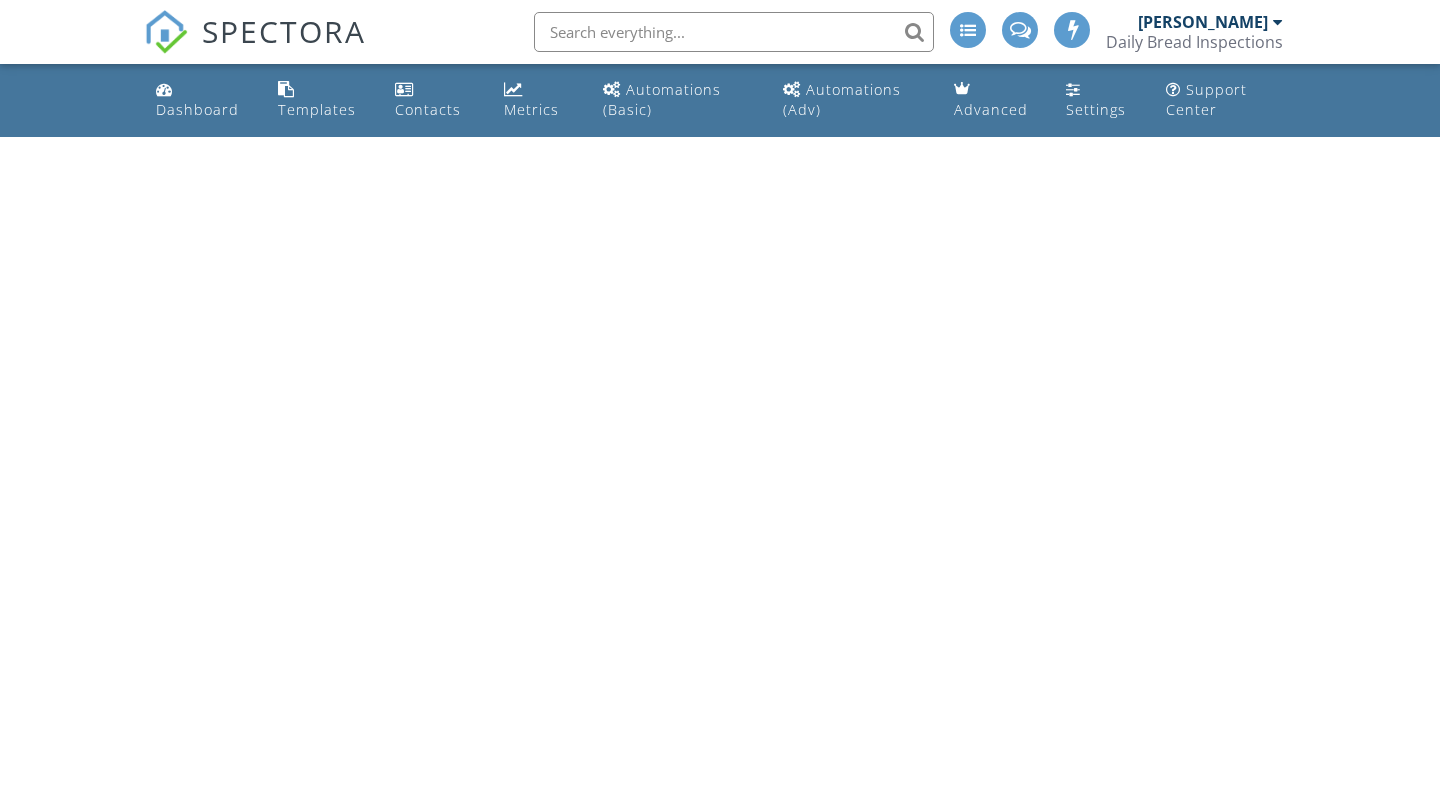 scroll, scrollTop: 0, scrollLeft: 0, axis: both 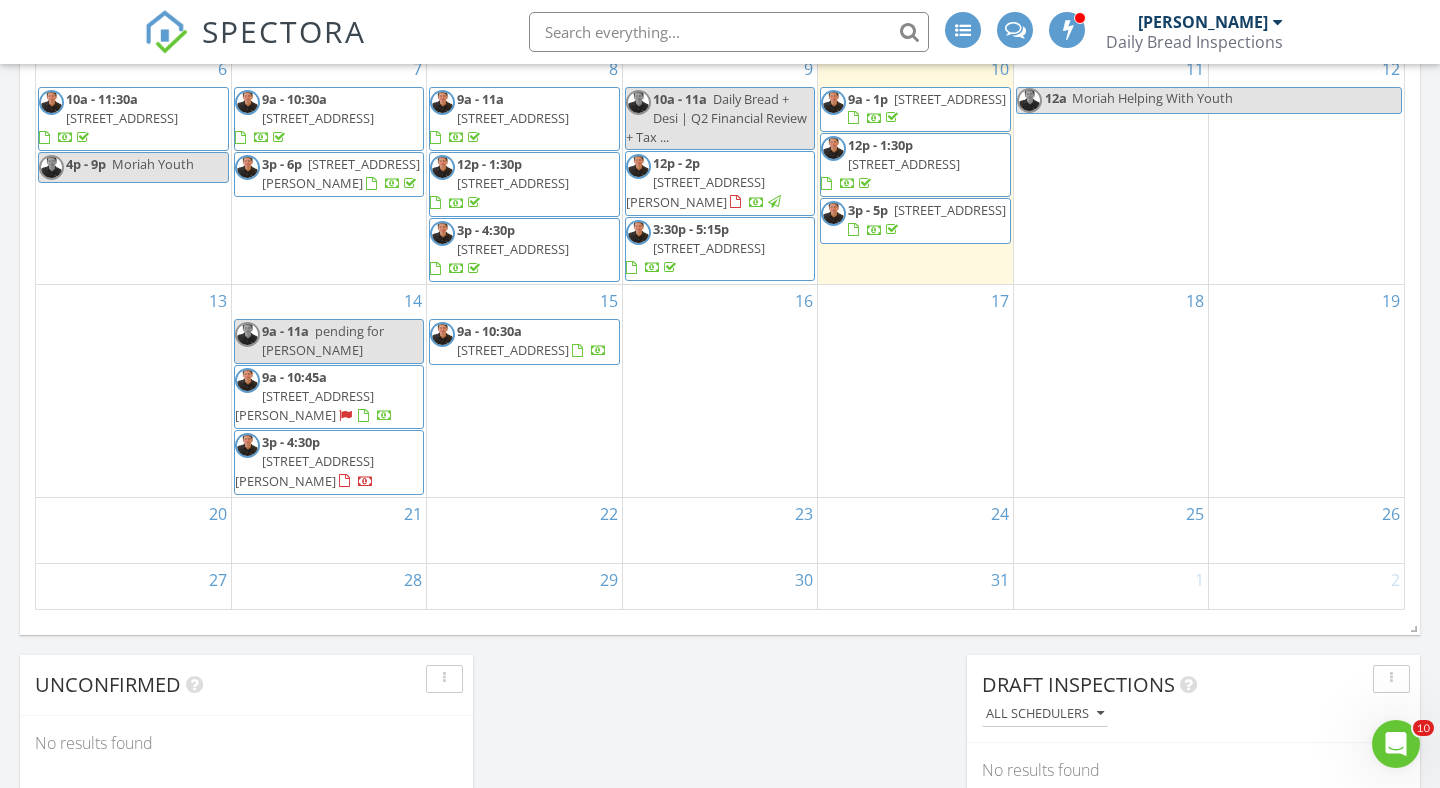 click on "5875 E Everetts Point, Oologah 74053" at bounding box center [304, 405] 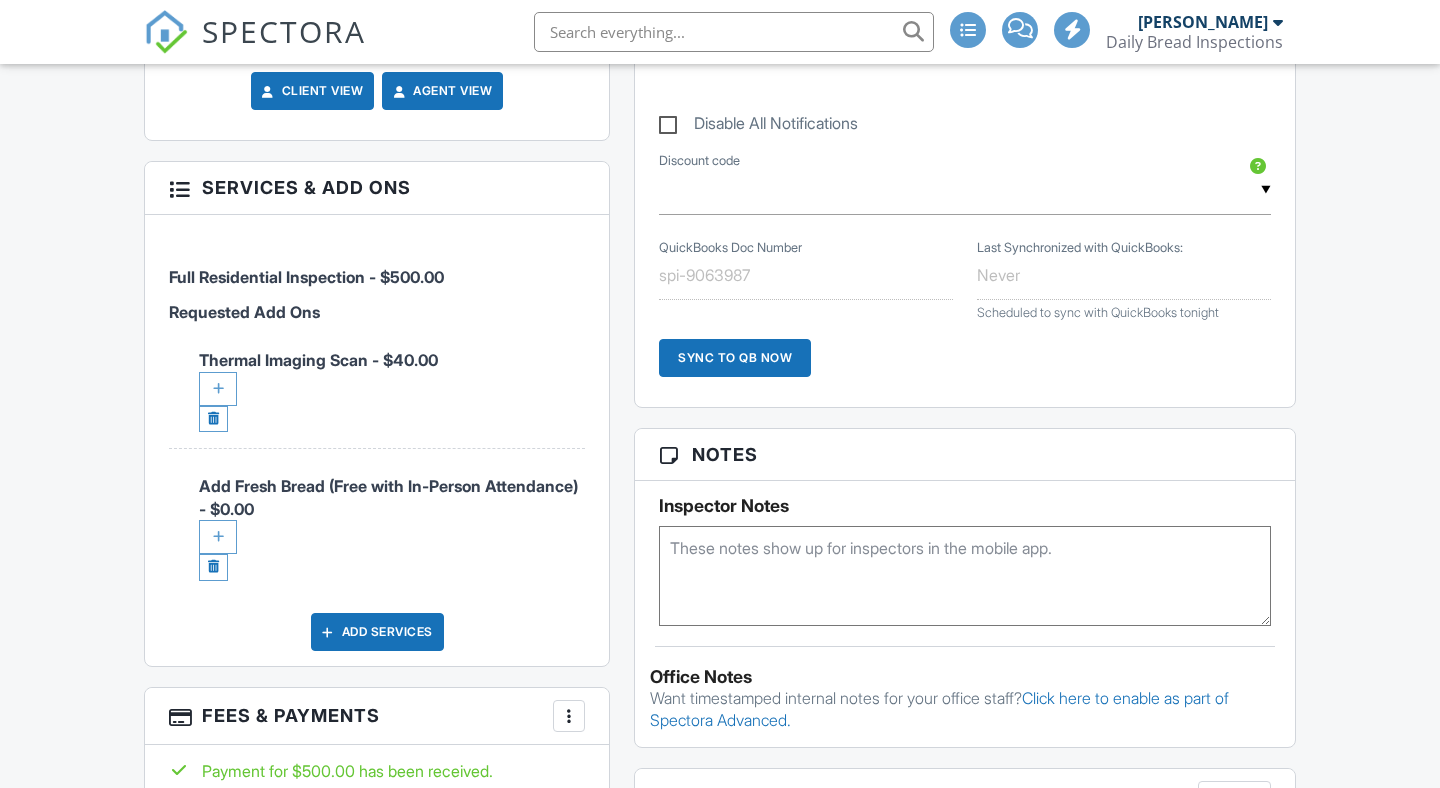scroll, scrollTop: 0, scrollLeft: 0, axis: both 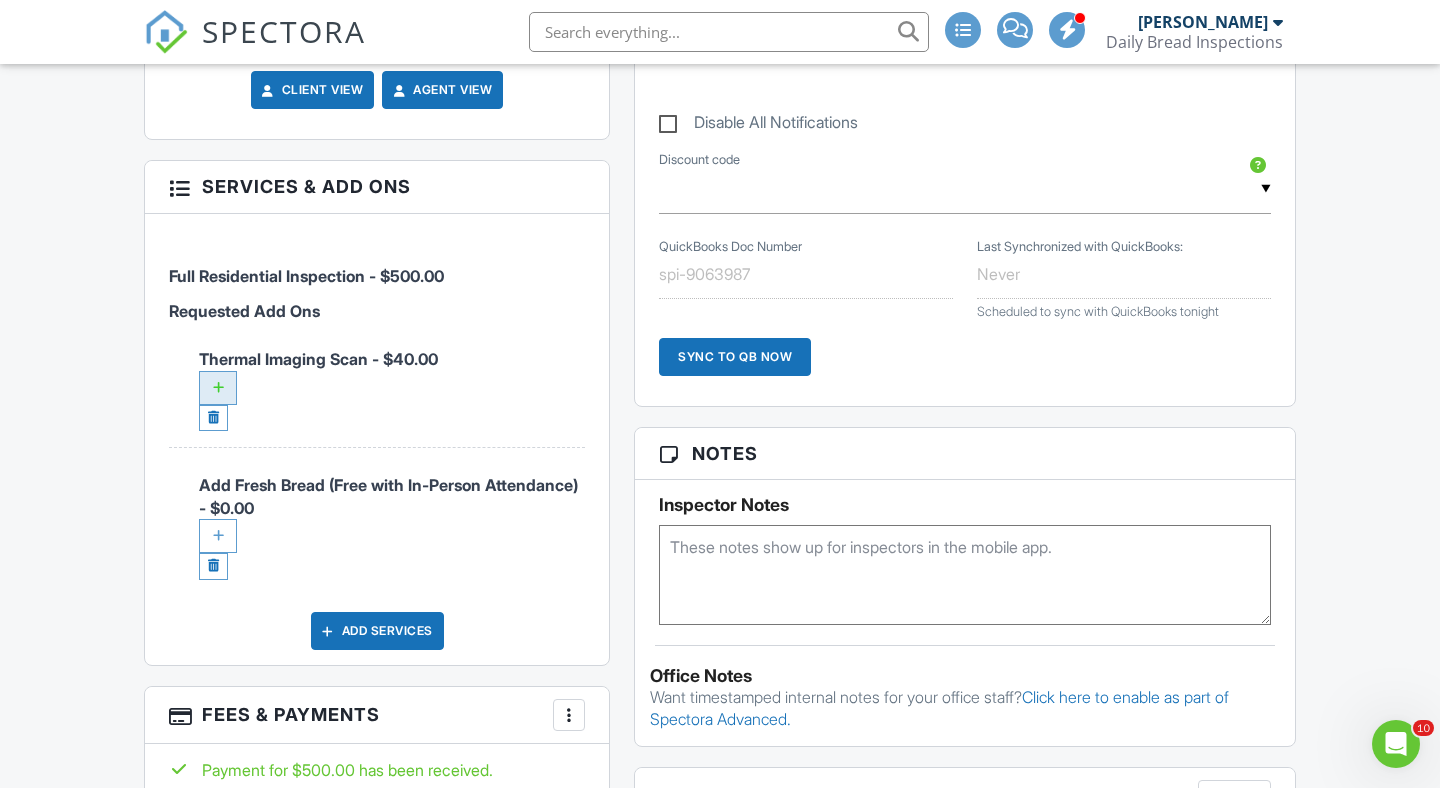 click at bounding box center [218, 388] 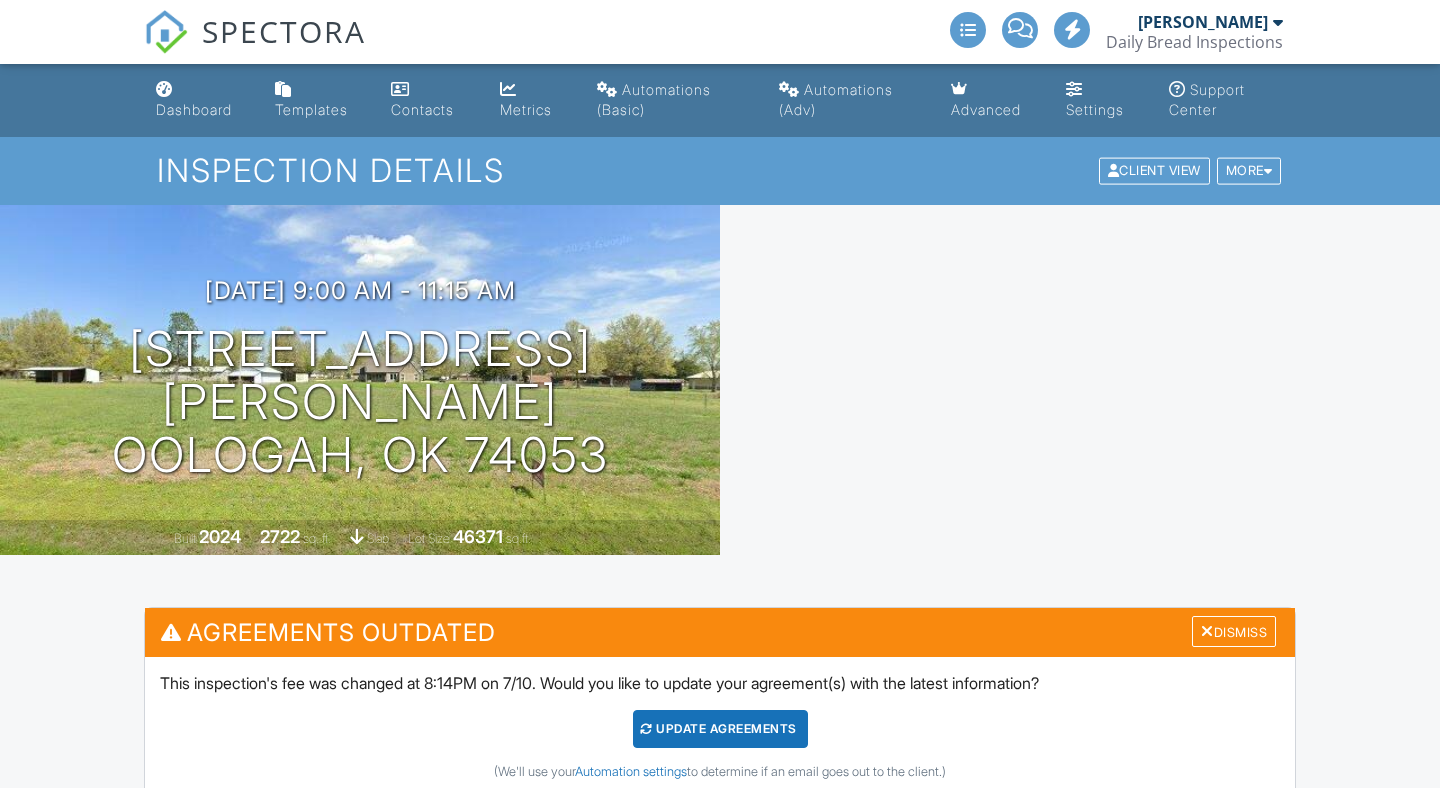 scroll, scrollTop: 1403, scrollLeft: 0, axis: vertical 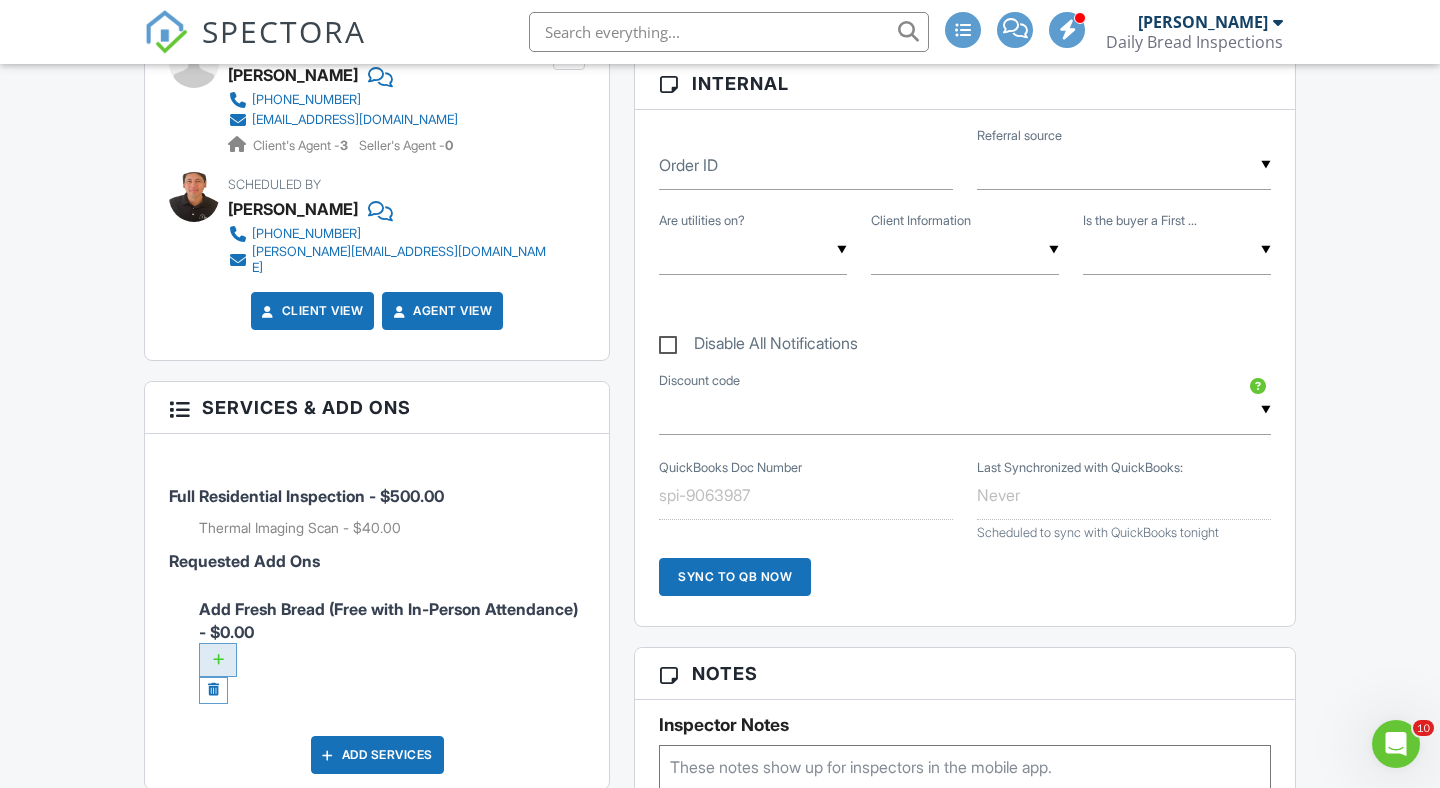 click at bounding box center (218, 660) 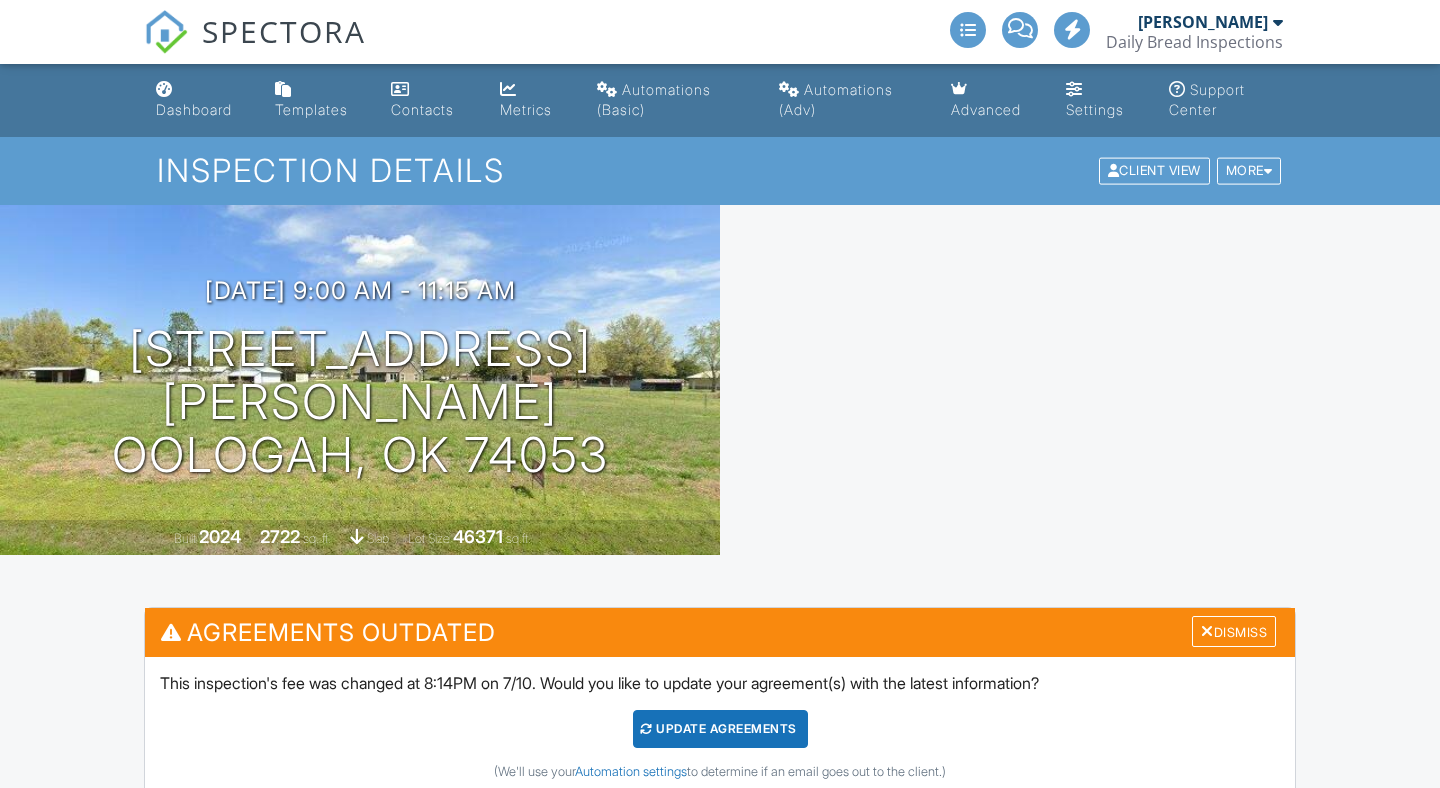 scroll, scrollTop: 0, scrollLeft: 0, axis: both 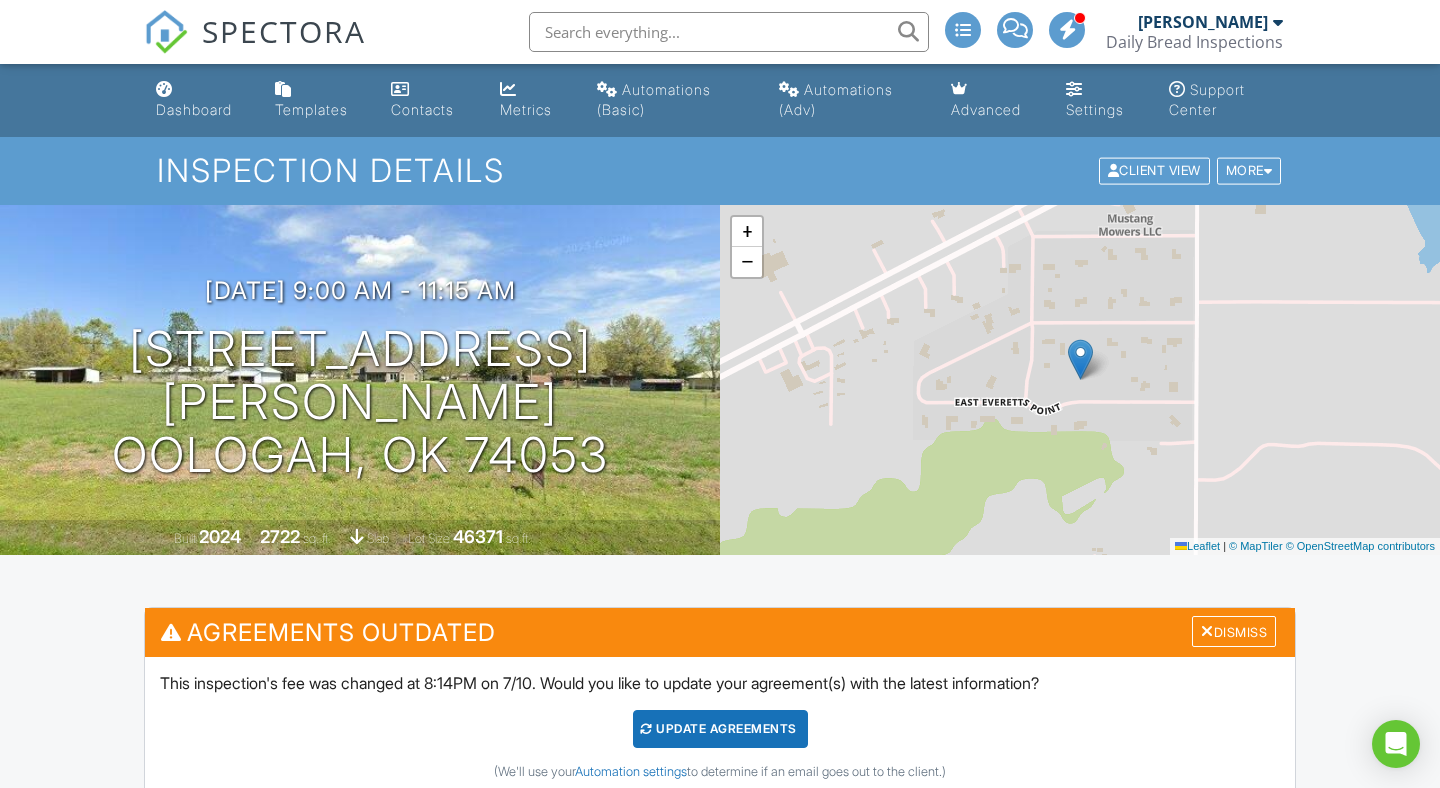 click on "Update Agreements" at bounding box center [720, 729] 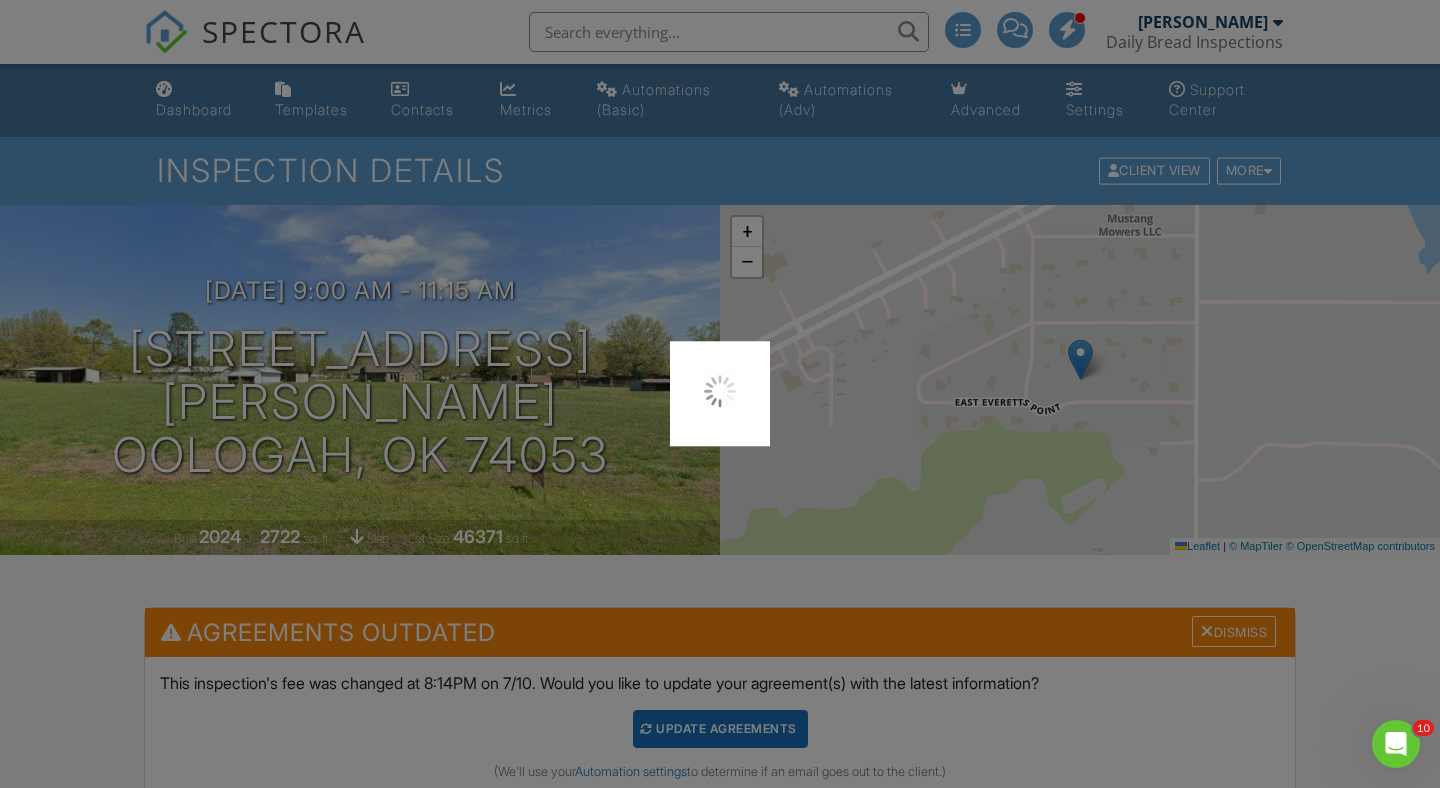 scroll, scrollTop: 0, scrollLeft: 0, axis: both 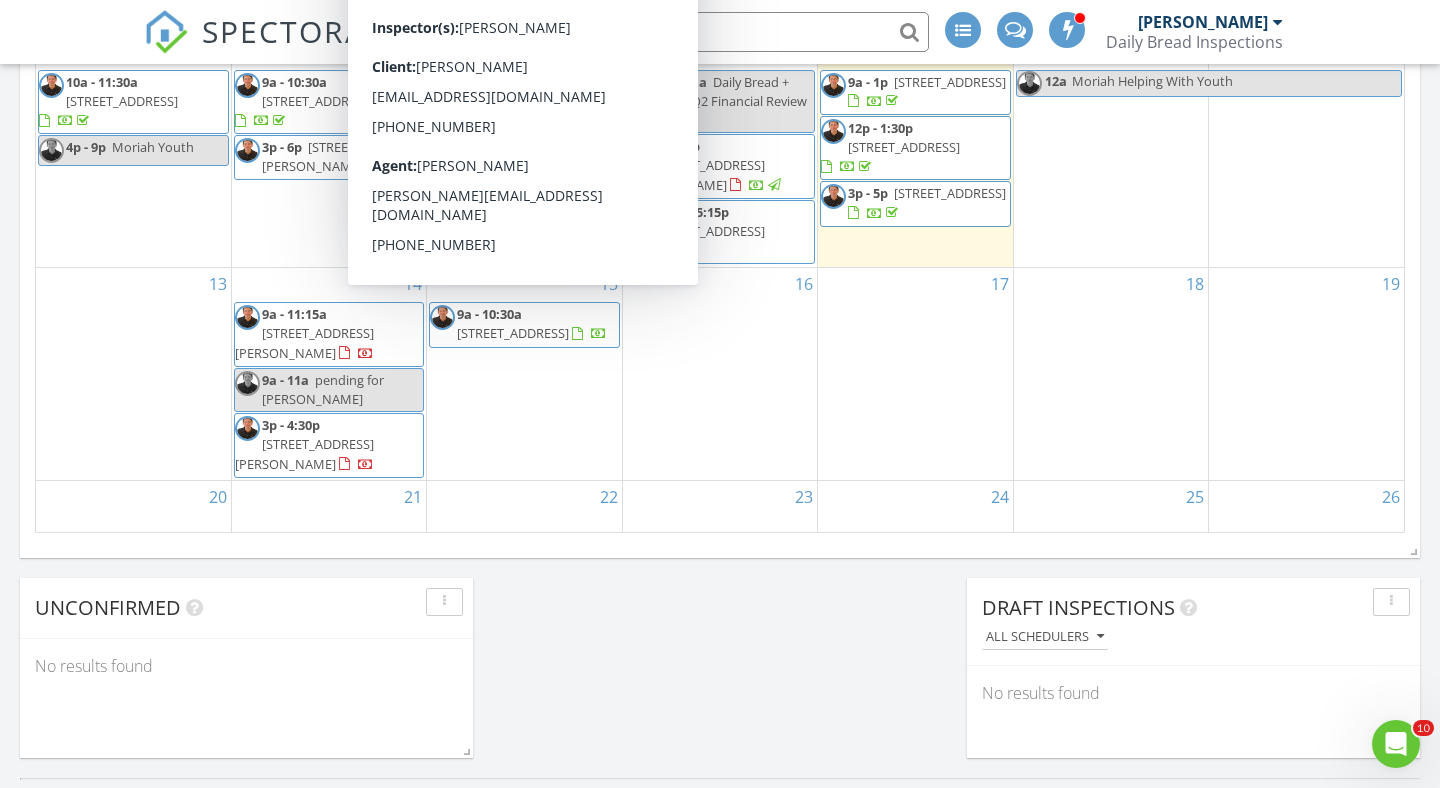 click on "15
9a - 10:30a
1820 E Jacksonville St, Broken Arrow 74012" at bounding box center (524, 373) 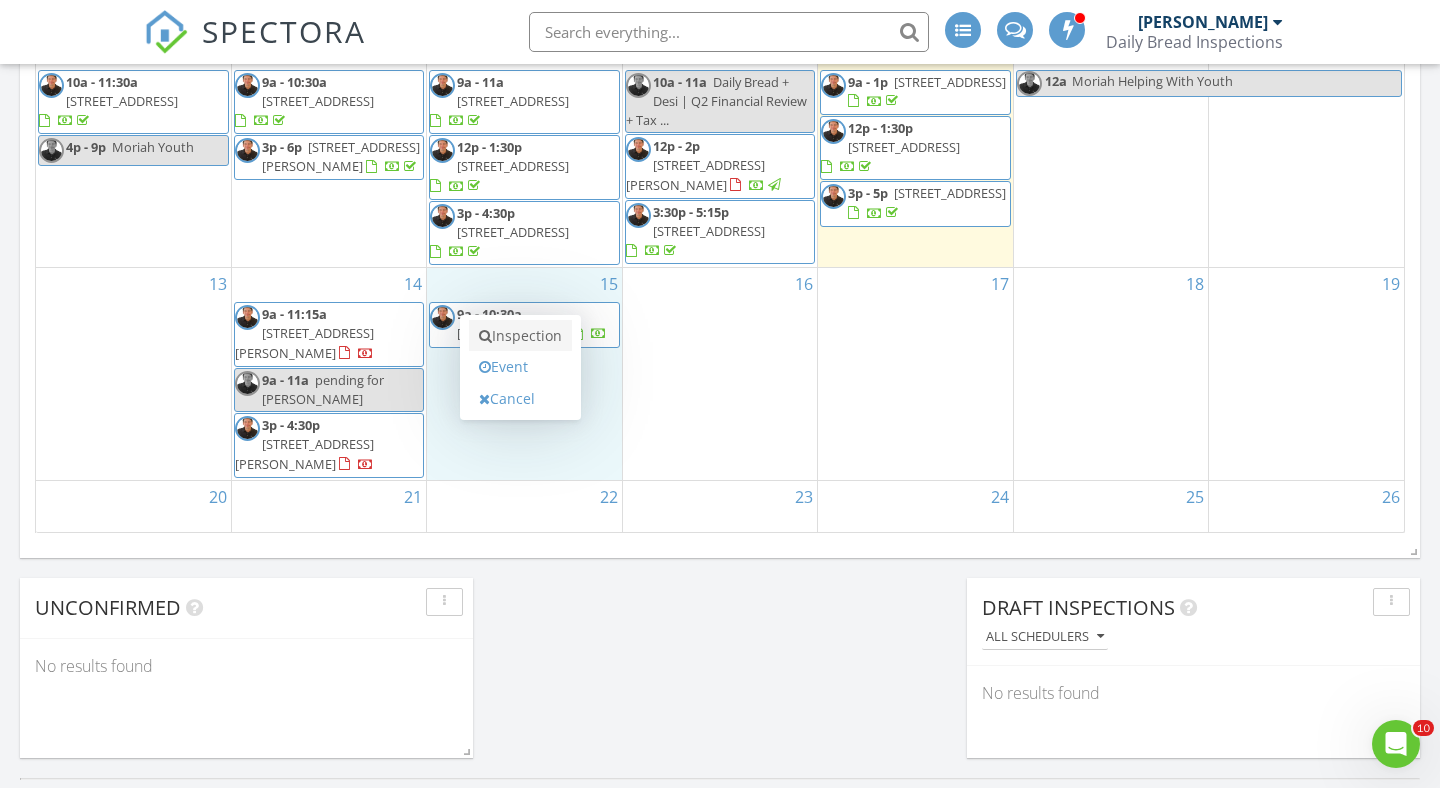 click on "Inspection" at bounding box center [520, 336] 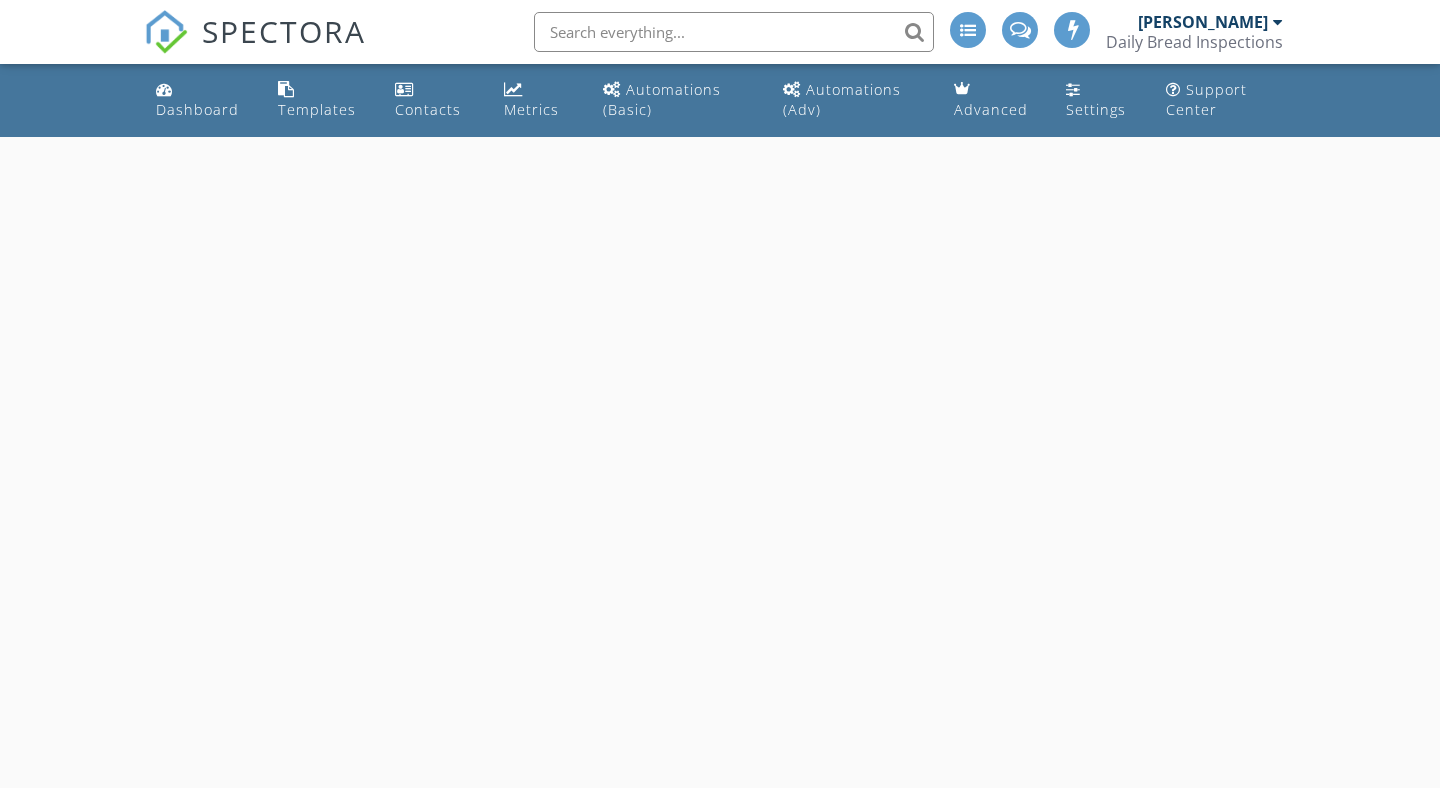 scroll, scrollTop: 0, scrollLeft: 0, axis: both 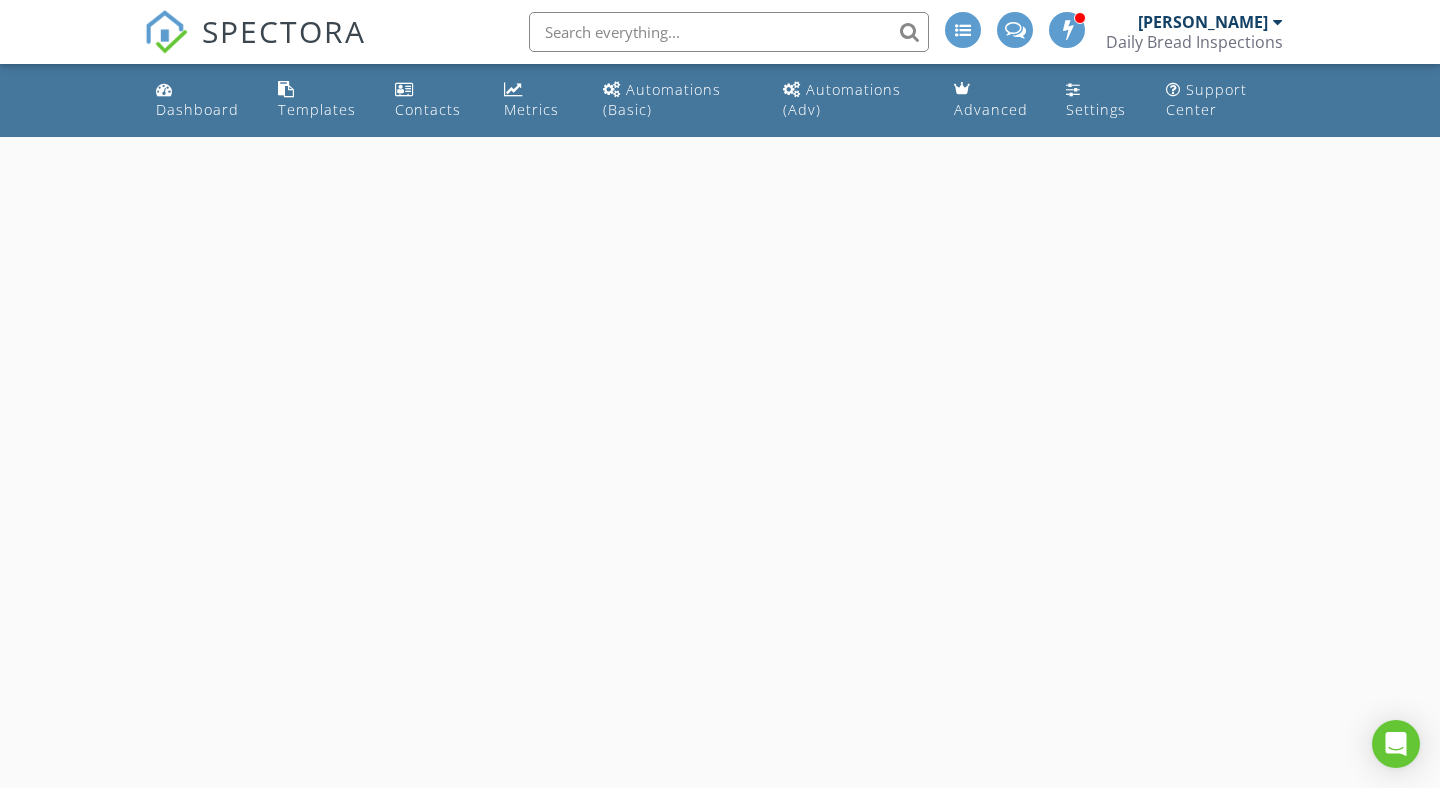 select on "6" 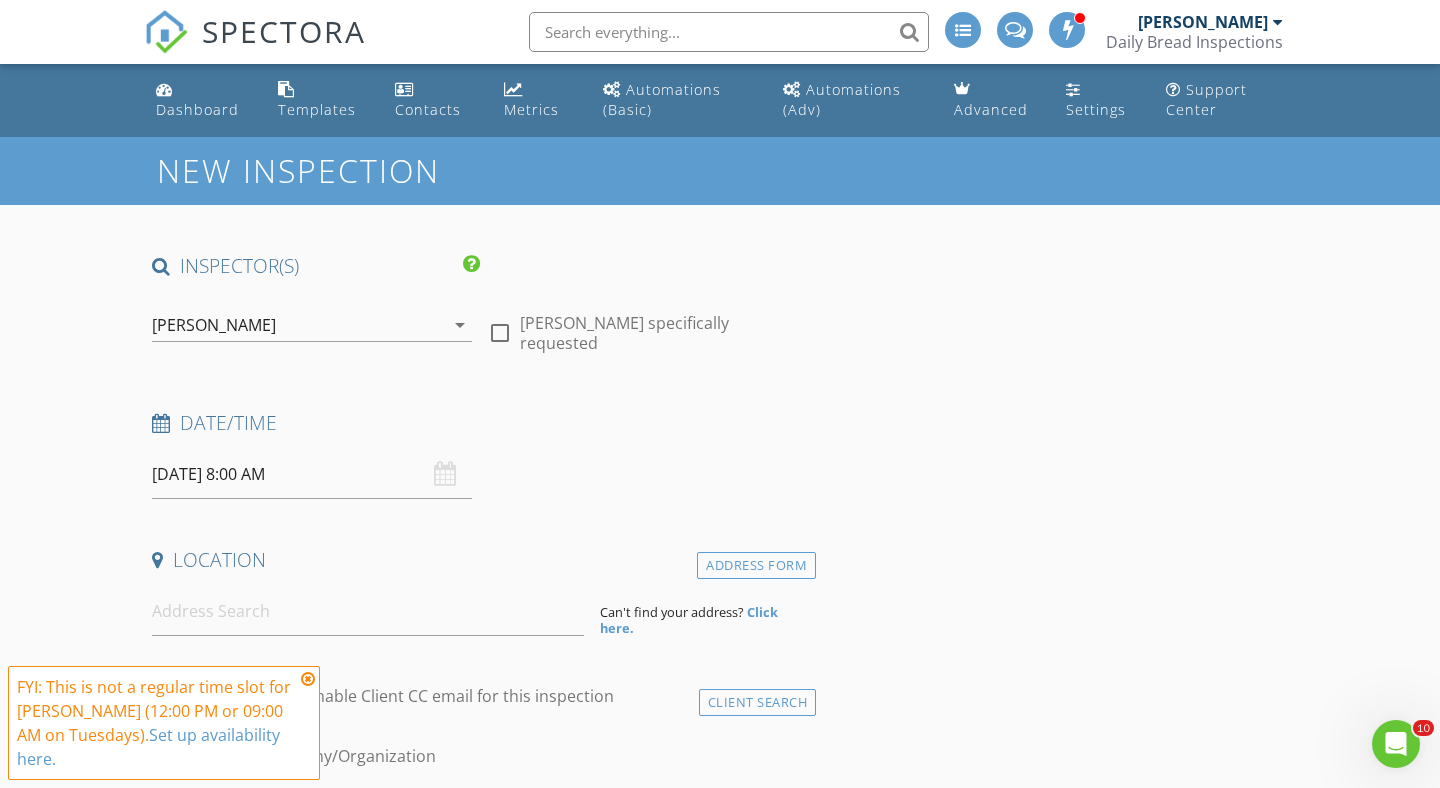 scroll, scrollTop: 0, scrollLeft: 0, axis: both 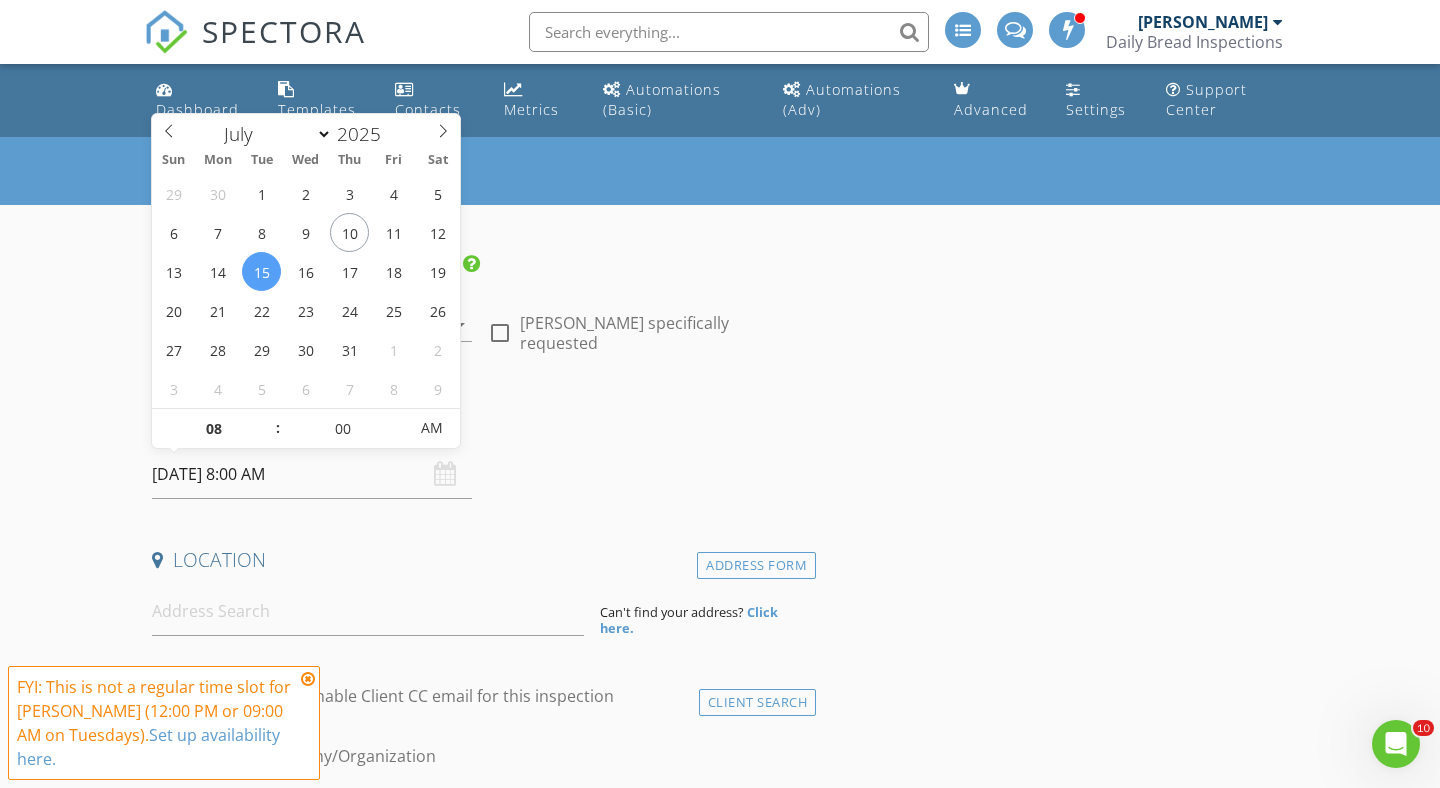 click on "07/15/2025 8:00 AM" at bounding box center [312, 474] 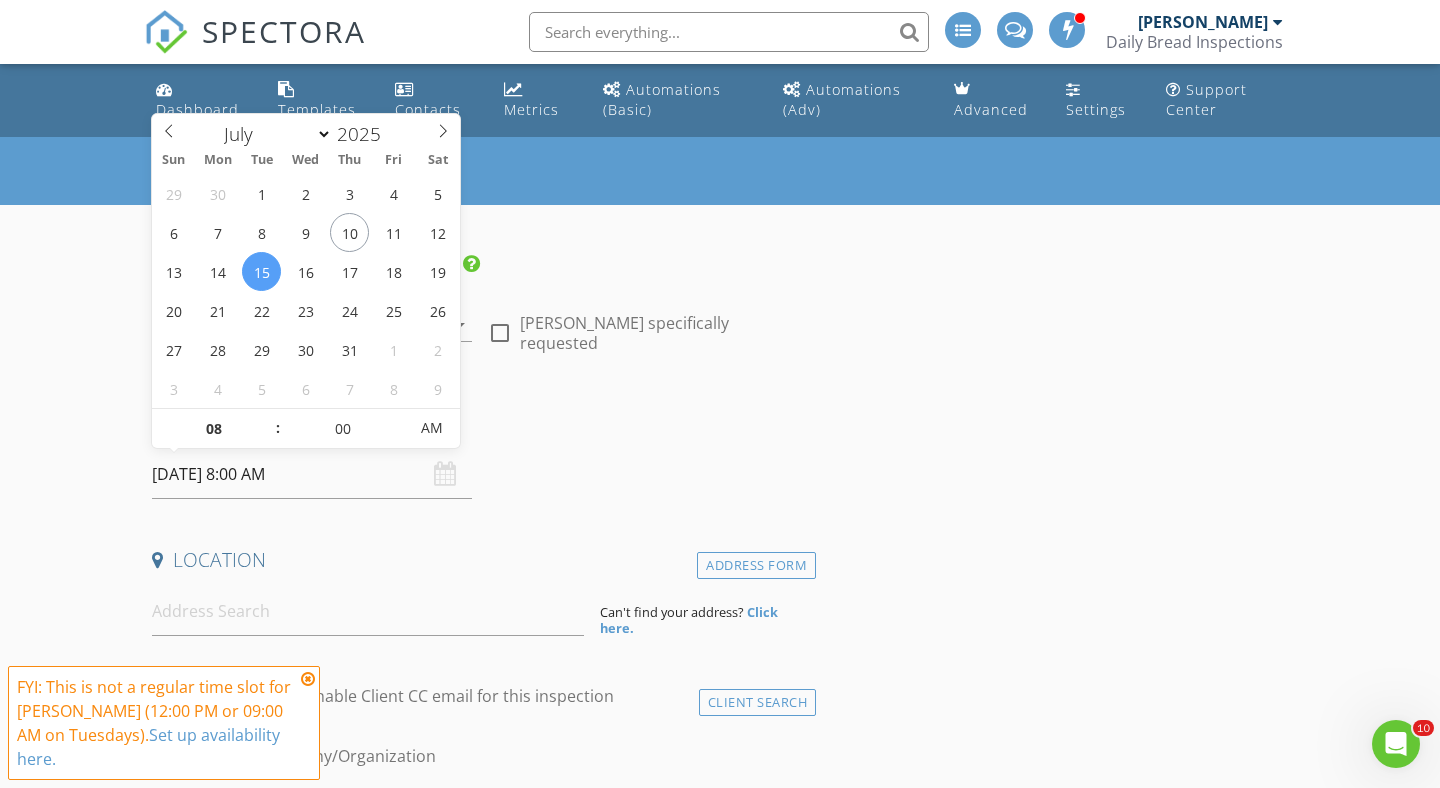 click on ":" at bounding box center (278, 428) 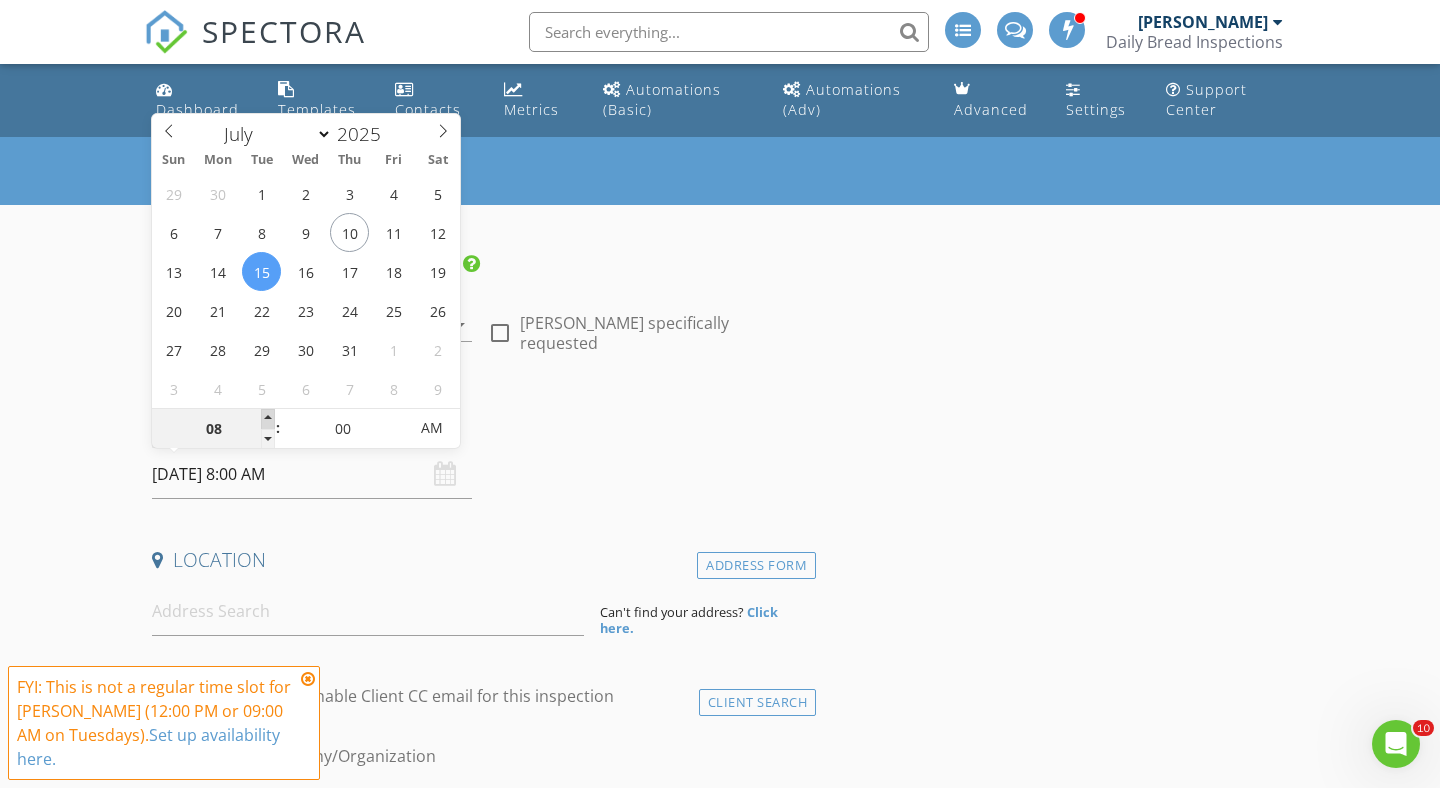 type on "09" 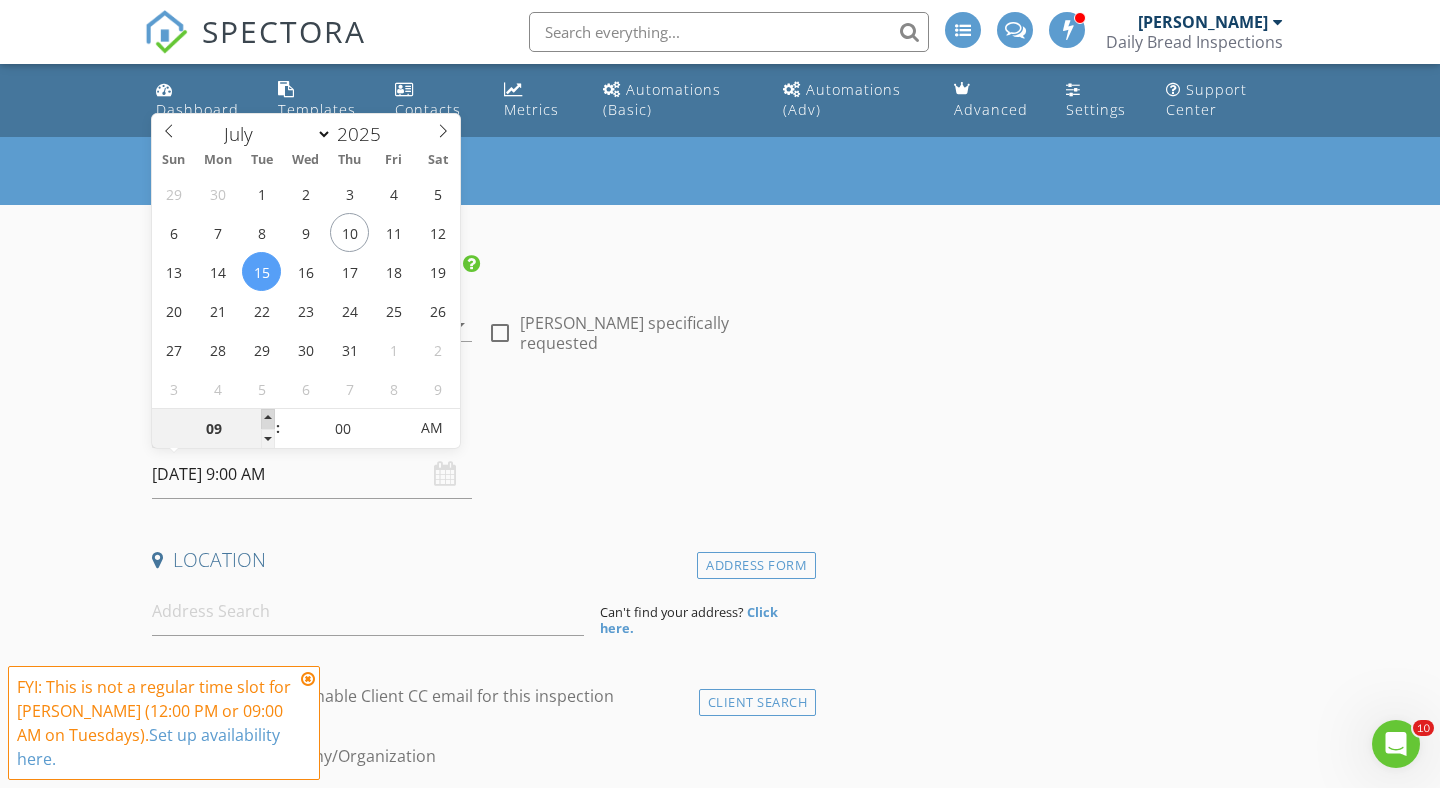 click at bounding box center (268, 419) 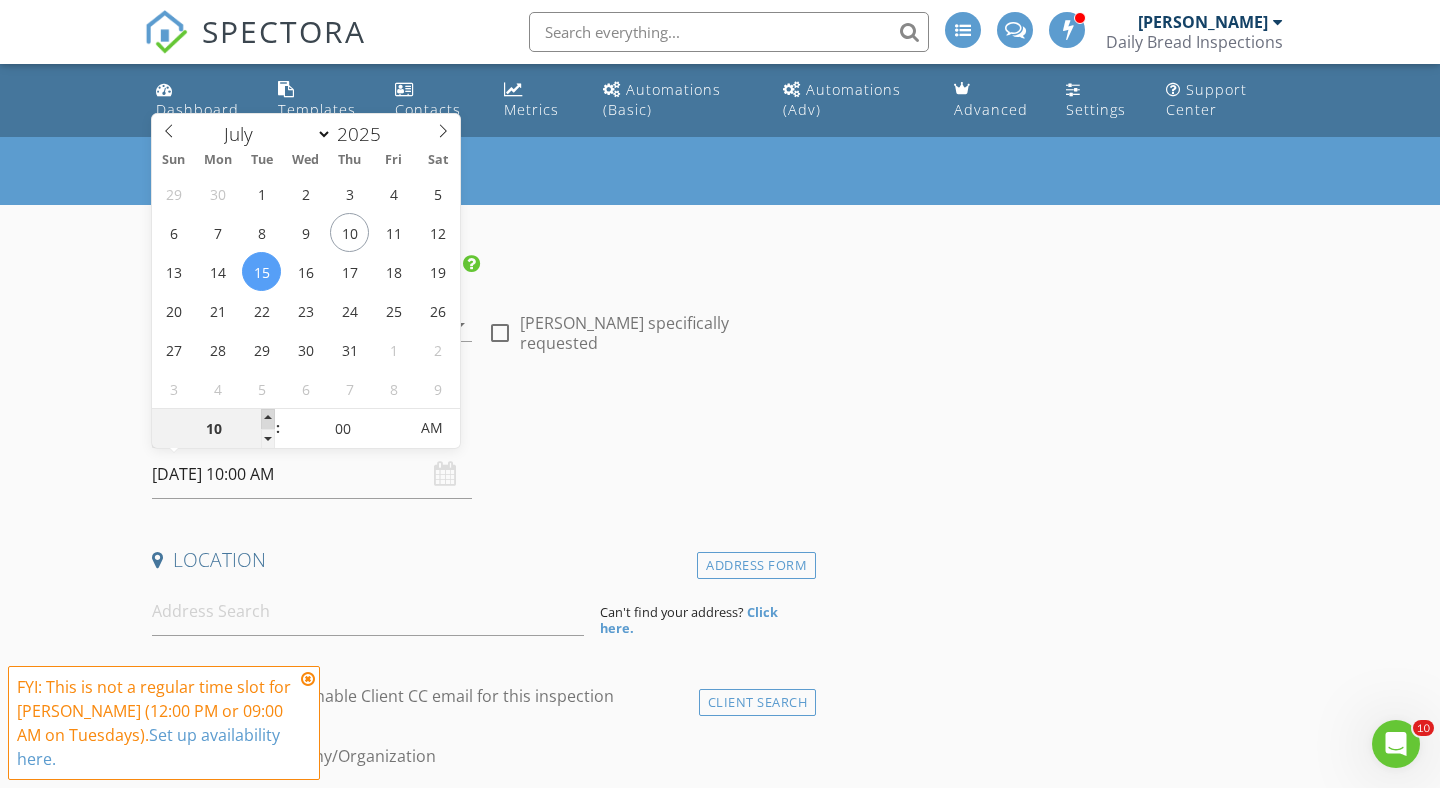 click at bounding box center (268, 419) 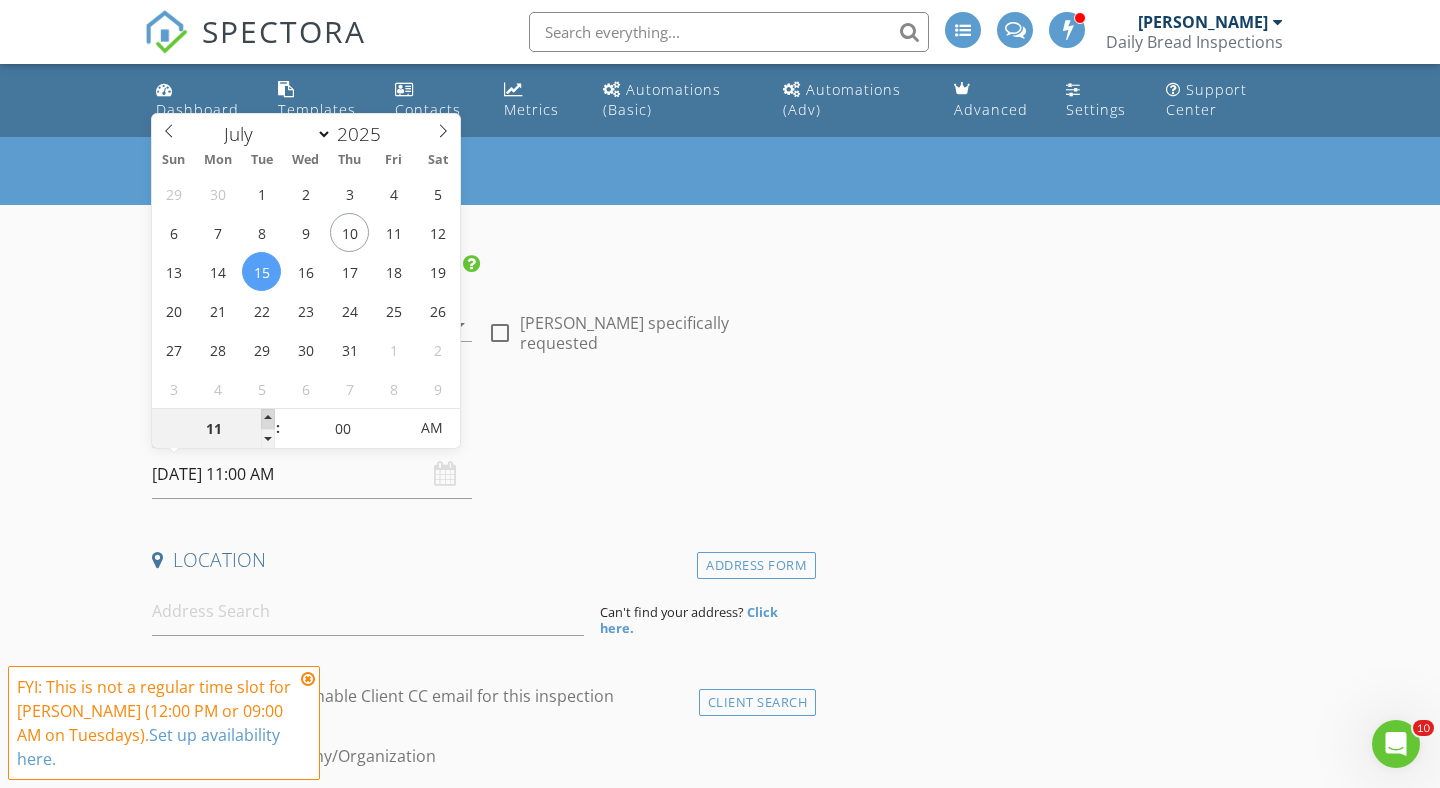 click at bounding box center [268, 419] 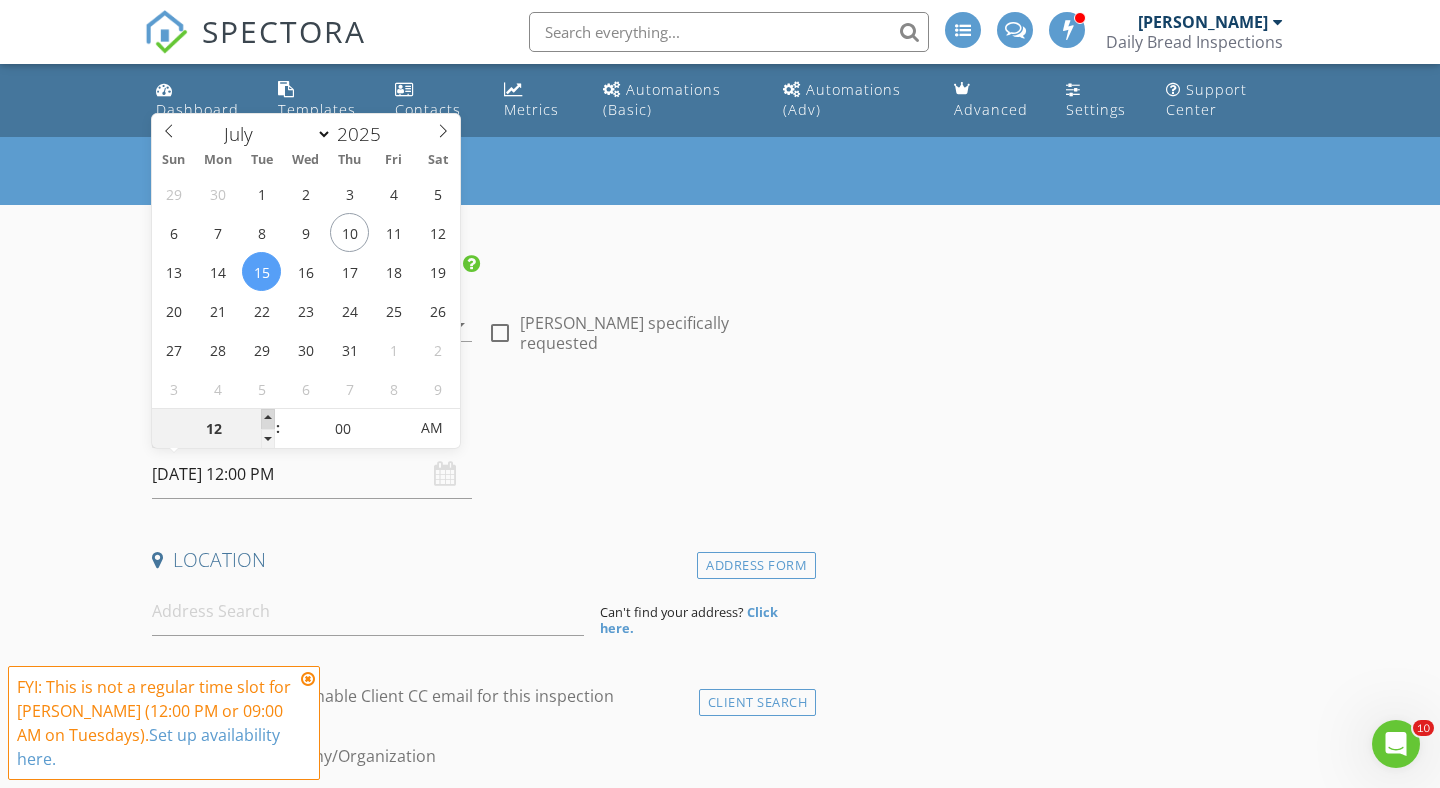 click at bounding box center (268, 419) 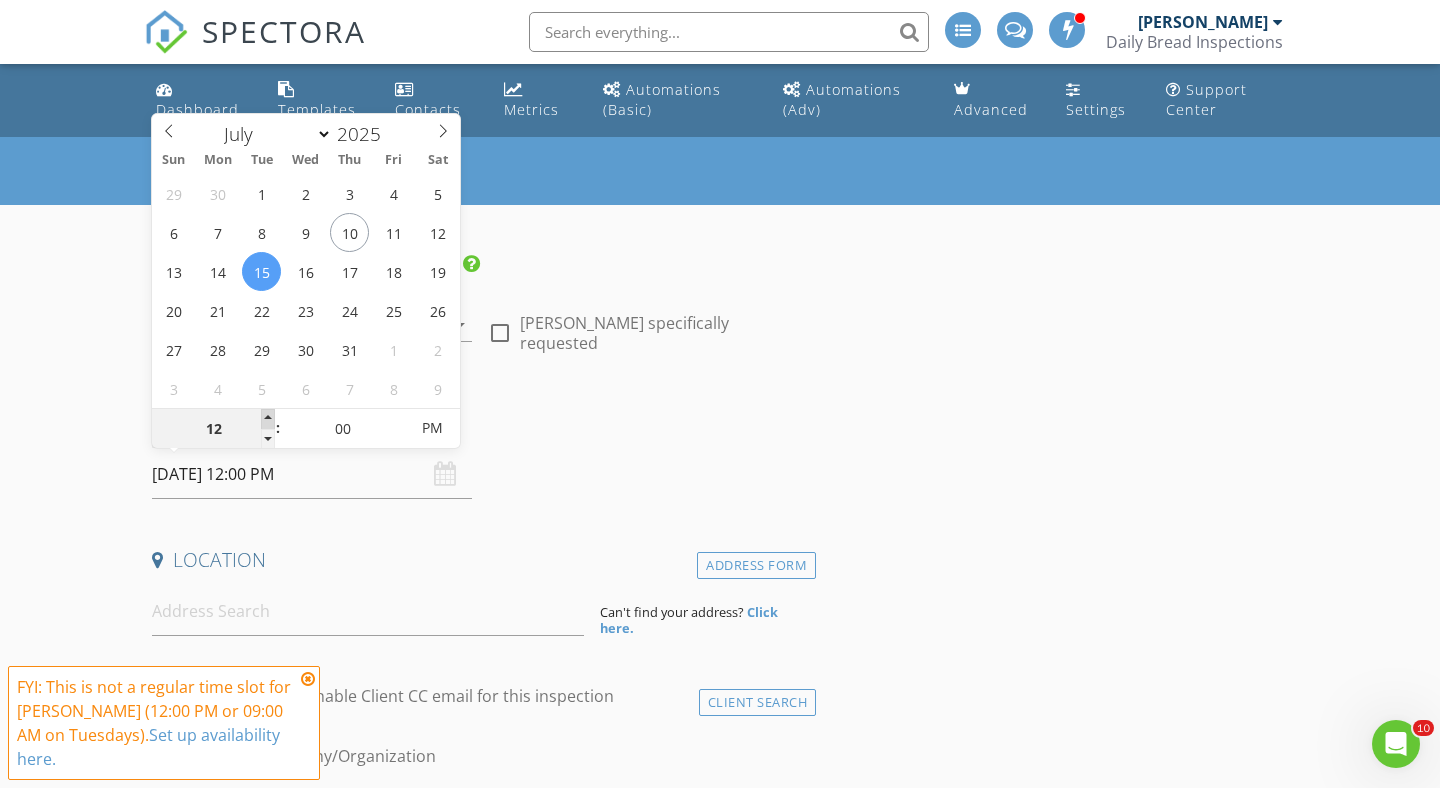 type on "01" 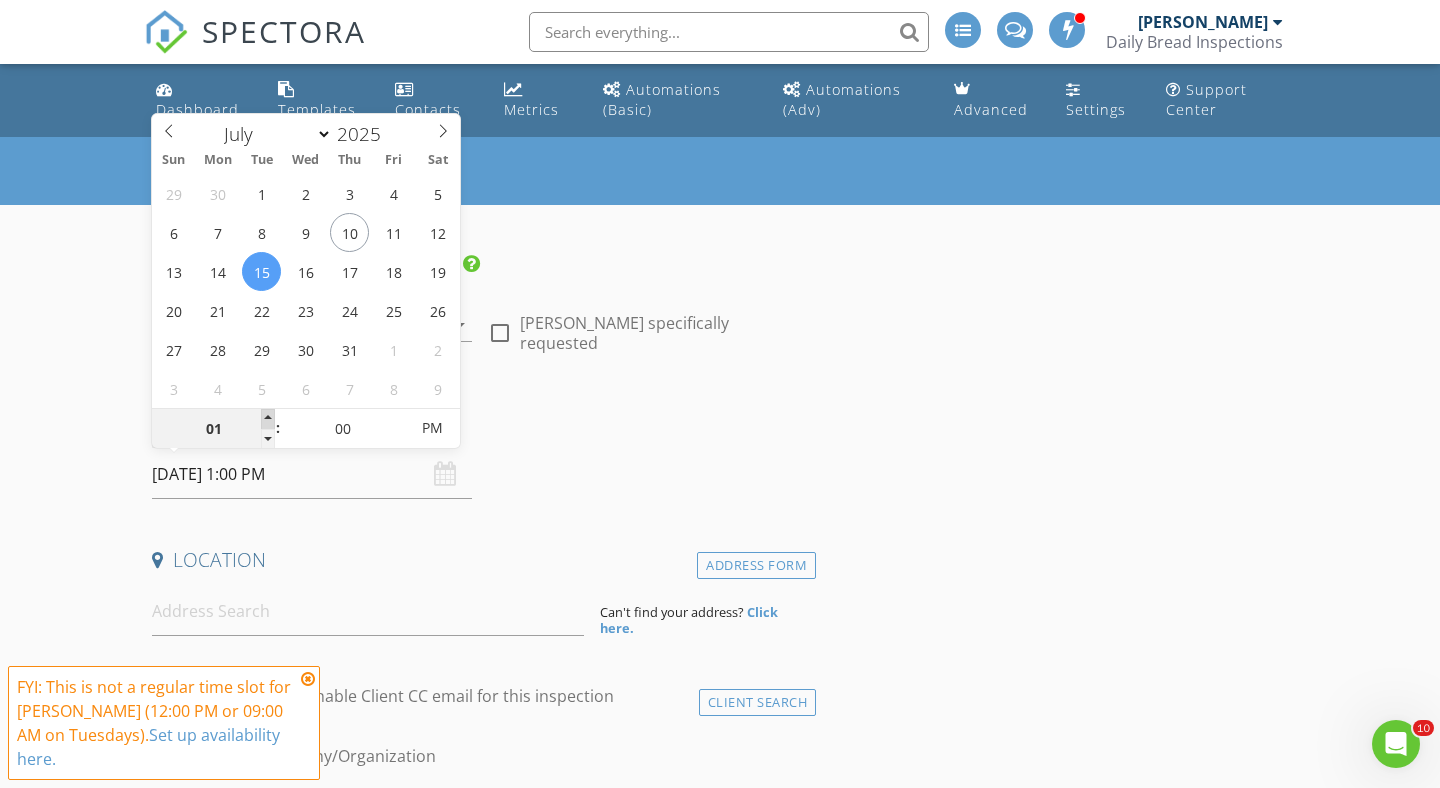 click at bounding box center (268, 419) 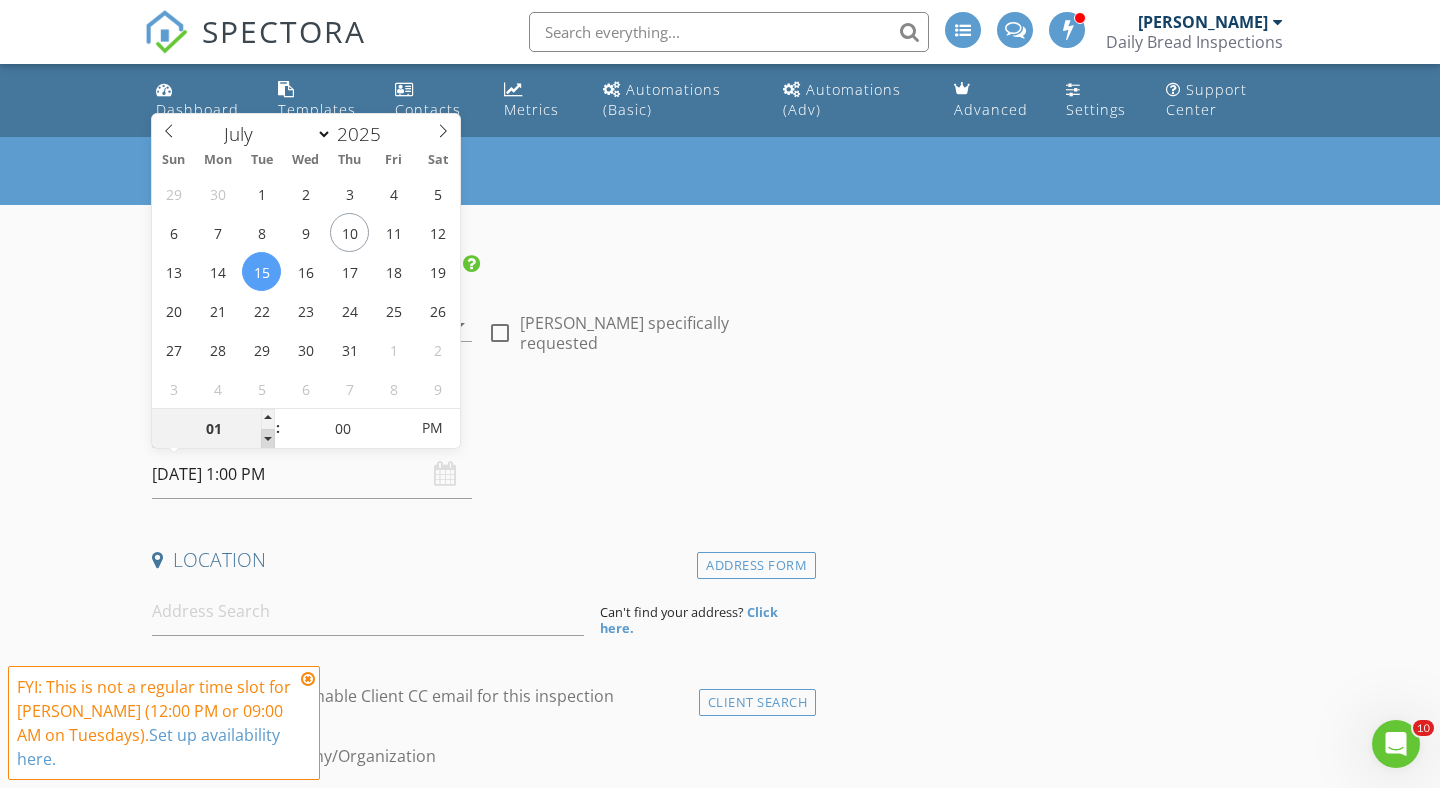 type on "12" 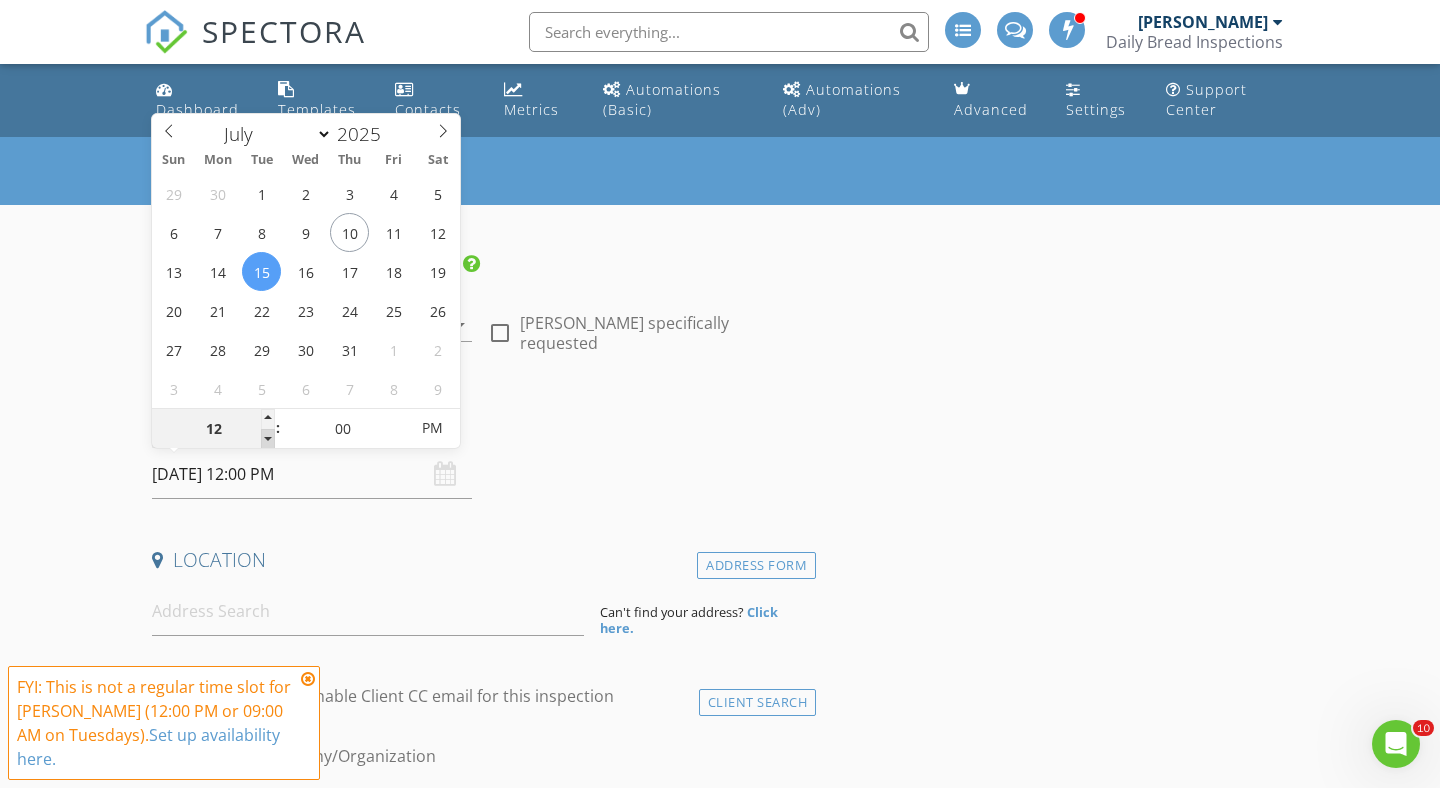 click at bounding box center (268, 439) 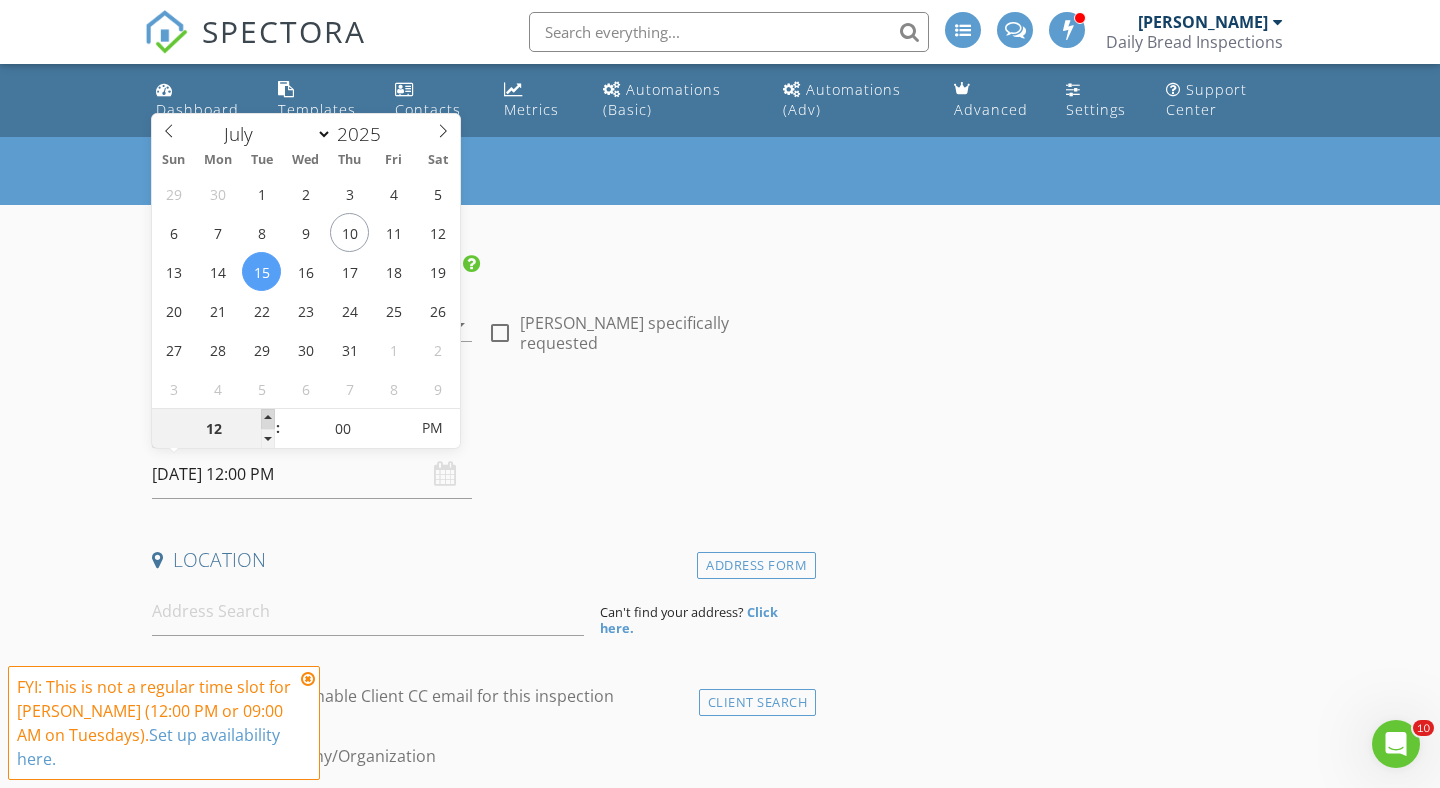 type on "01" 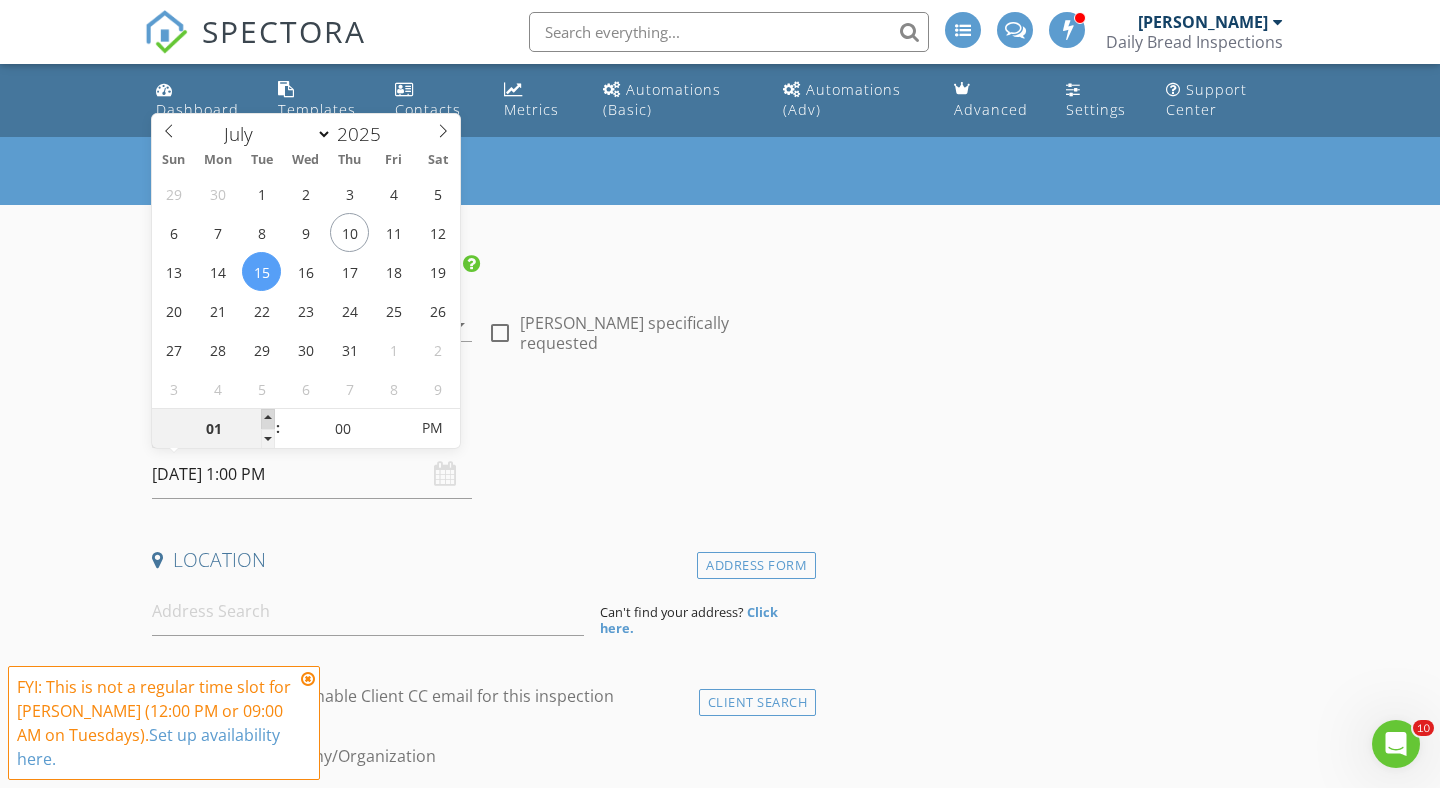 click at bounding box center [268, 419] 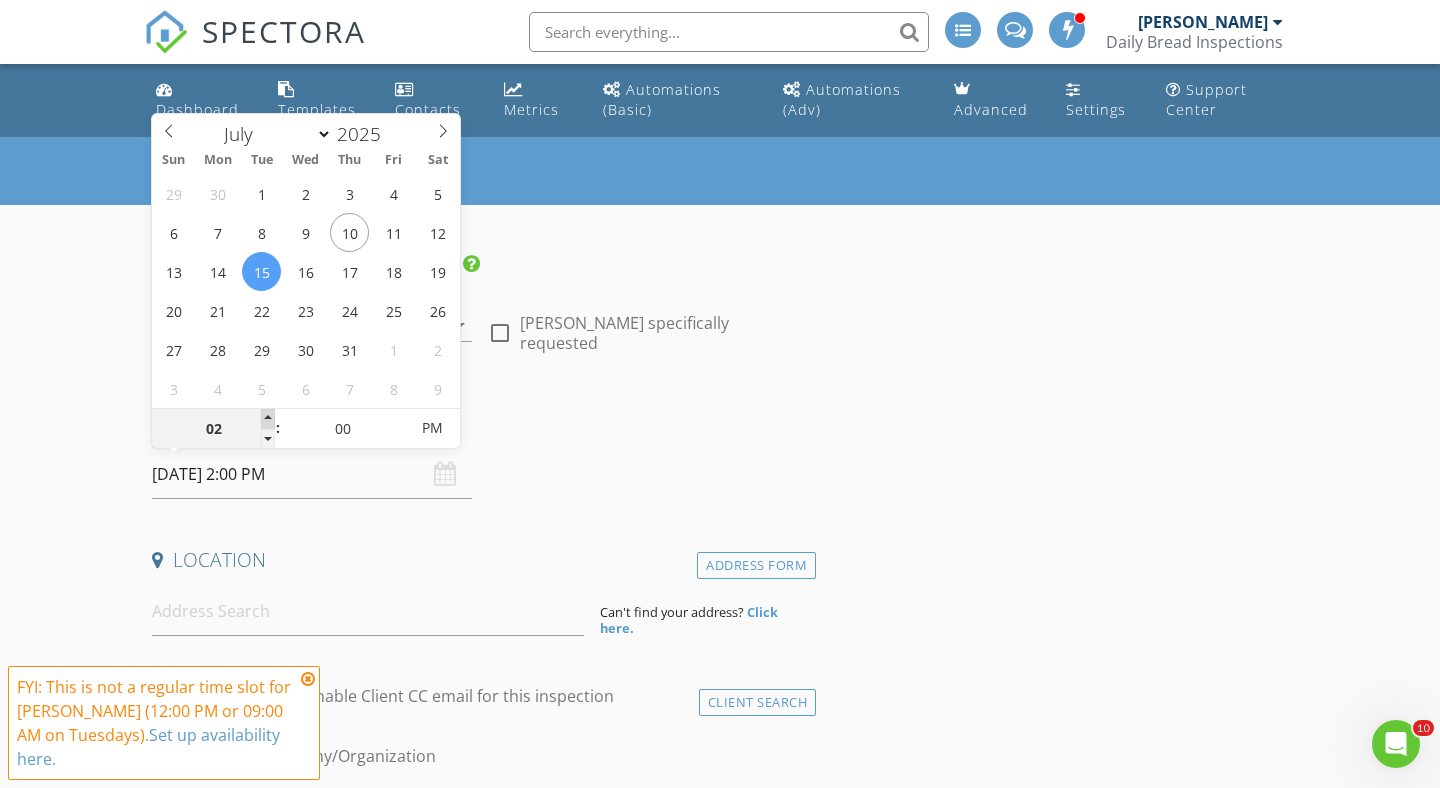 click at bounding box center (268, 419) 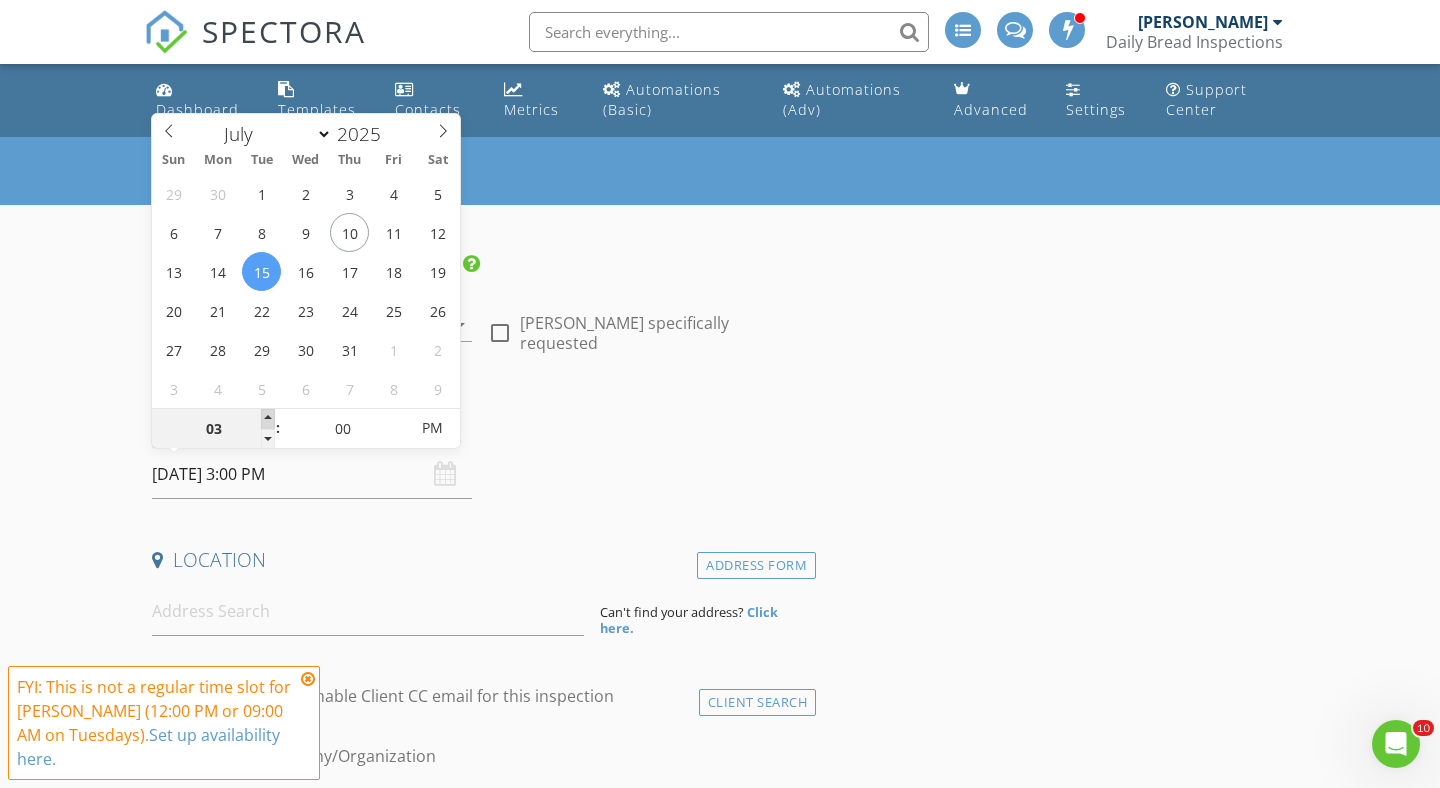 click at bounding box center (268, 419) 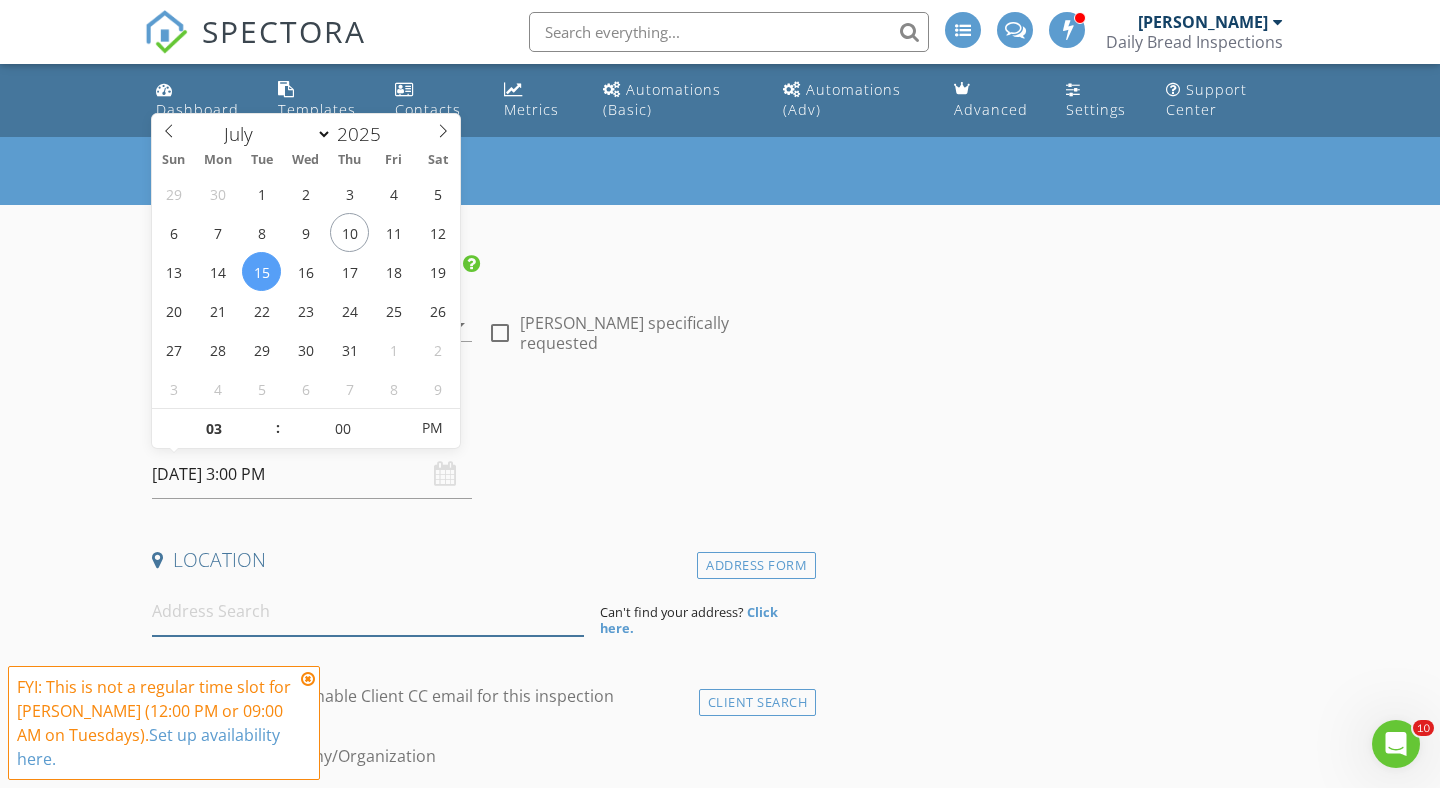 click at bounding box center [368, 611] 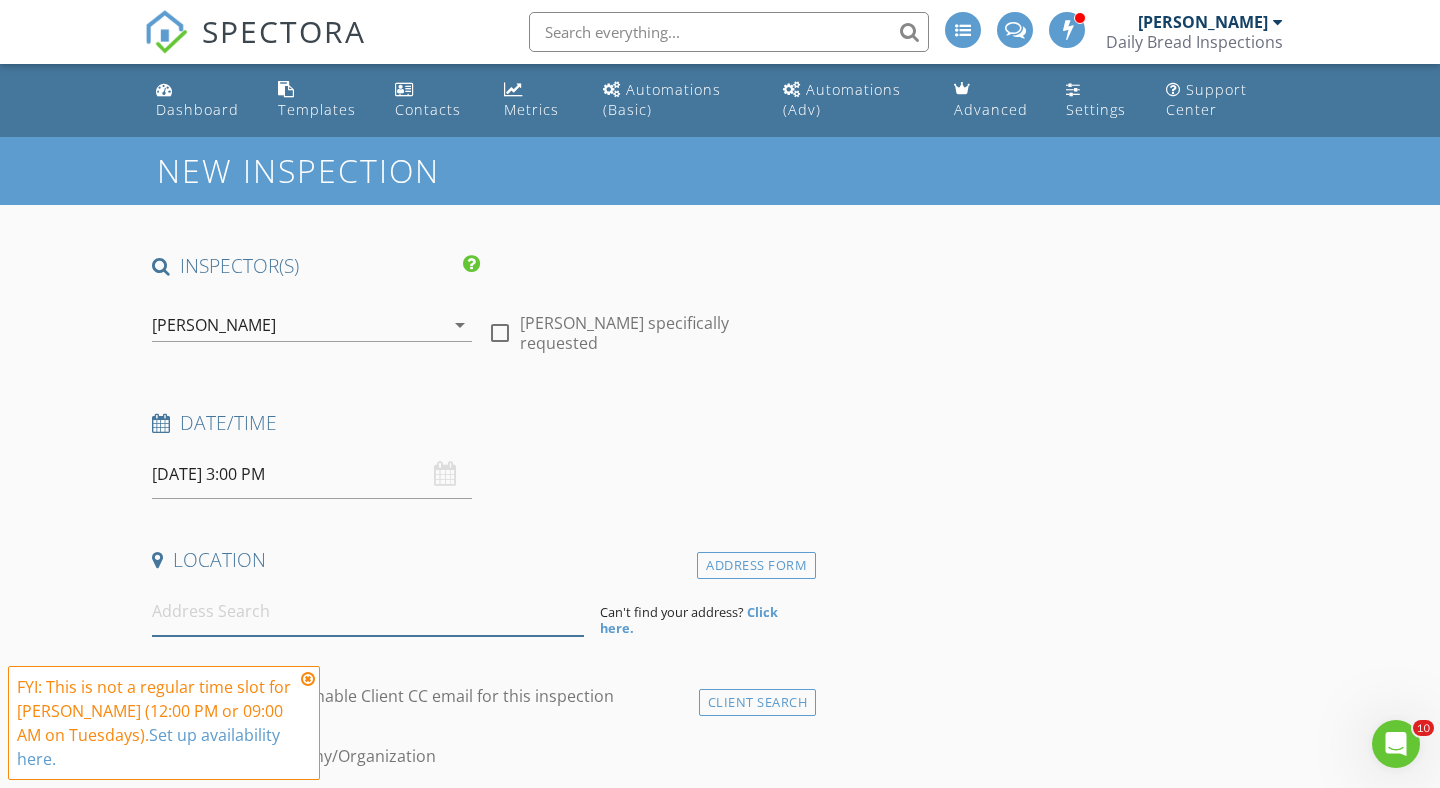 type on "6" 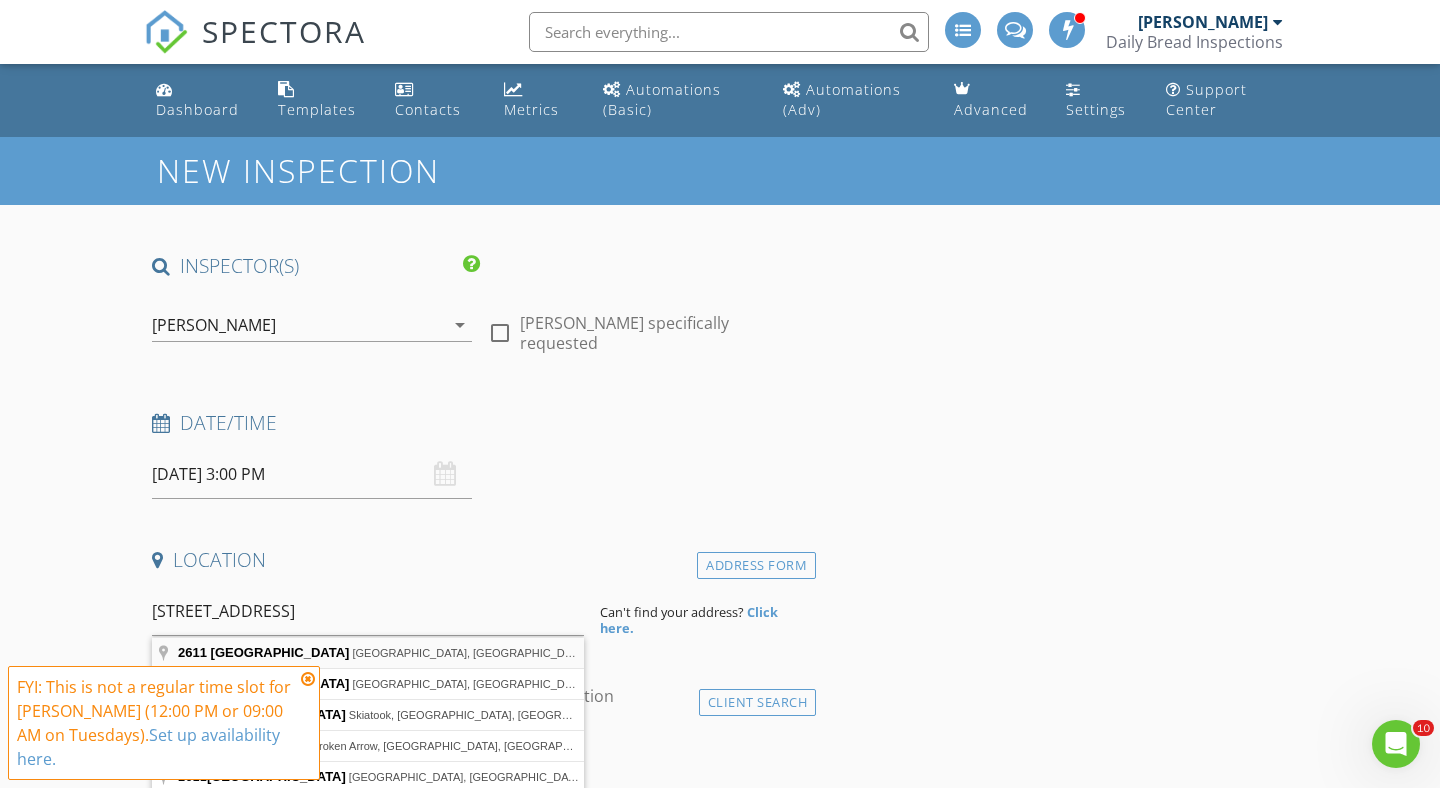 type on "2611 North Trenton Avenue, Tulsa, OK, USA" 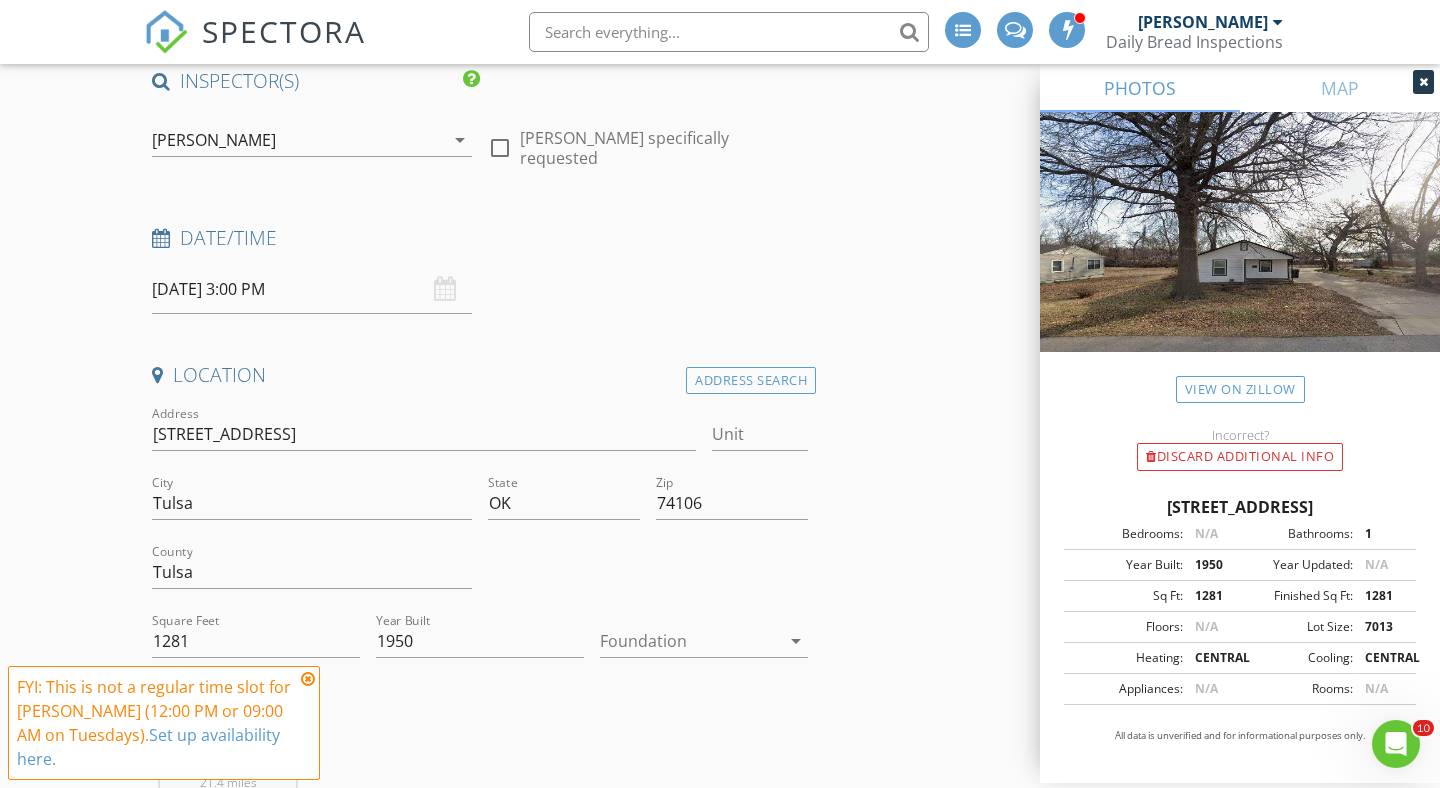 scroll, scrollTop: 261, scrollLeft: 0, axis: vertical 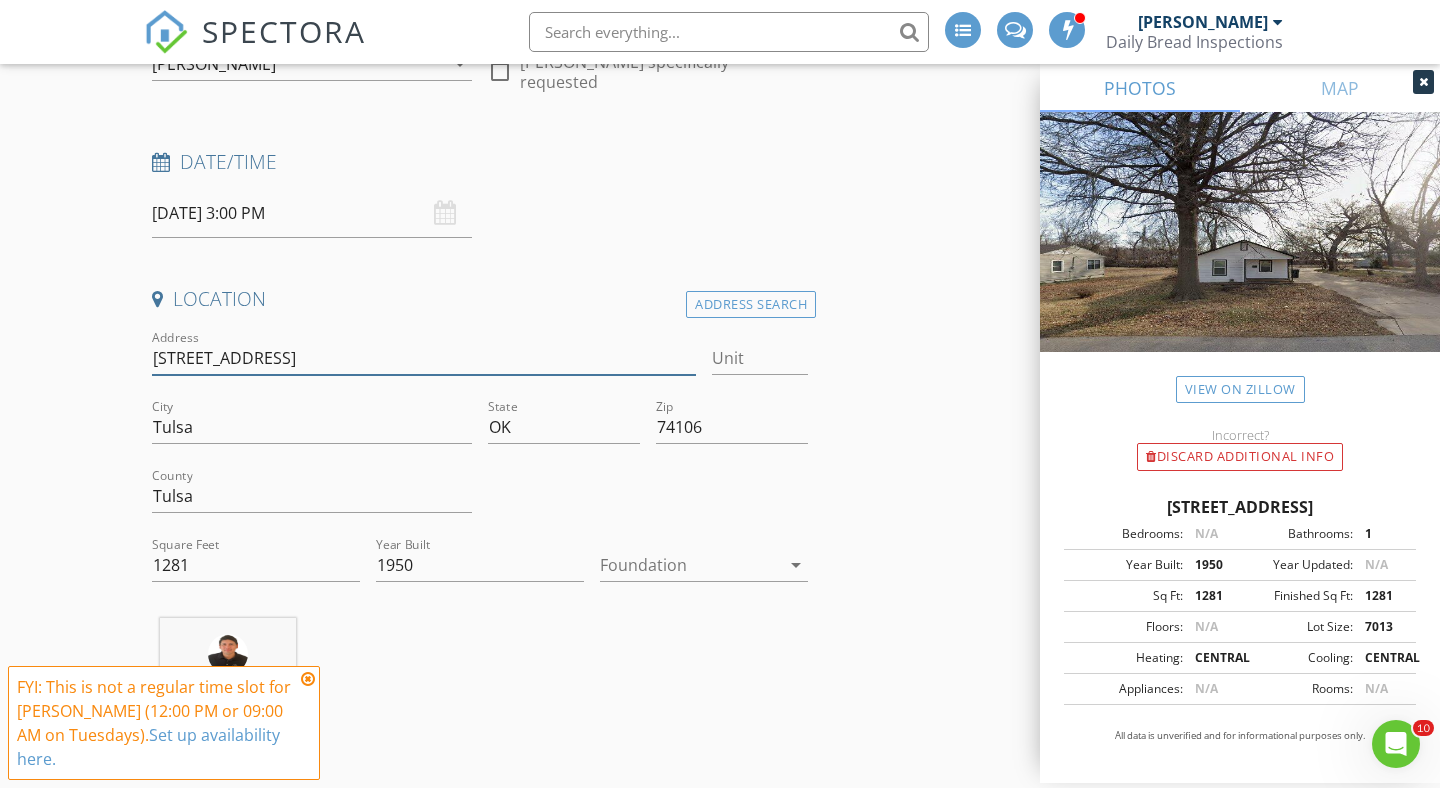 click on "2611 N Trenton Ave" at bounding box center [424, 358] 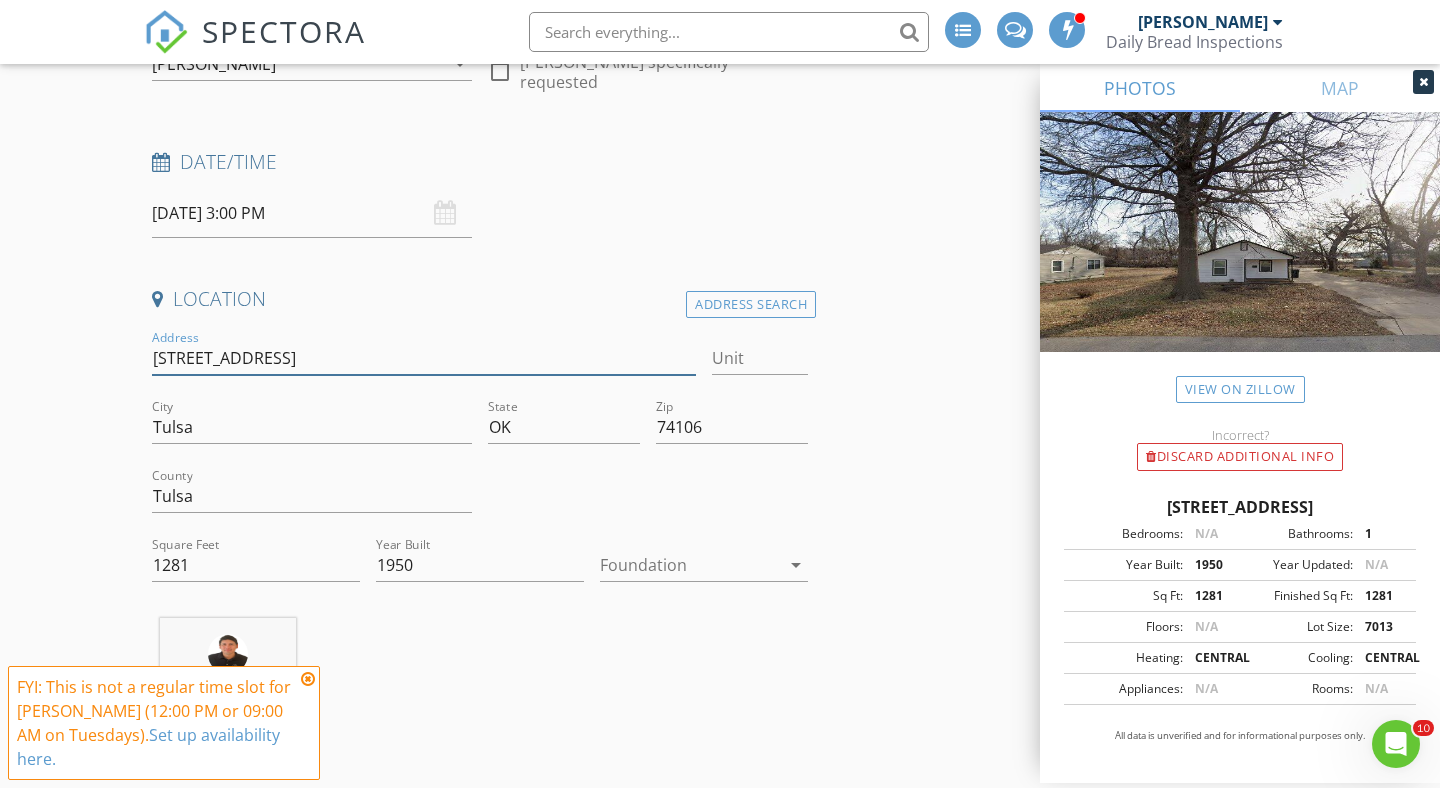 click on "2611 N Trenton Ave" at bounding box center (424, 358) 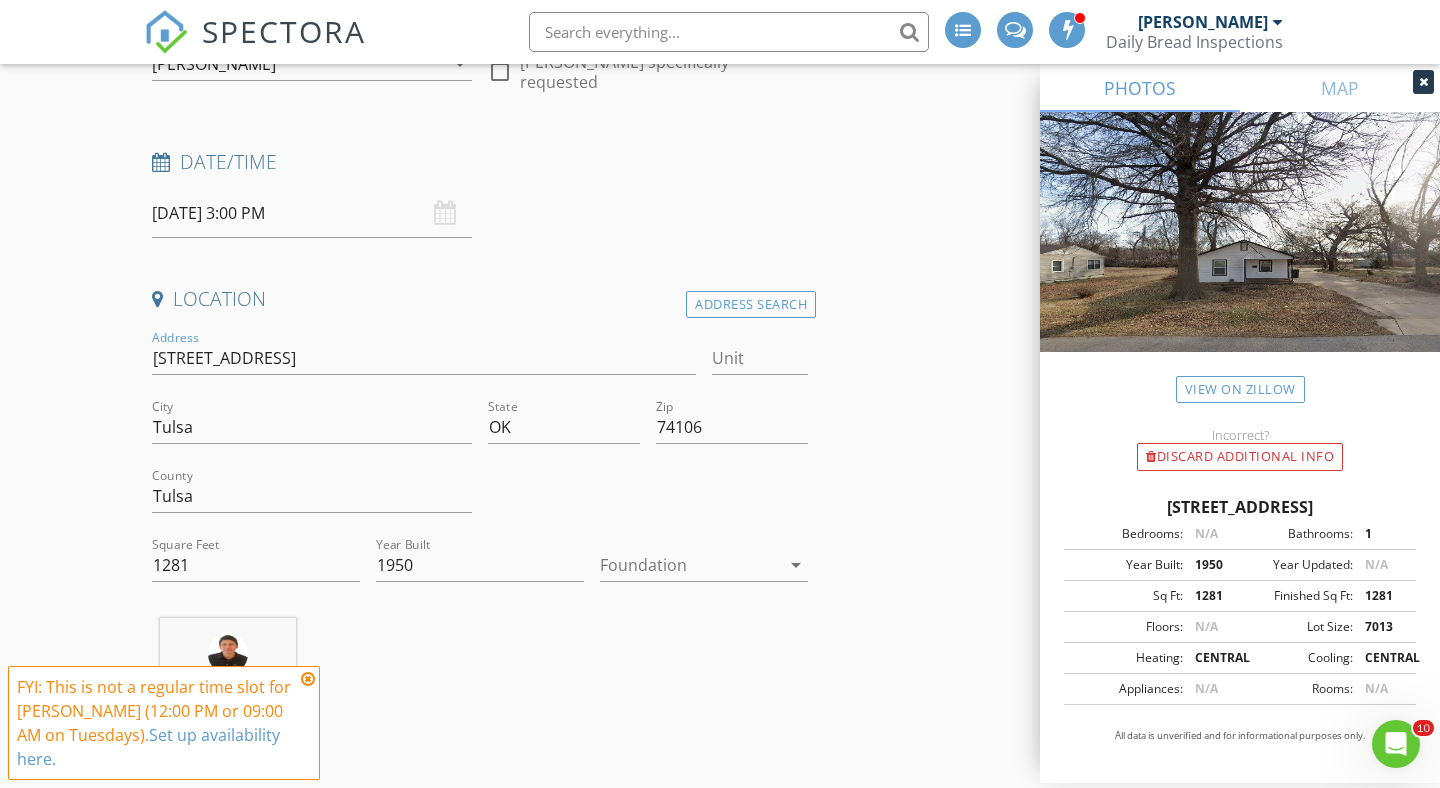 click at bounding box center (690, 565) 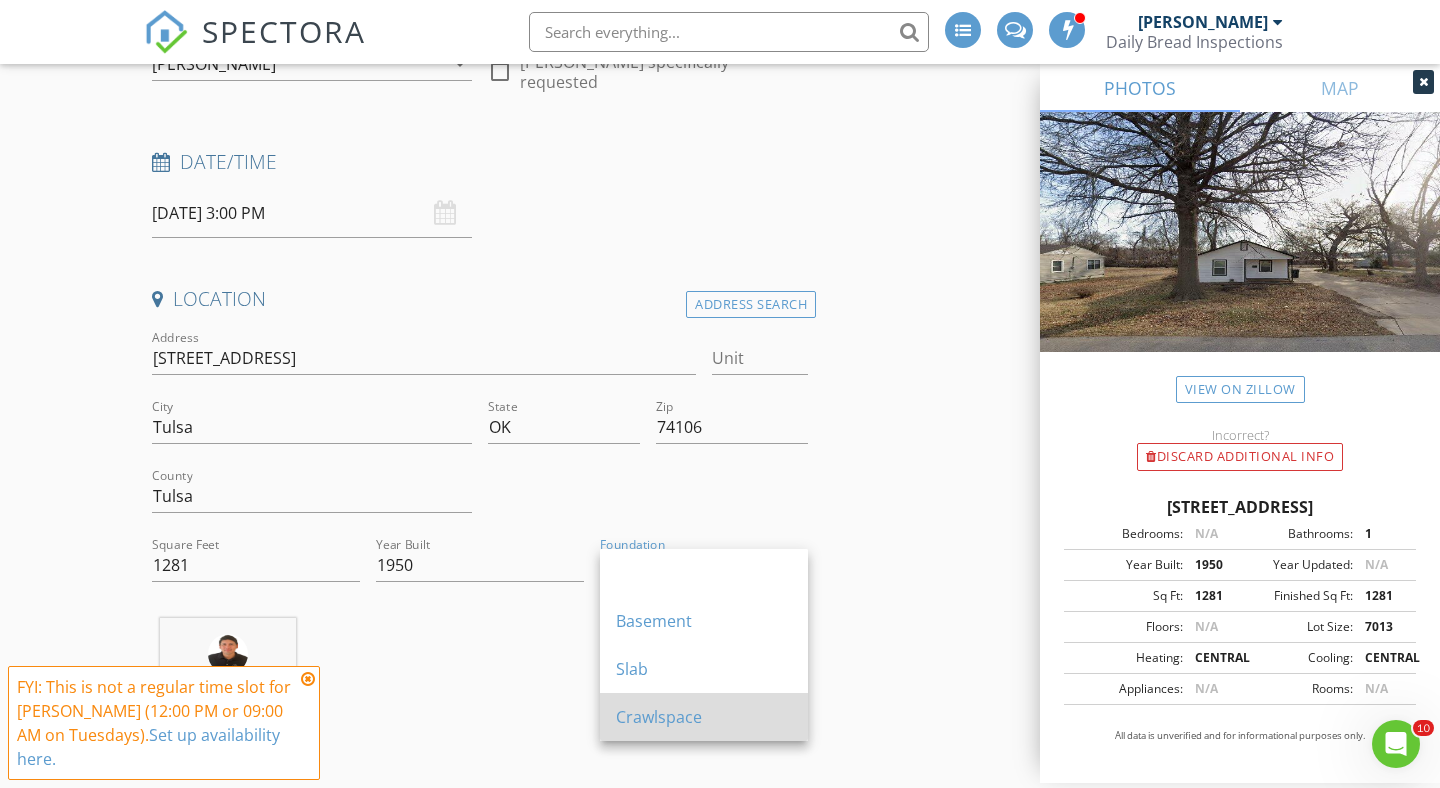 drag, startPoint x: 662, startPoint y: 690, endPoint x: 662, endPoint y: 701, distance: 11 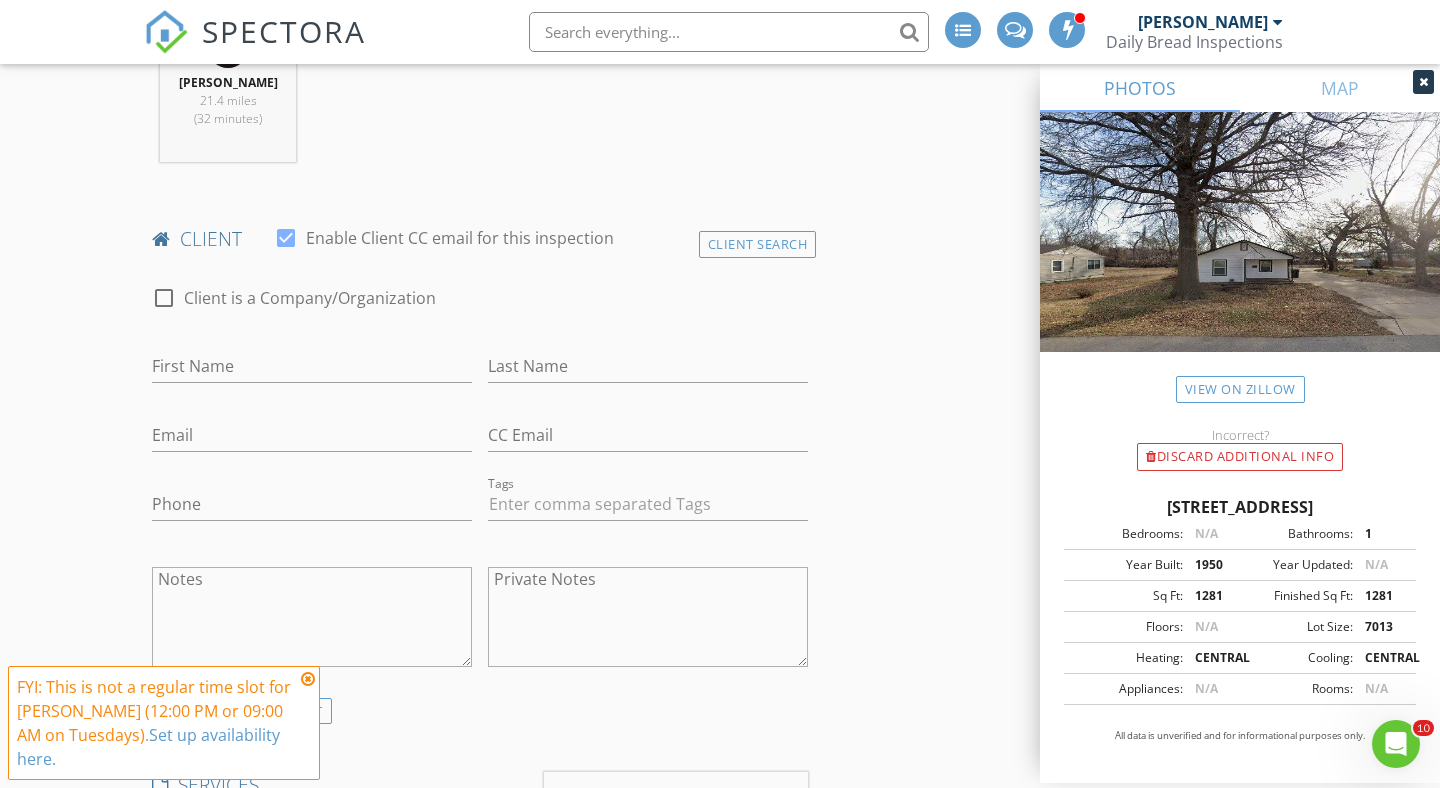 scroll, scrollTop: 912, scrollLeft: 0, axis: vertical 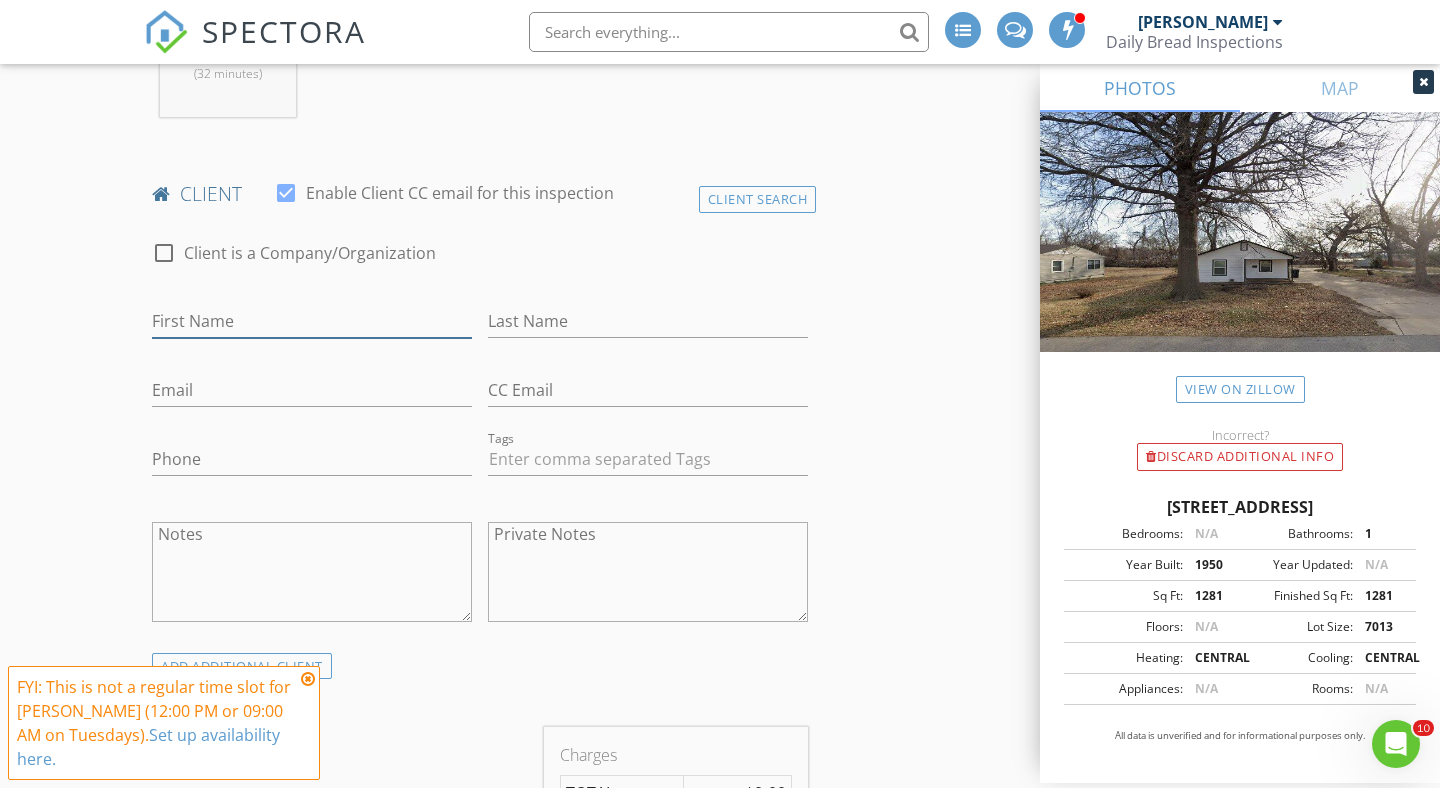 click on "First Name" at bounding box center [312, 321] 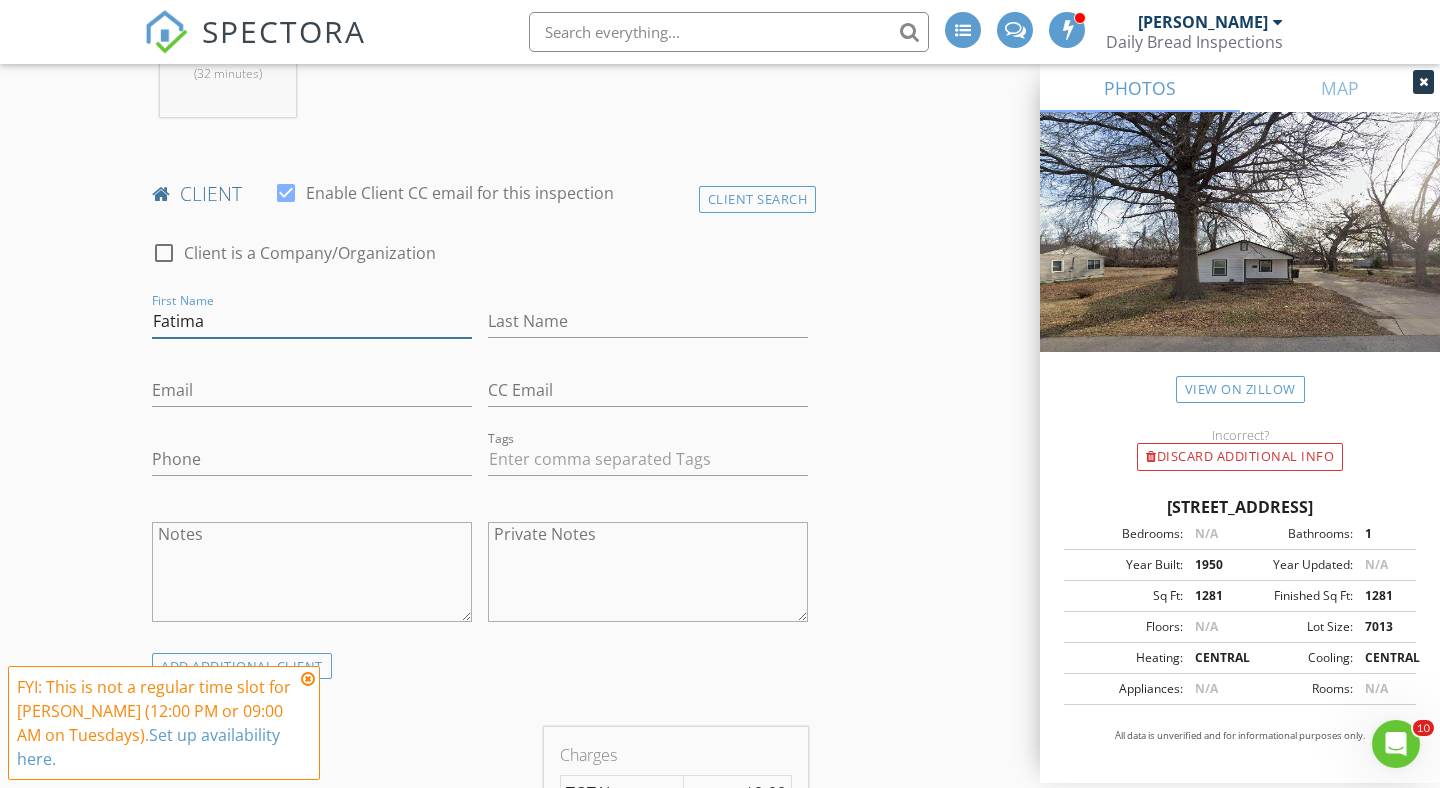 type on "Fatima" 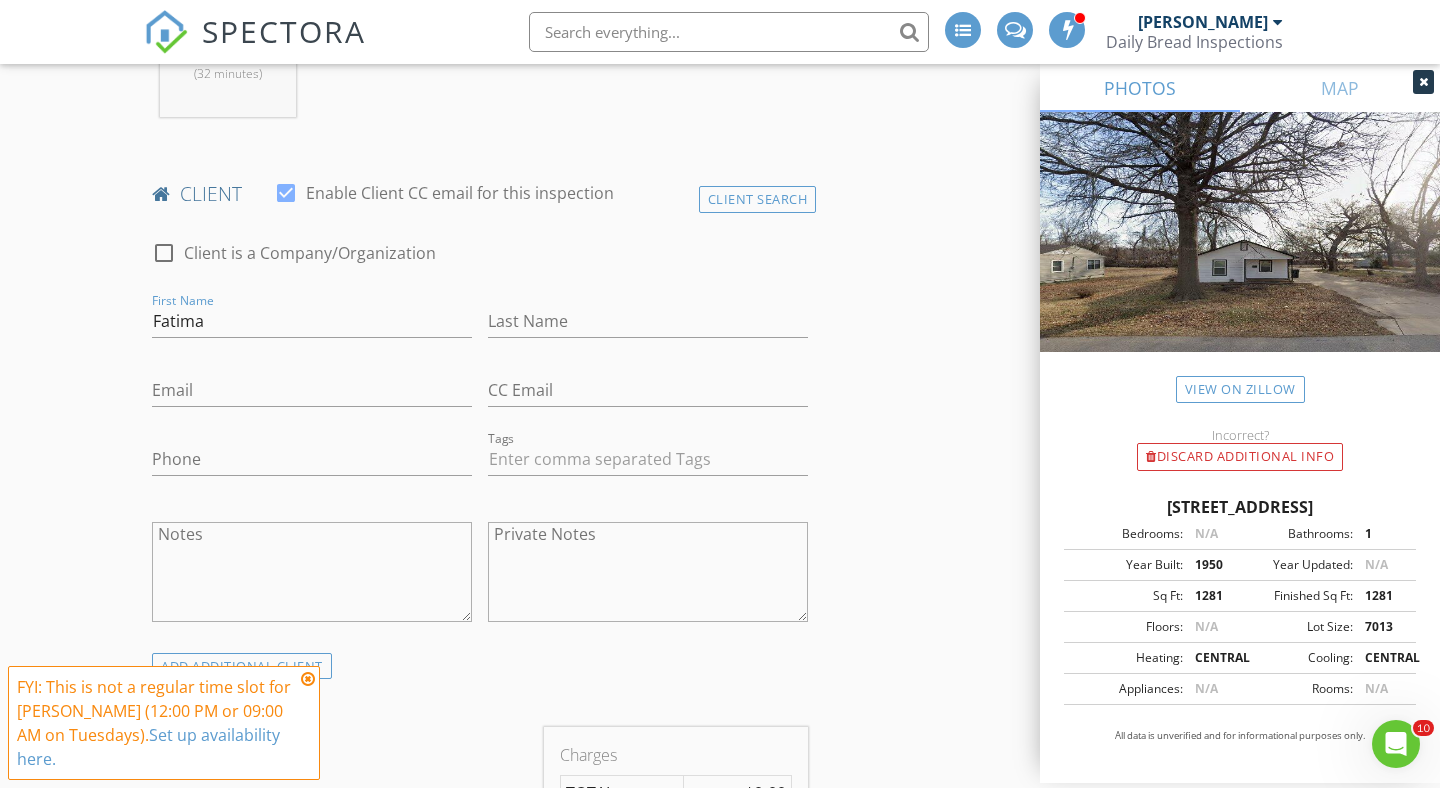 click on "Last Name" at bounding box center [648, 331] 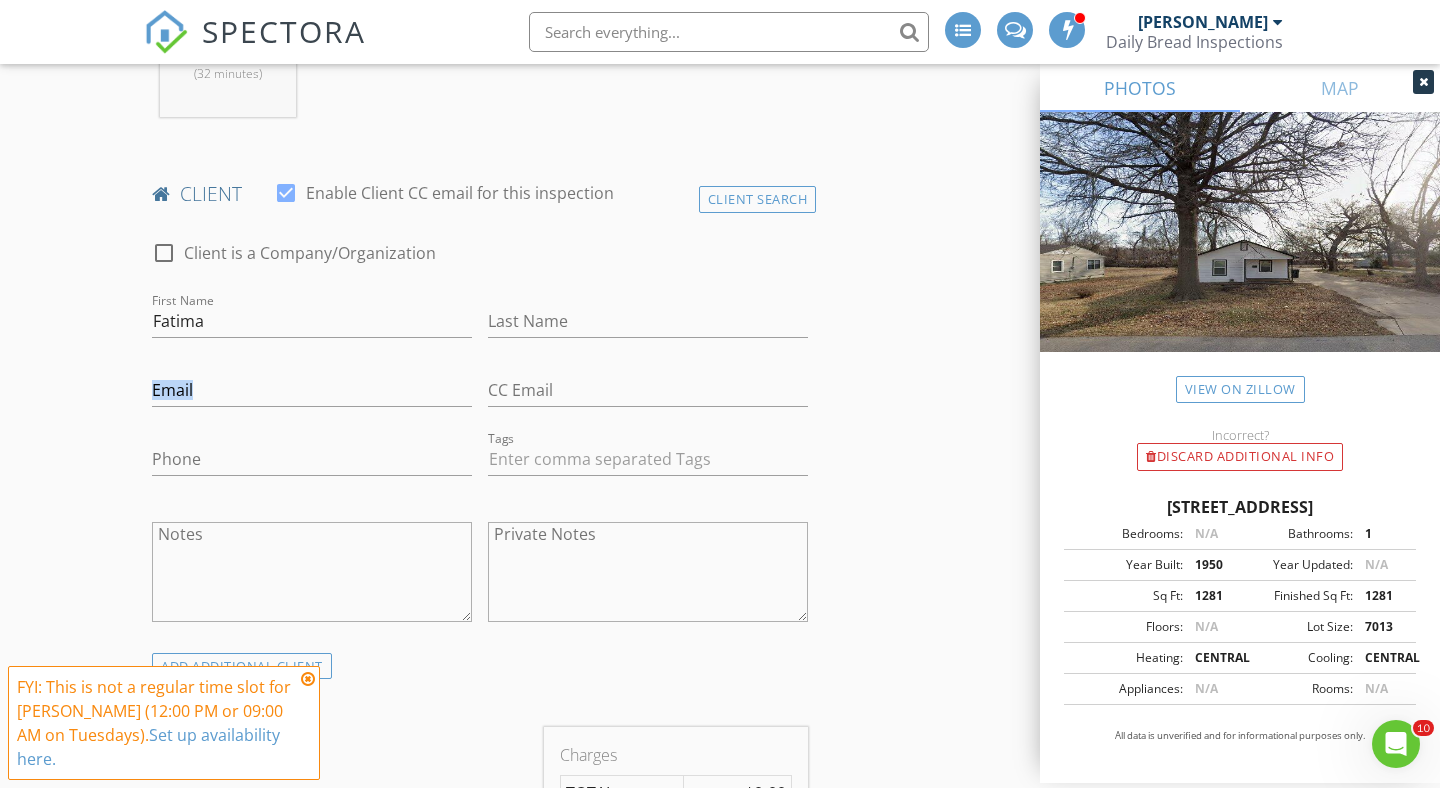 click on "Last Name" at bounding box center (648, 331) 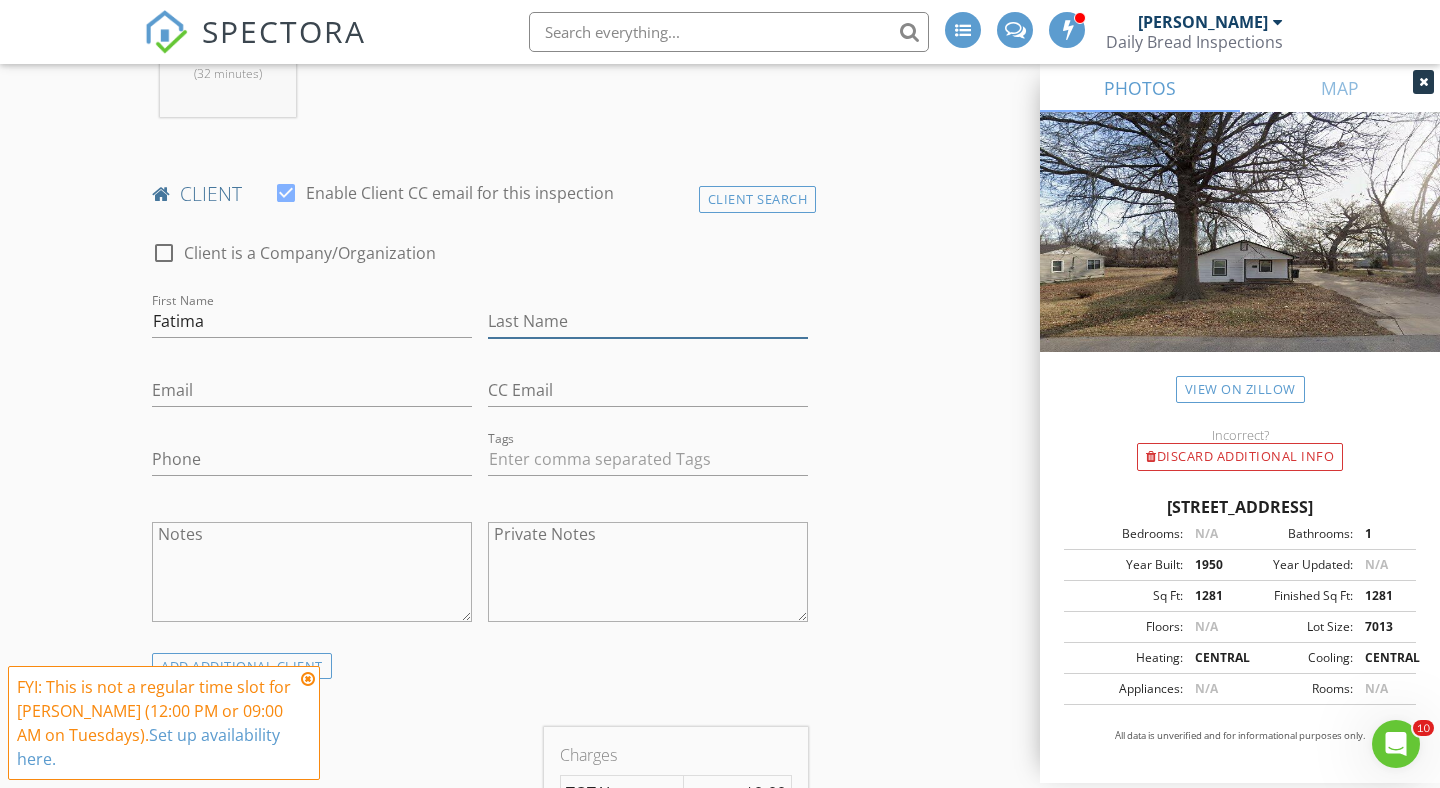 click on "Last Name" at bounding box center [648, 321] 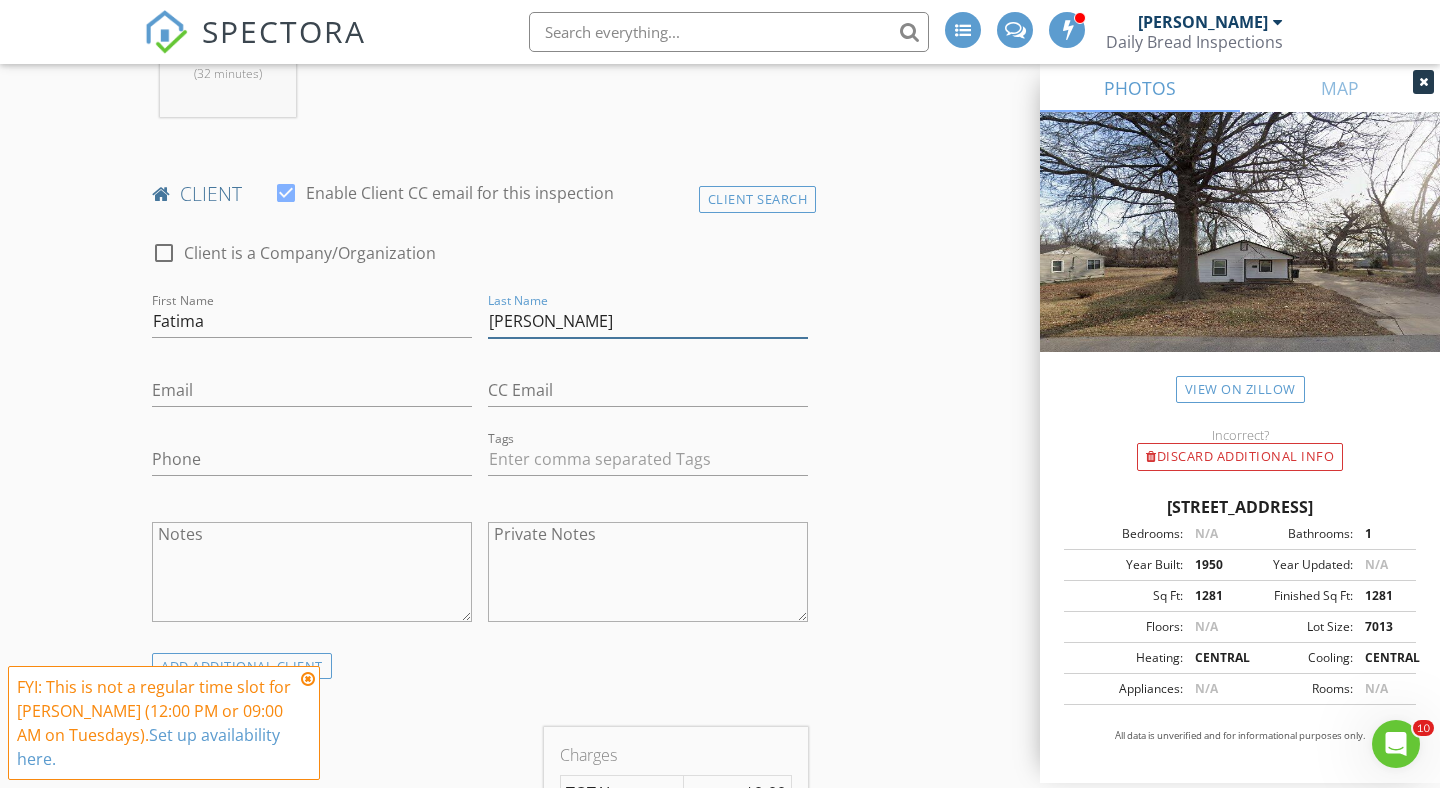 type on "Medina" 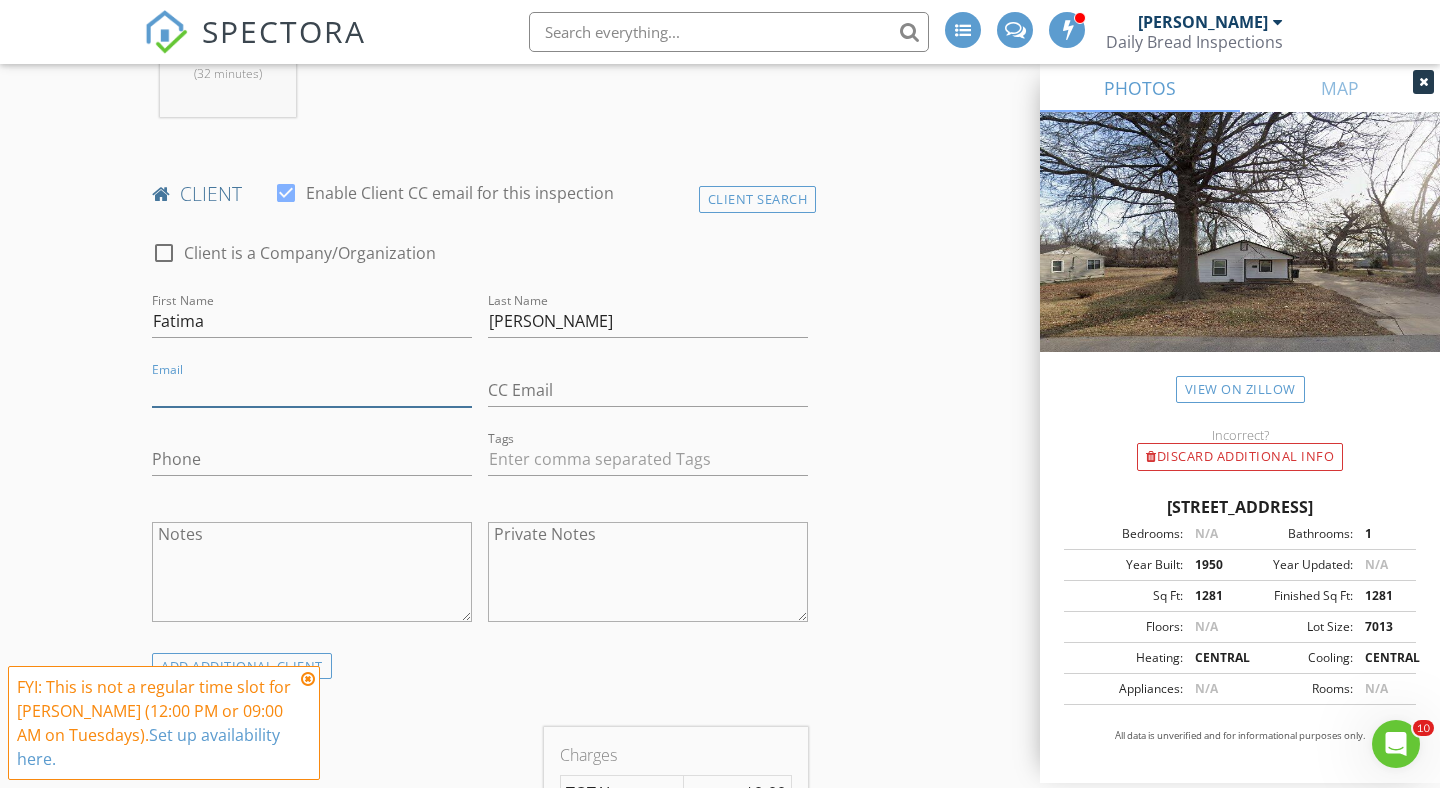 click on "Email" at bounding box center (312, 390) 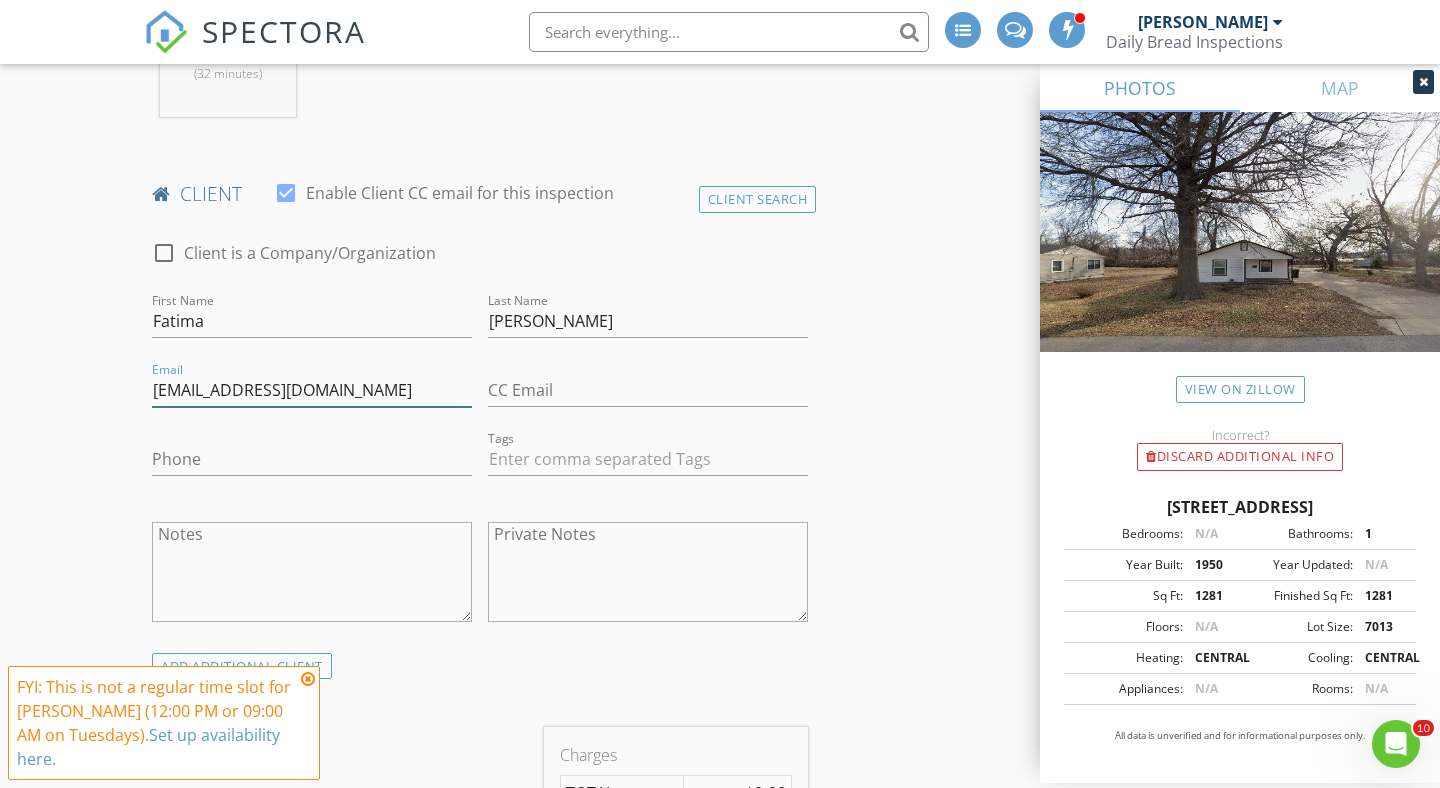 type on "medinafaty22@gmail.com" 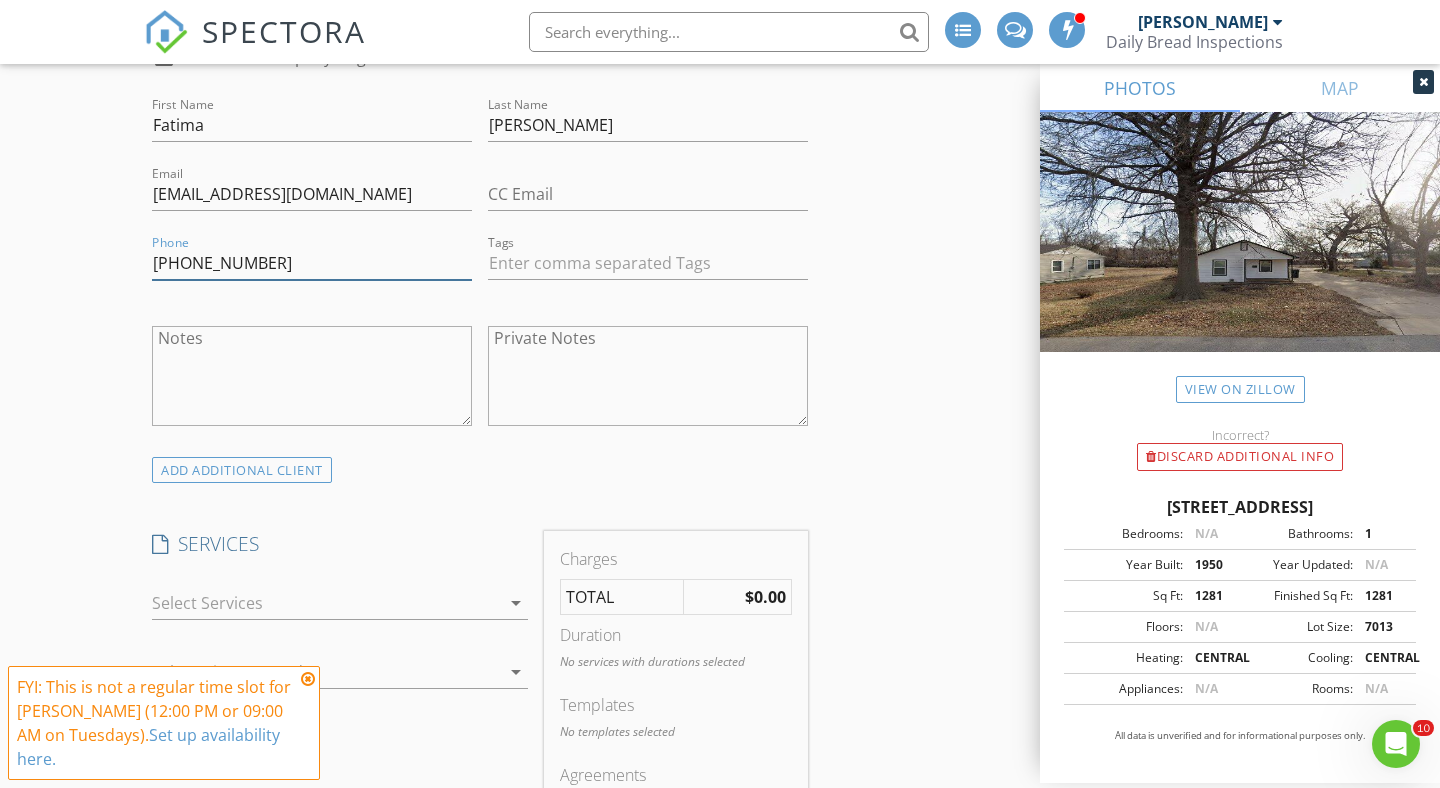 scroll, scrollTop: 1109, scrollLeft: 0, axis: vertical 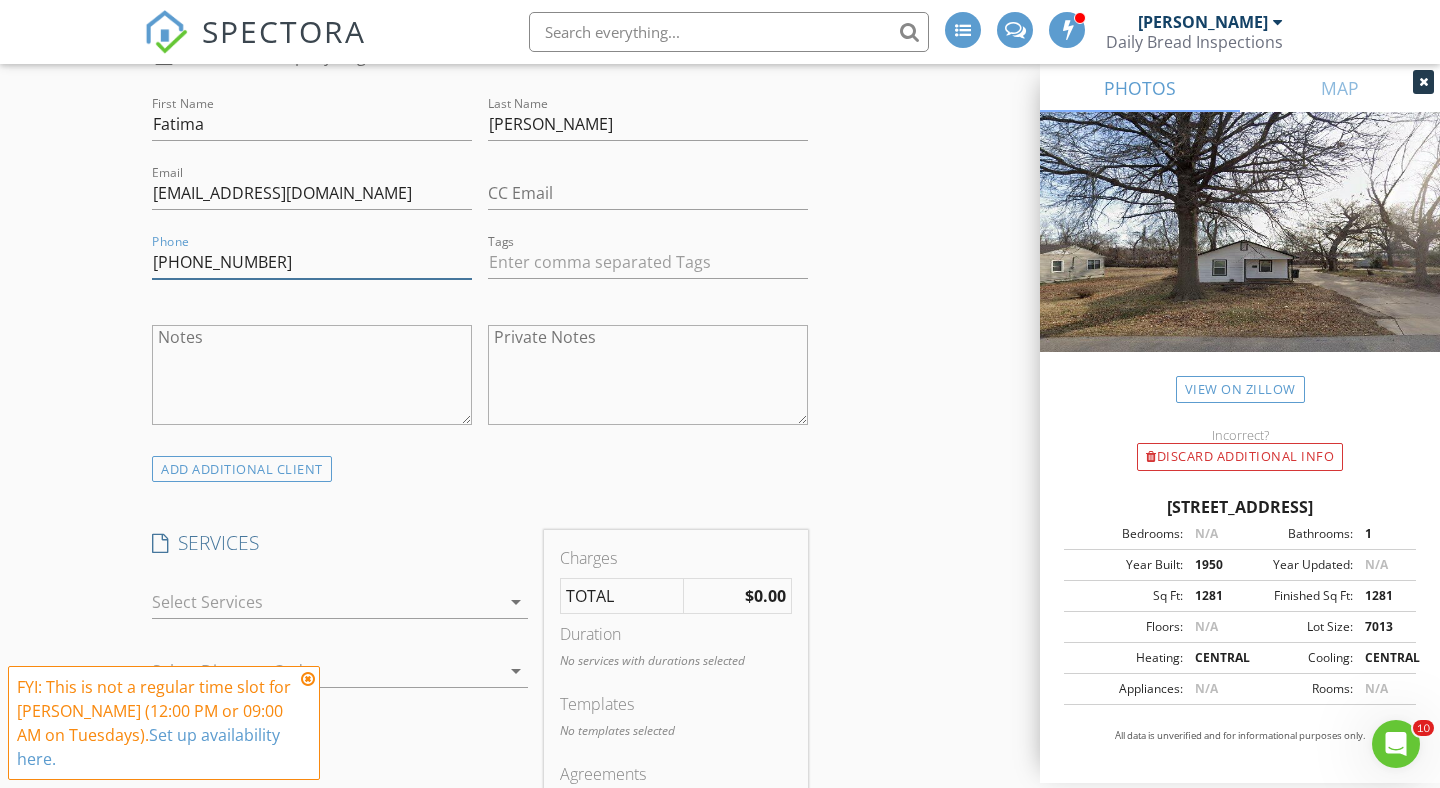 type on "918-495-5380" 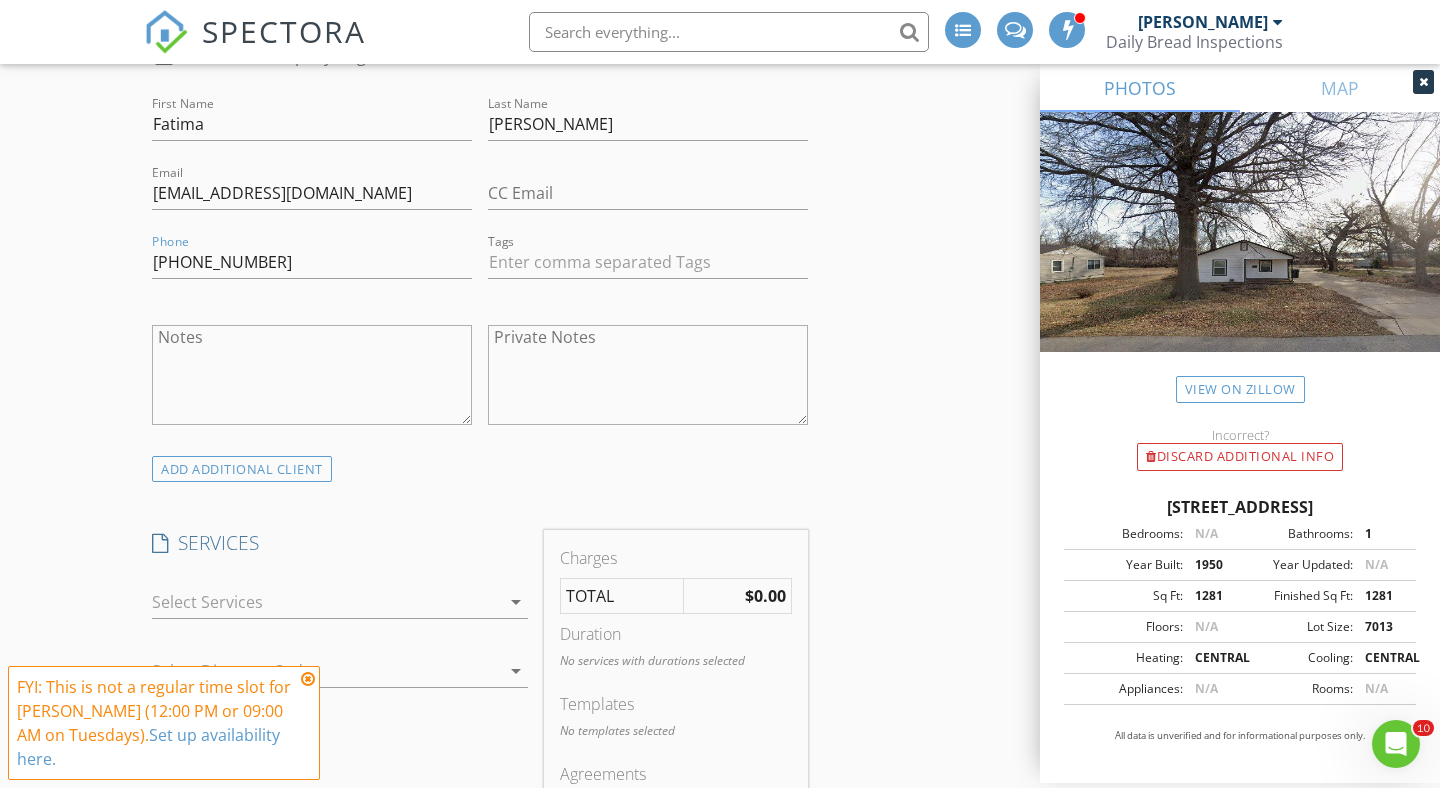 click at bounding box center (326, 602) 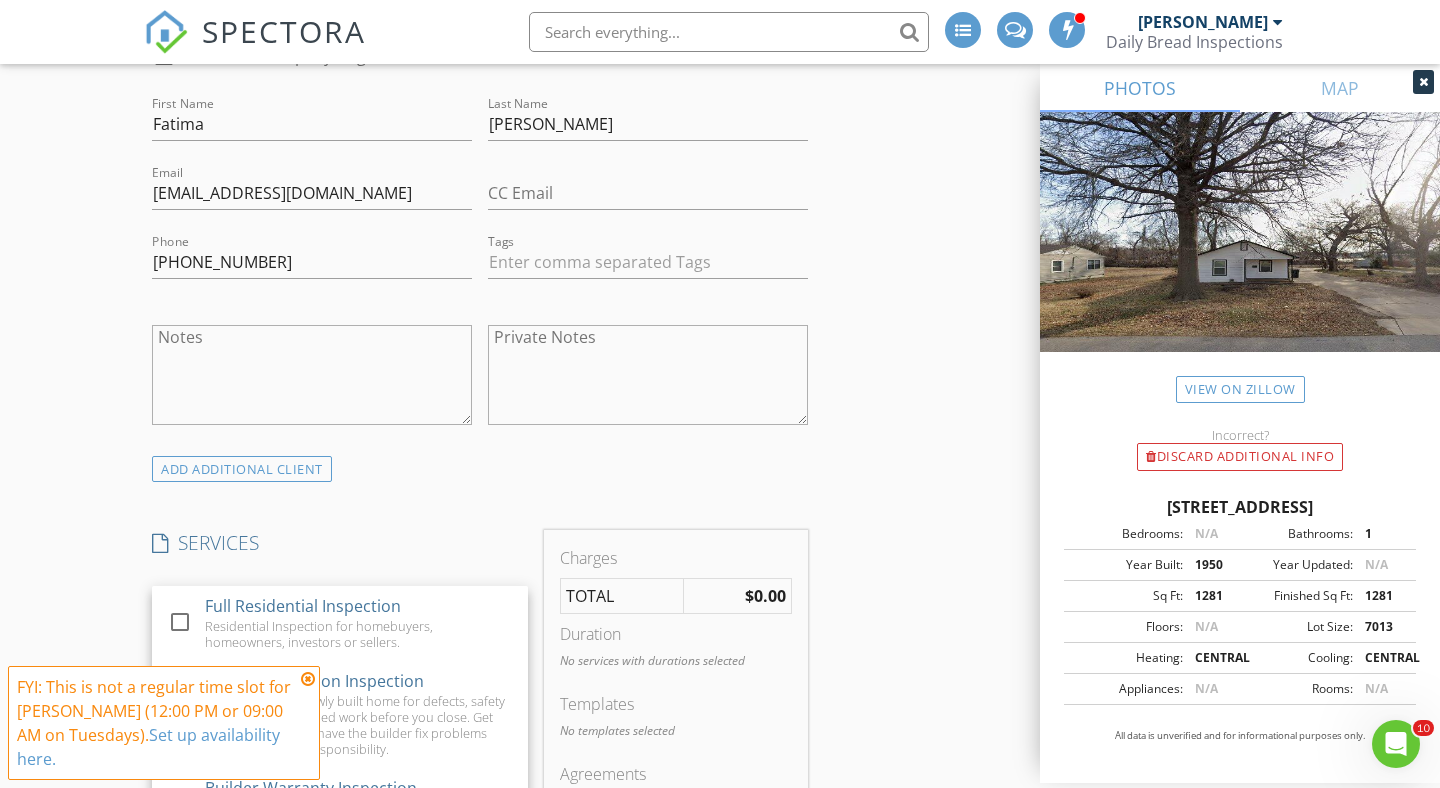 click on "Full Residential Inspection" at bounding box center [303, 606] 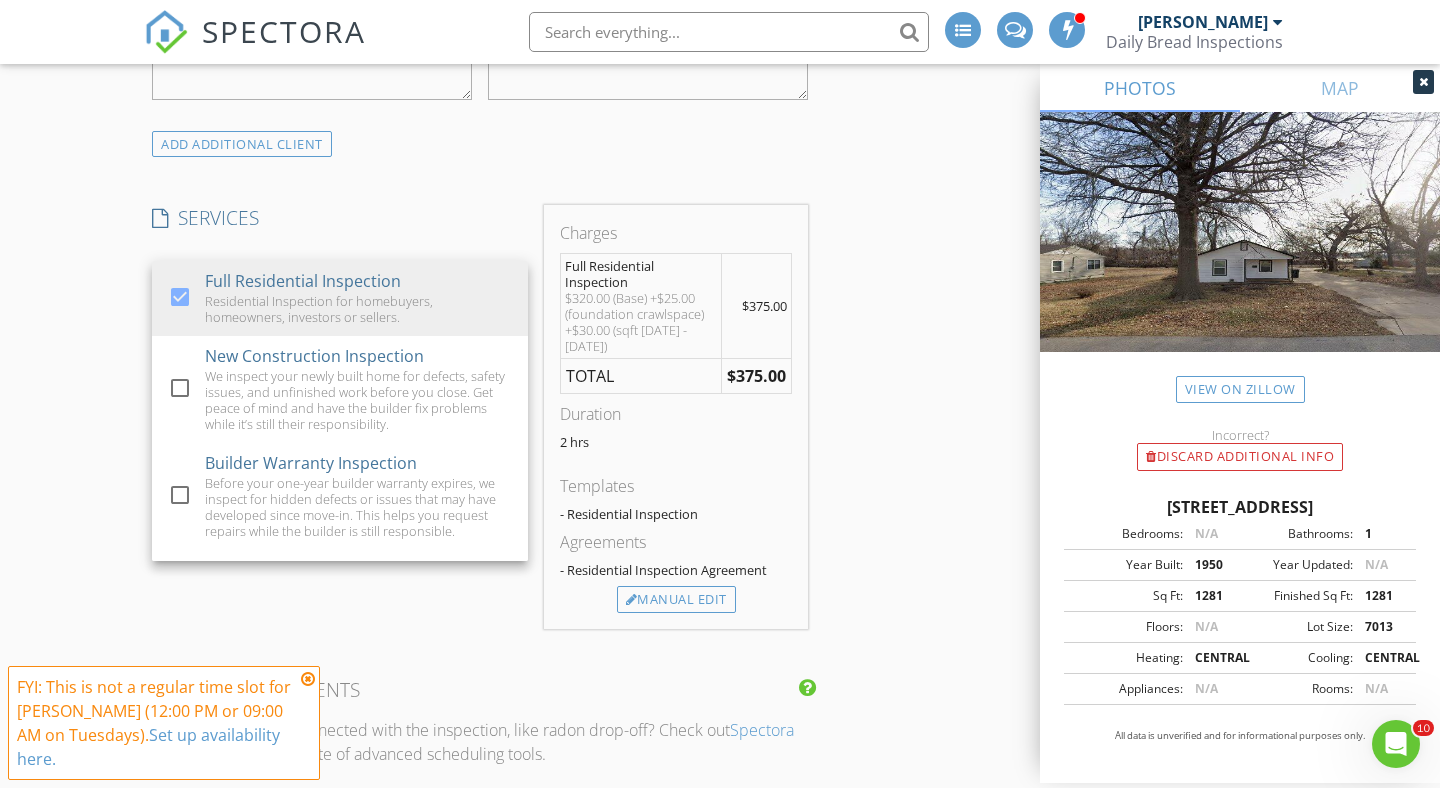 scroll, scrollTop: 1438, scrollLeft: 0, axis: vertical 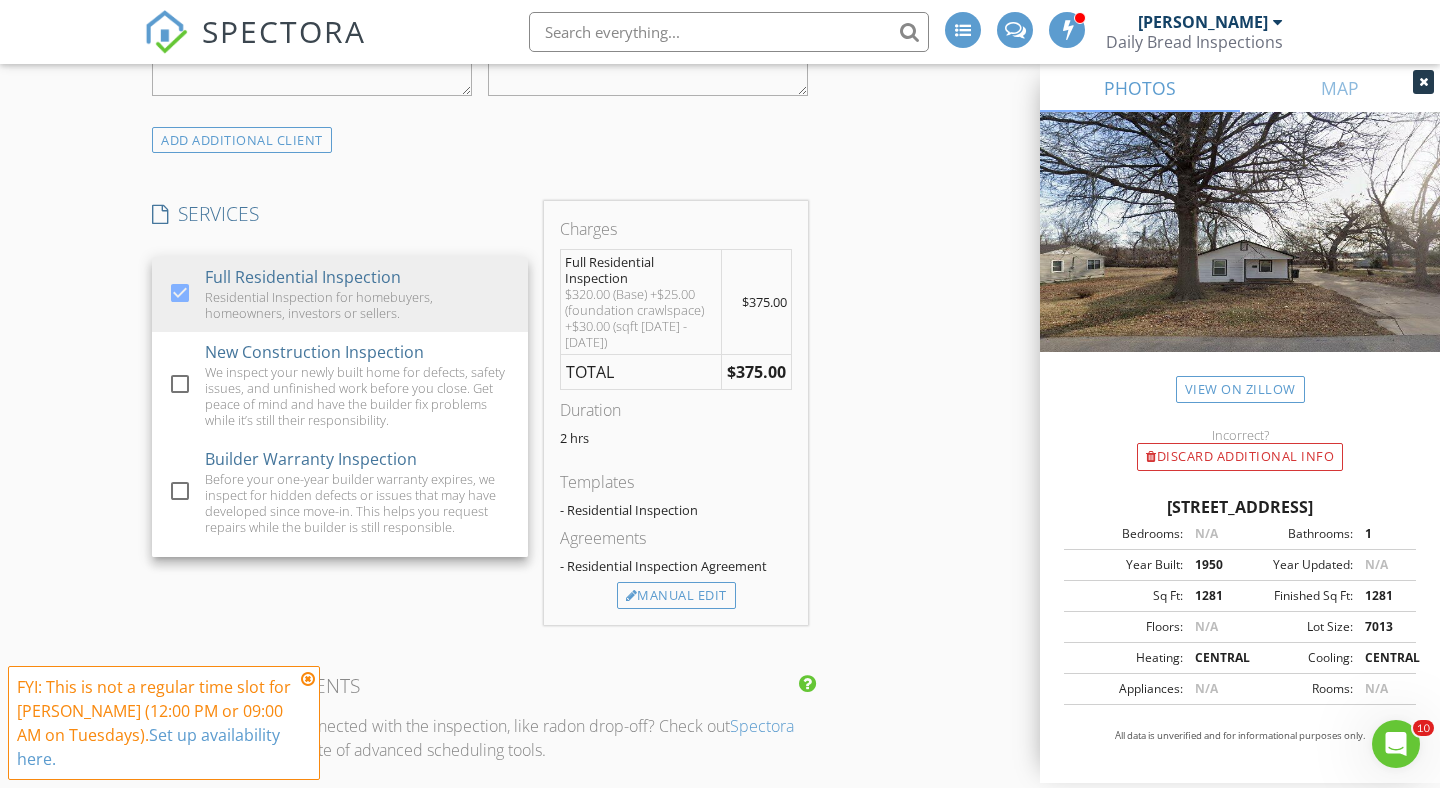 click on "INSPECTOR(S)
check_box   Joey Almazan   PRIMARY   check_box_outline_blank   Stephen Toma     Joey Almazan arrow_drop_down   check_box_outline_blank Joey Almazan specifically requested
Date/Time
07/15/2025 3:00 PM
Location
Address Search       Address 2611 N Trenton Ave   Unit   City Tulsa   State OK   Zip 74106   County Tulsa     Square Feet 1281   Year Built 1950   Foundation Crawlspace arrow_drop_down     Joey Almazan     21.4 miles     (32 minutes)
client
check_box Enable Client CC email for this inspection   Client Search     check_box_outline_blank Client is a Company/Organization     First Name Fatima   Last Name Medina   Email medinafaty22@gmail.com   CC Email   Phone 918-495-5380         Tags         Notes   Private Notes
ADD ADDITIONAL client
SERVICES
check_box" at bounding box center [480, 720] 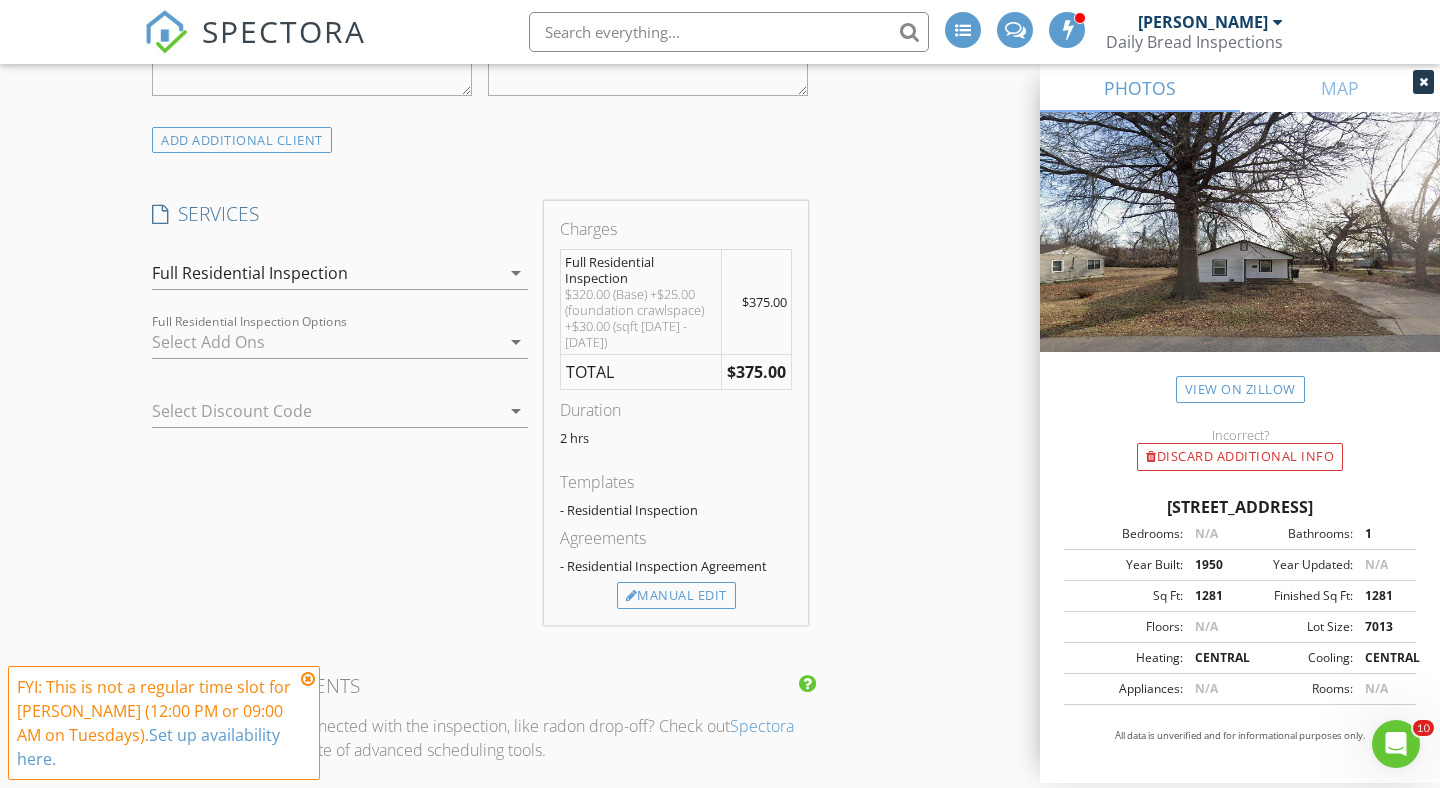 click at bounding box center [326, 342] 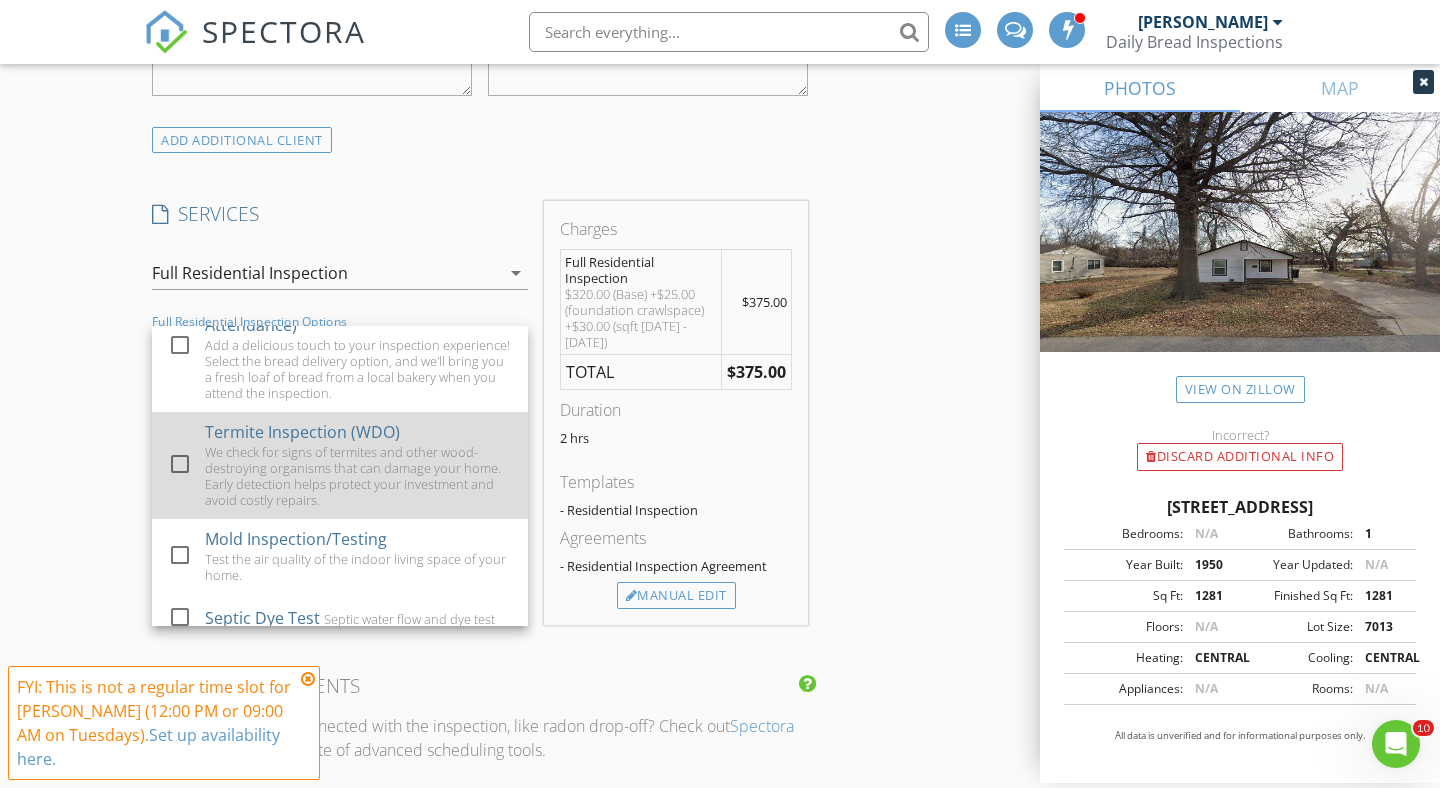 scroll, scrollTop: 47, scrollLeft: 0, axis: vertical 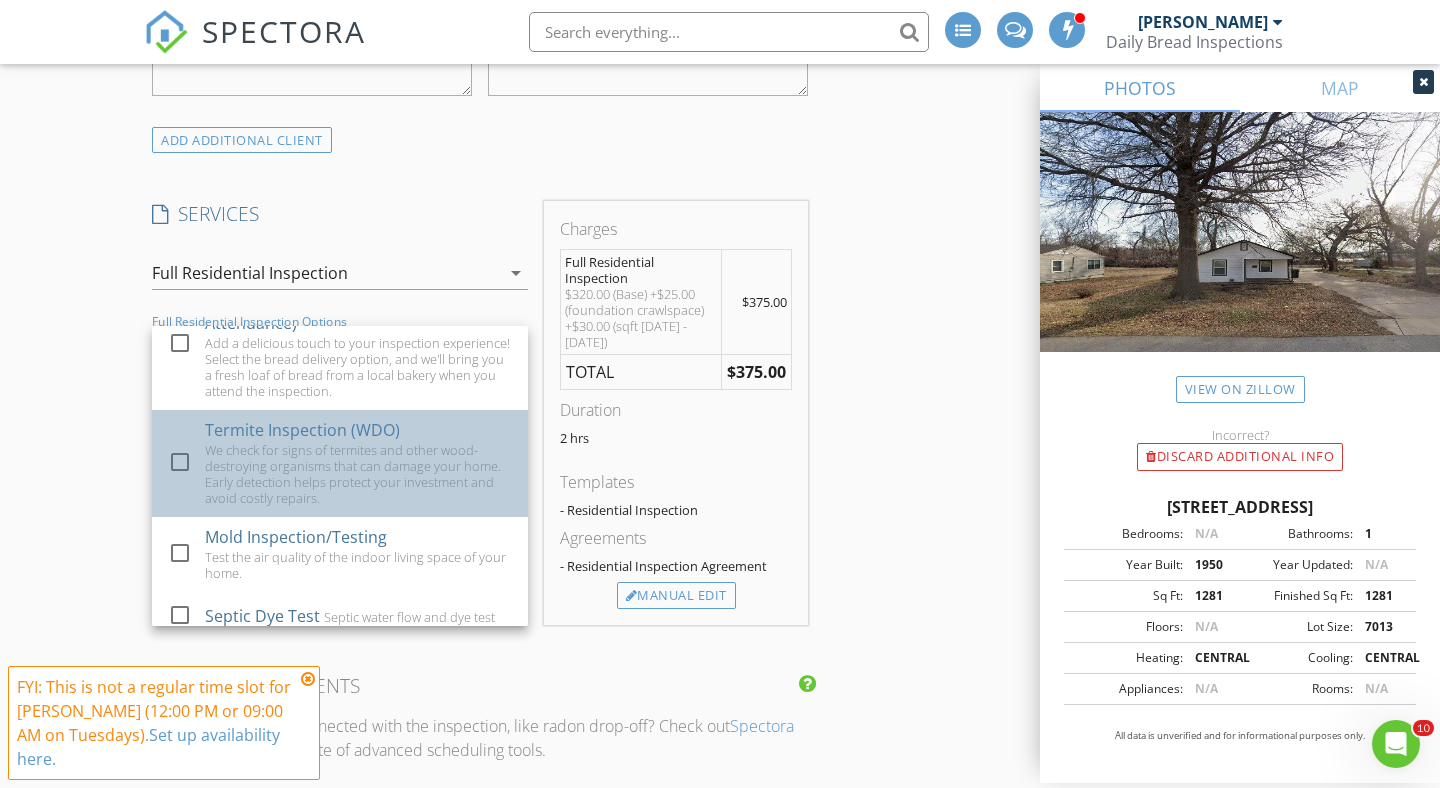 click on "We check for signs of termites and other wood-destroying organisms that can damage your home. Early detection helps protect your investment and avoid costly repairs." at bounding box center [358, 474] 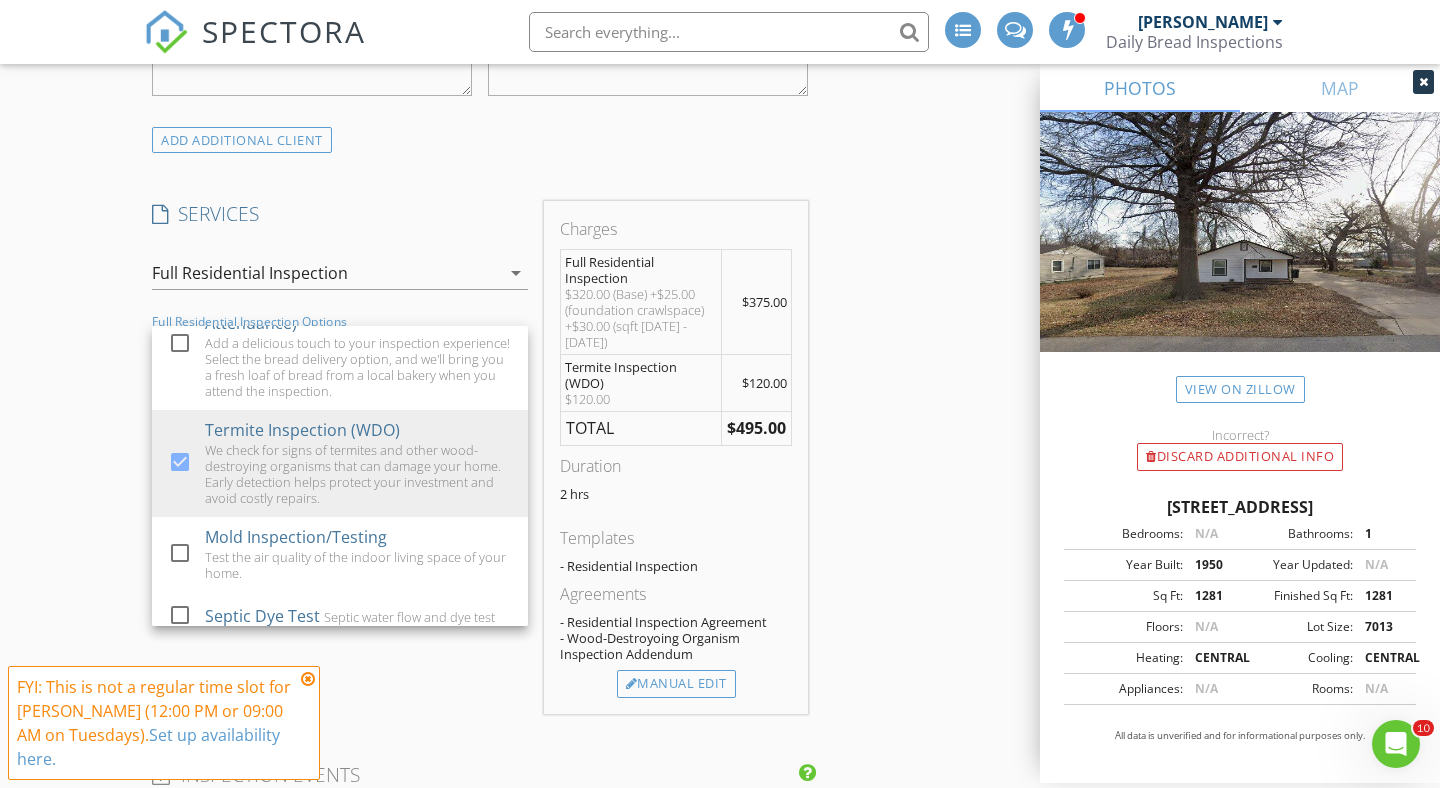 click on "New Inspection
INSPECTOR(S)
check_box   Joey Almazan   PRIMARY   check_box_outline_blank   Stephen Toma     Joey Almazan arrow_drop_down   check_box_outline_blank Joey Almazan specifically requested
Date/Time
07/15/2025 3:00 PM
Location
Address Search       Address 2611 N Trenton Ave   Unit   City Tulsa   State OK   Zip 74106   County Tulsa     Square Feet 1281   Year Built 1950   Foundation Crawlspace arrow_drop_down     Joey Almazan     21.4 miles     (32 minutes)
client
check_box Enable Client CC email for this inspection   Client Search     check_box_outline_blank Client is a Company/Organization     First Name Fatima   Last Name Medina   Email medinafaty22@gmail.com   CC Email   Phone 918-495-5380         Tags         Notes   Private Notes
ADD ADDITIONAL client
check_box     check_box_outline_blank" at bounding box center [720, 788] 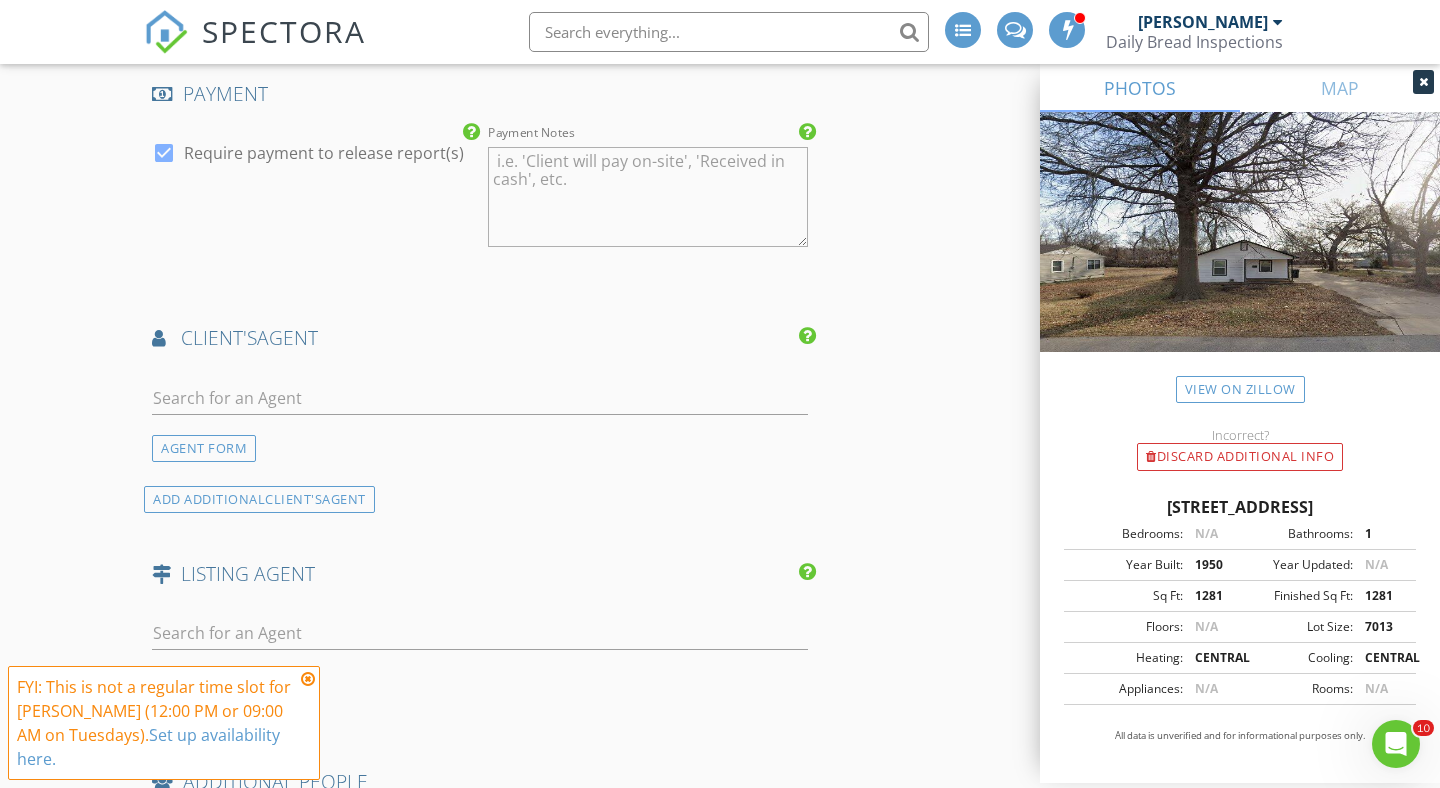 scroll, scrollTop: 2274, scrollLeft: 0, axis: vertical 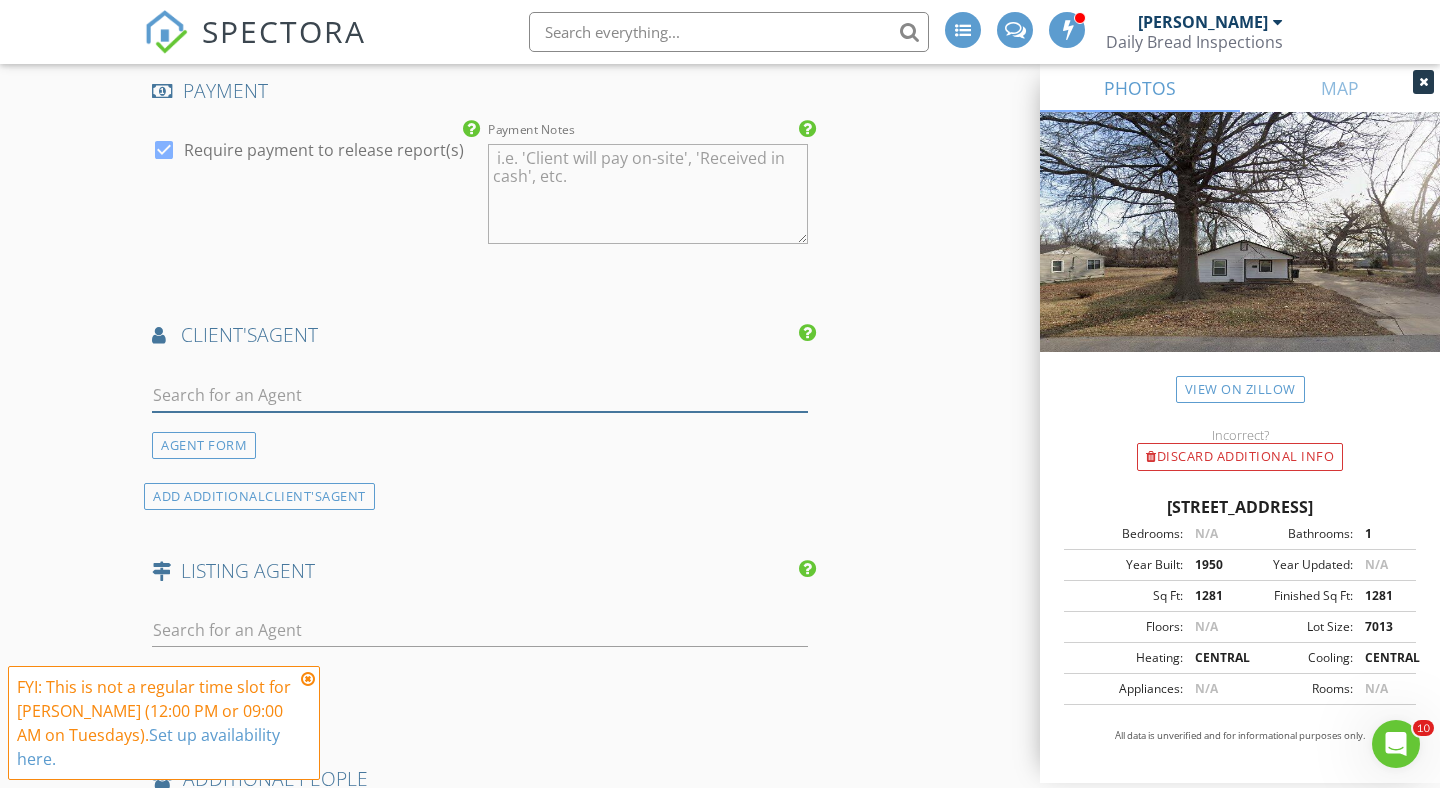 click at bounding box center (480, 395) 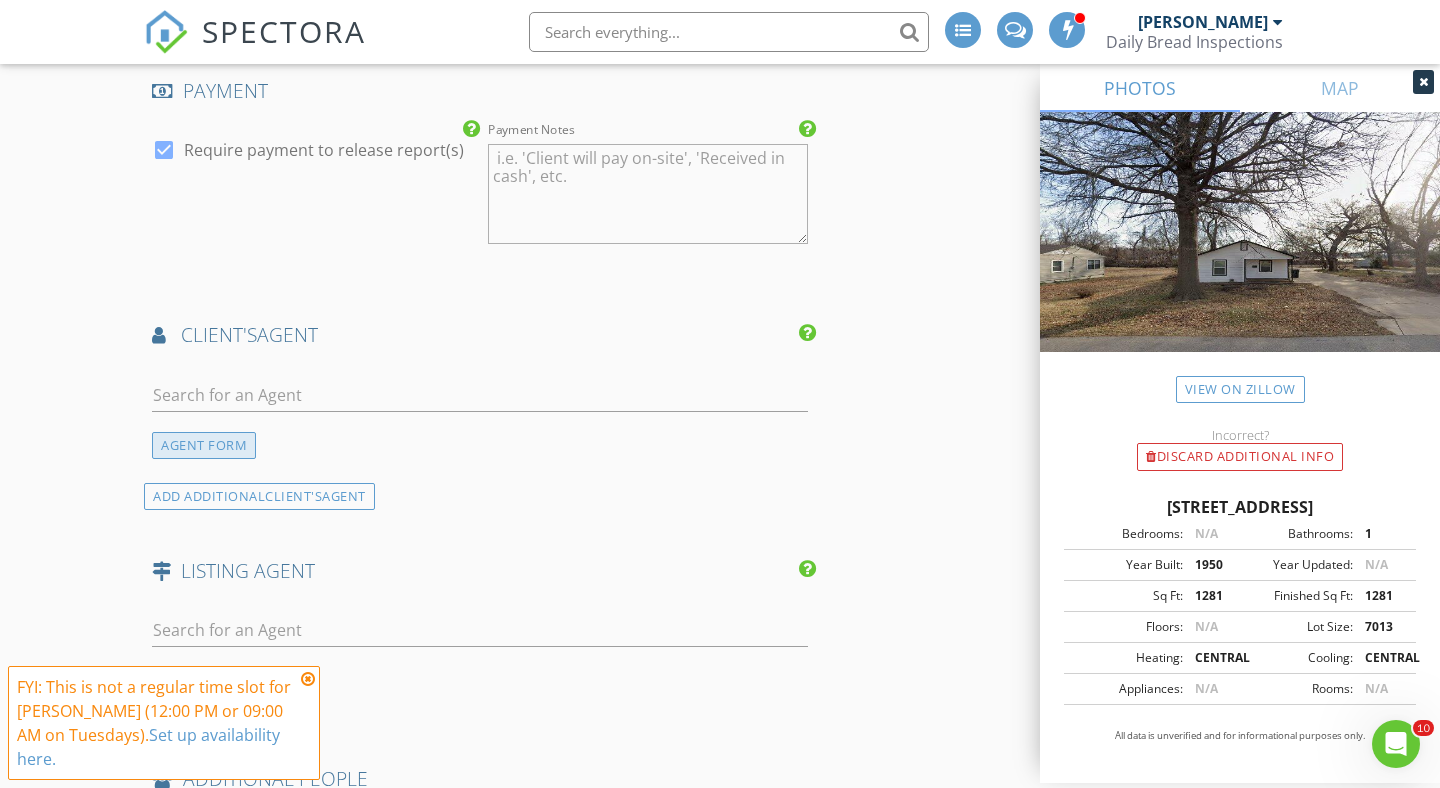 click on "AGENT FORM" at bounding box center [204, 445] 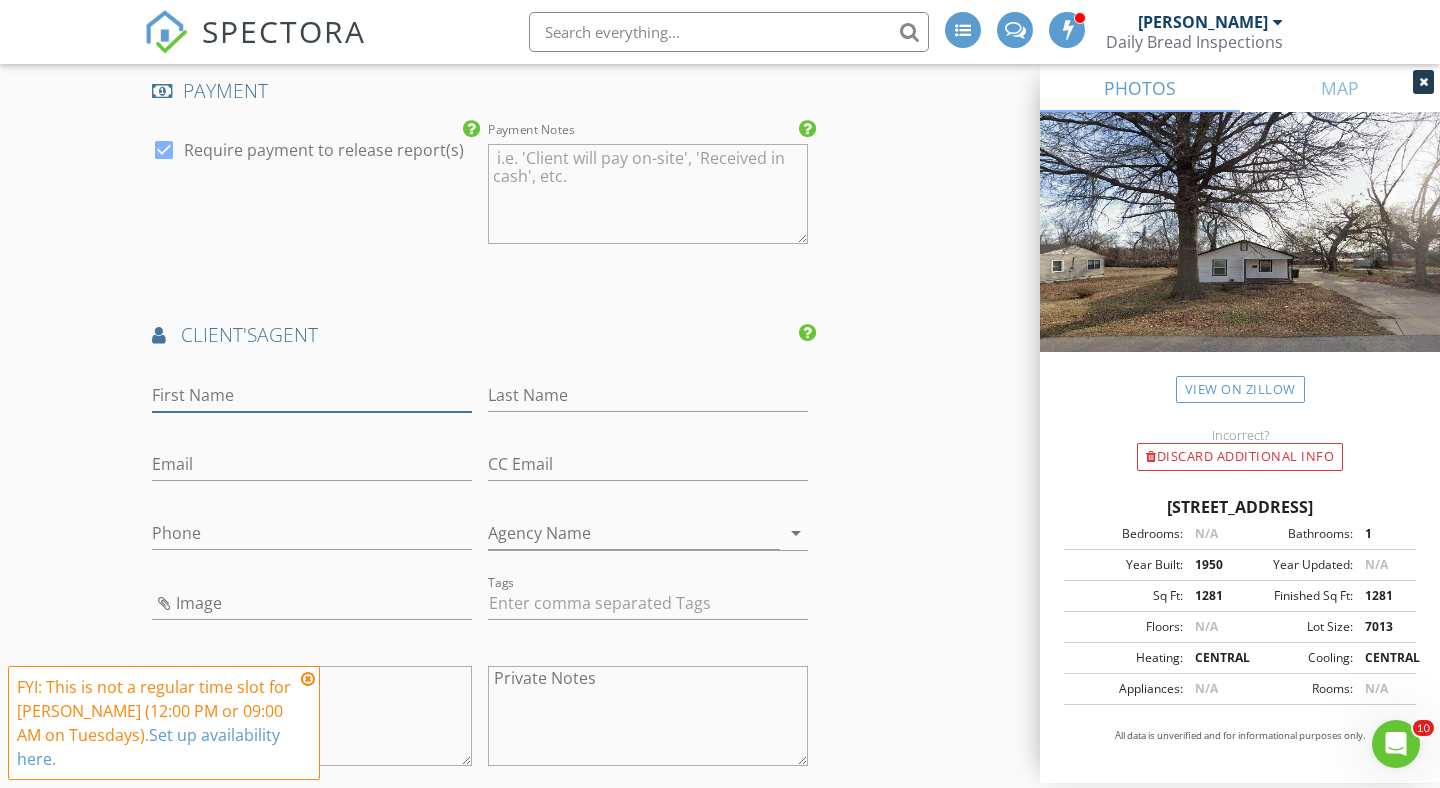 click on "First Name" at bounding box center (312, 395) 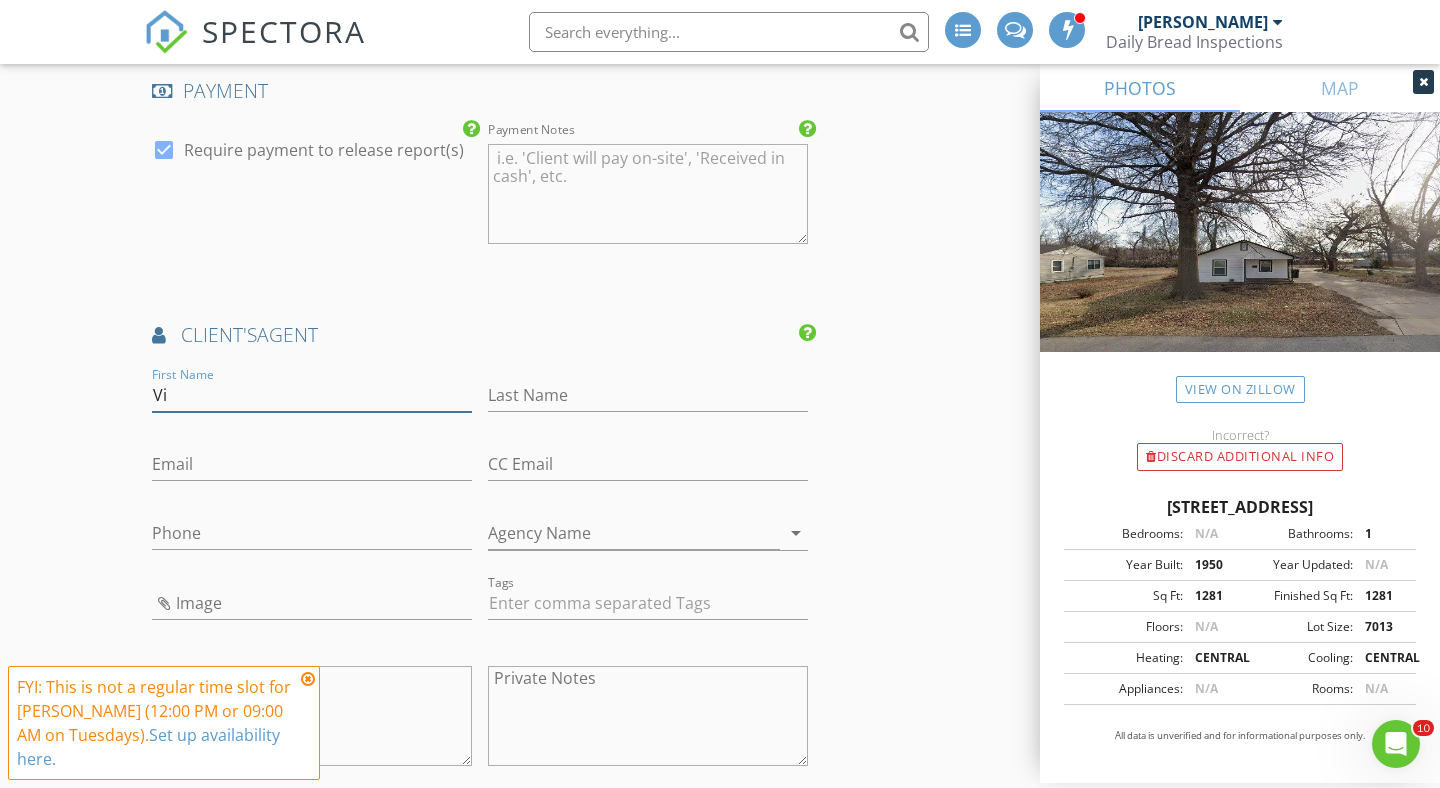 type on "V" 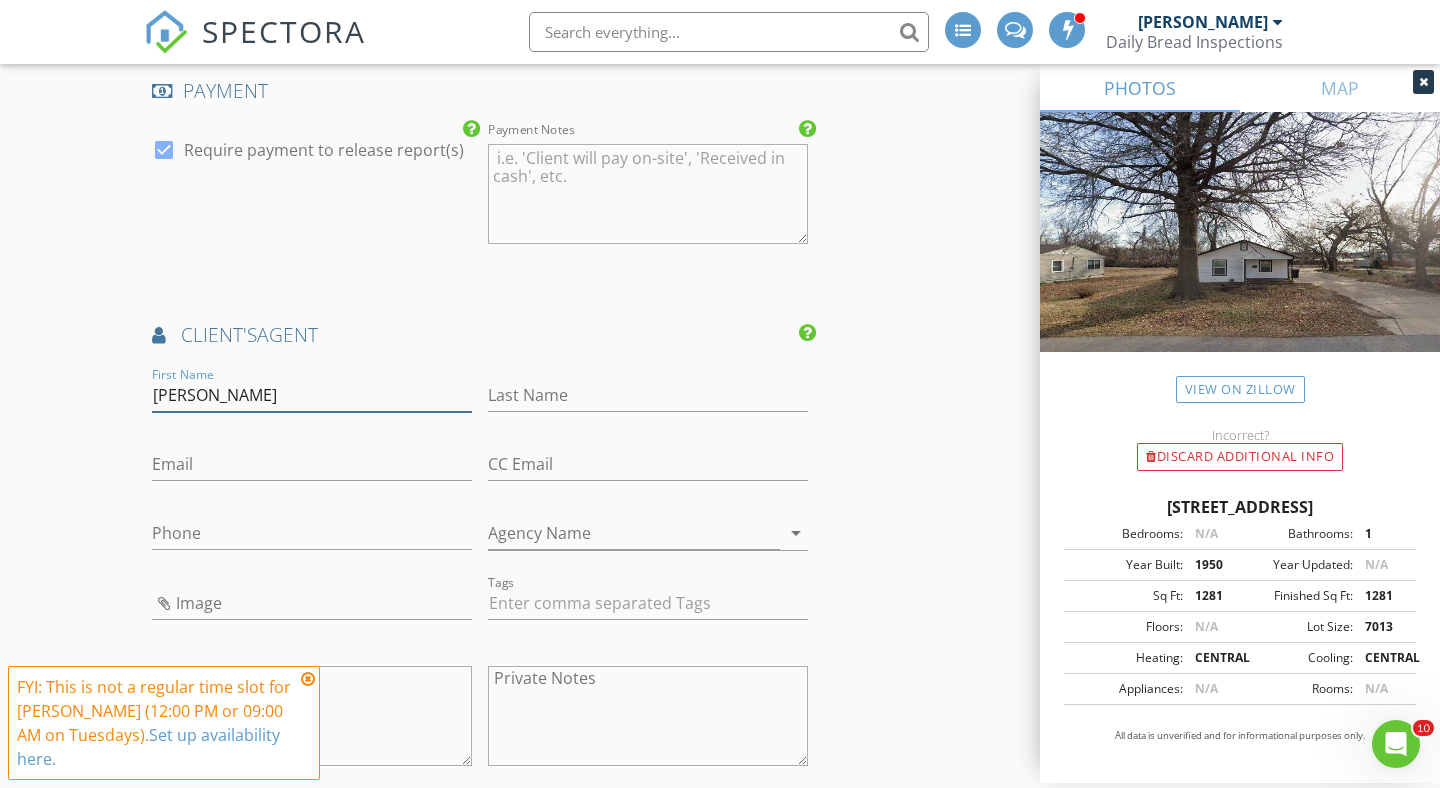 type on "Cindy" 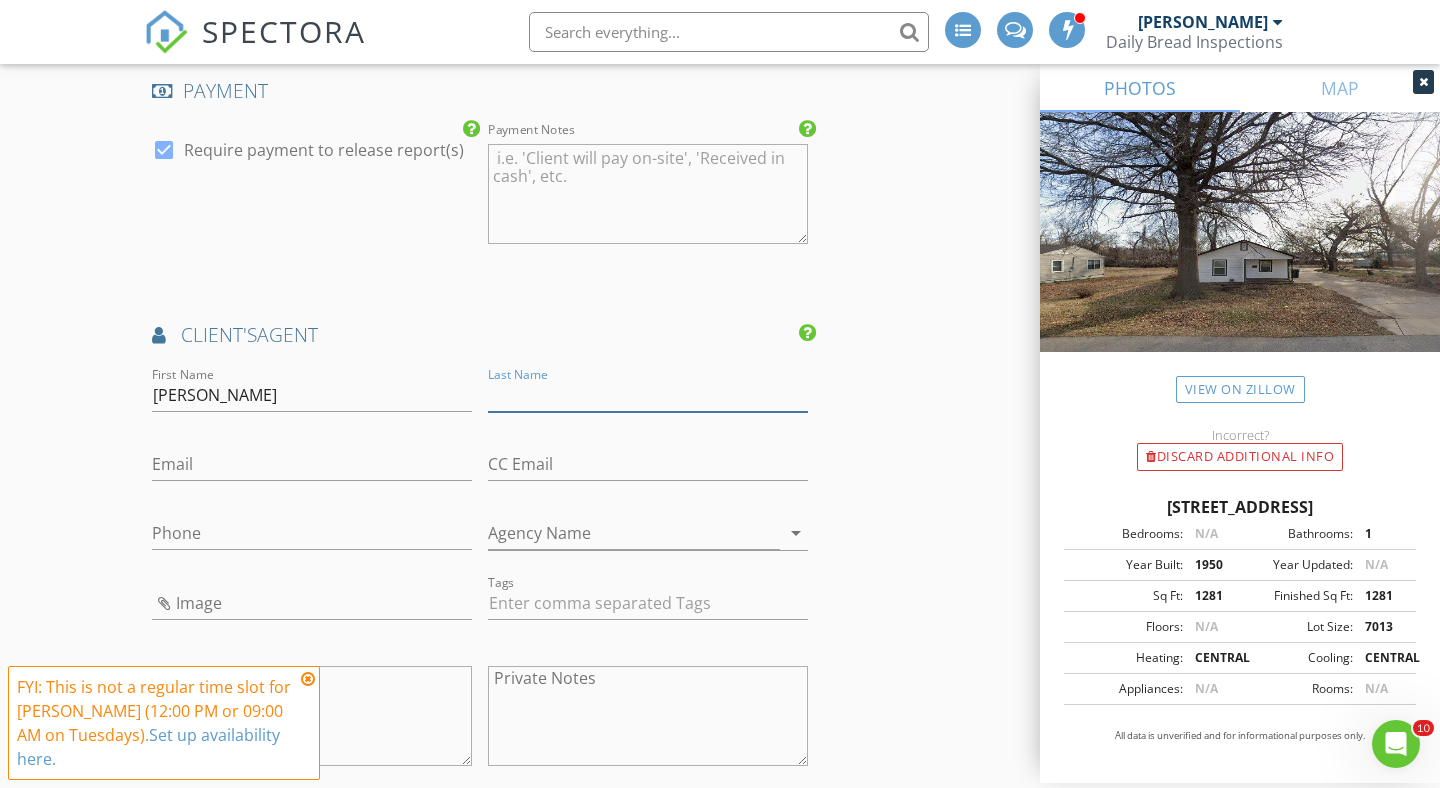 click on "Last Name" at bounding box center [648, 395] 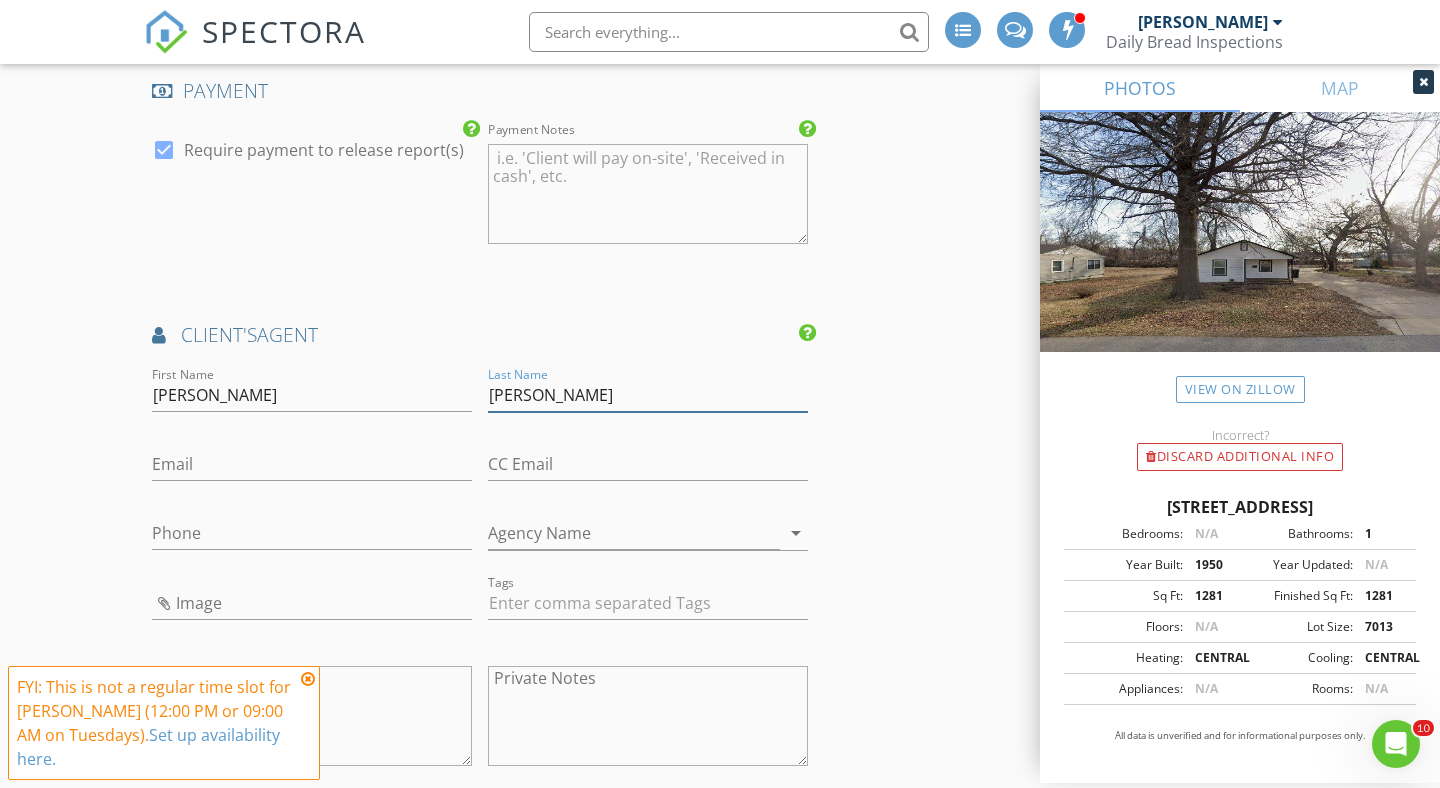 type on "Flores" 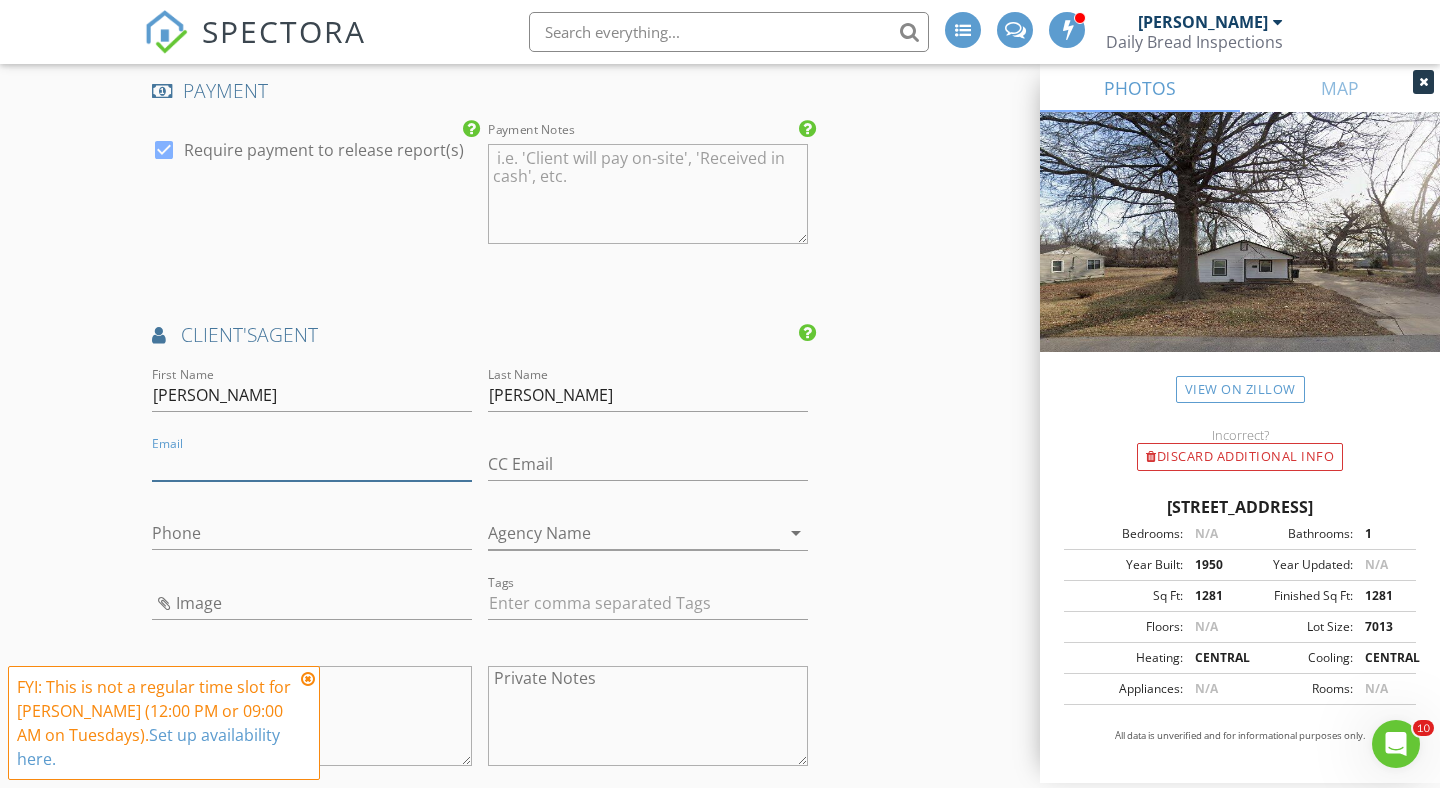 click on "Email" at bounding box center [312, 464] 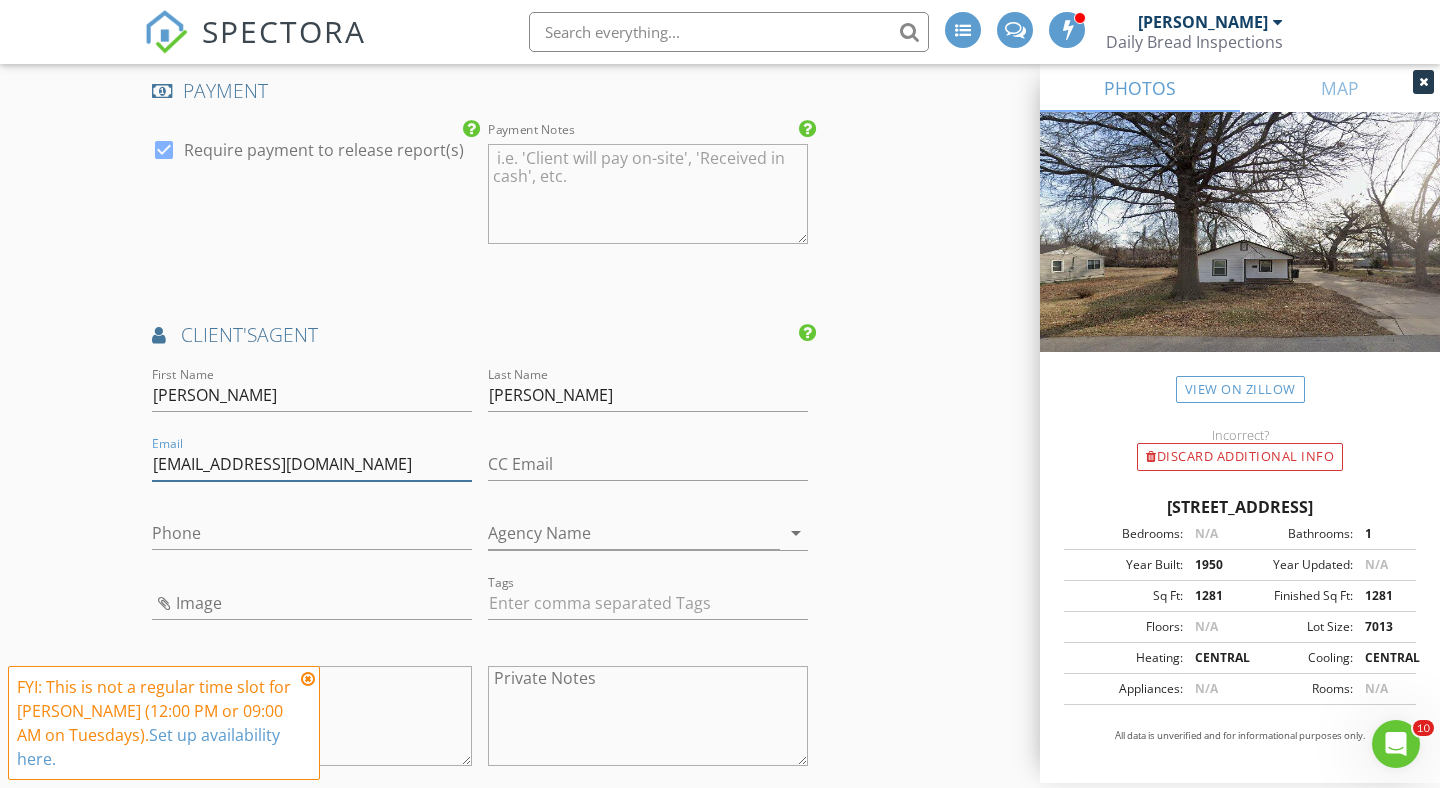 type on "cindyflores@solidrockrealtors.com" 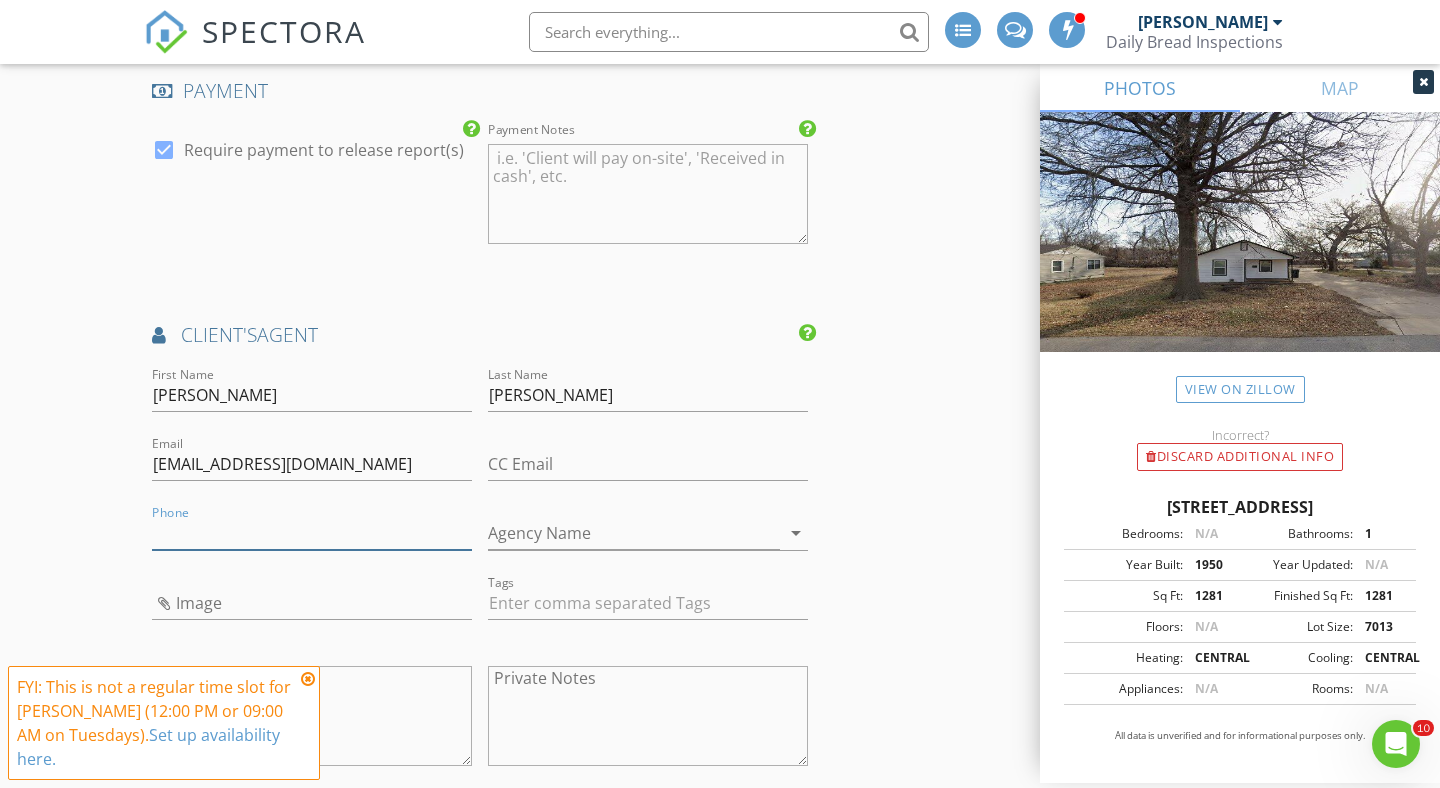 click on "Phone" at bounding box center (312, 533) 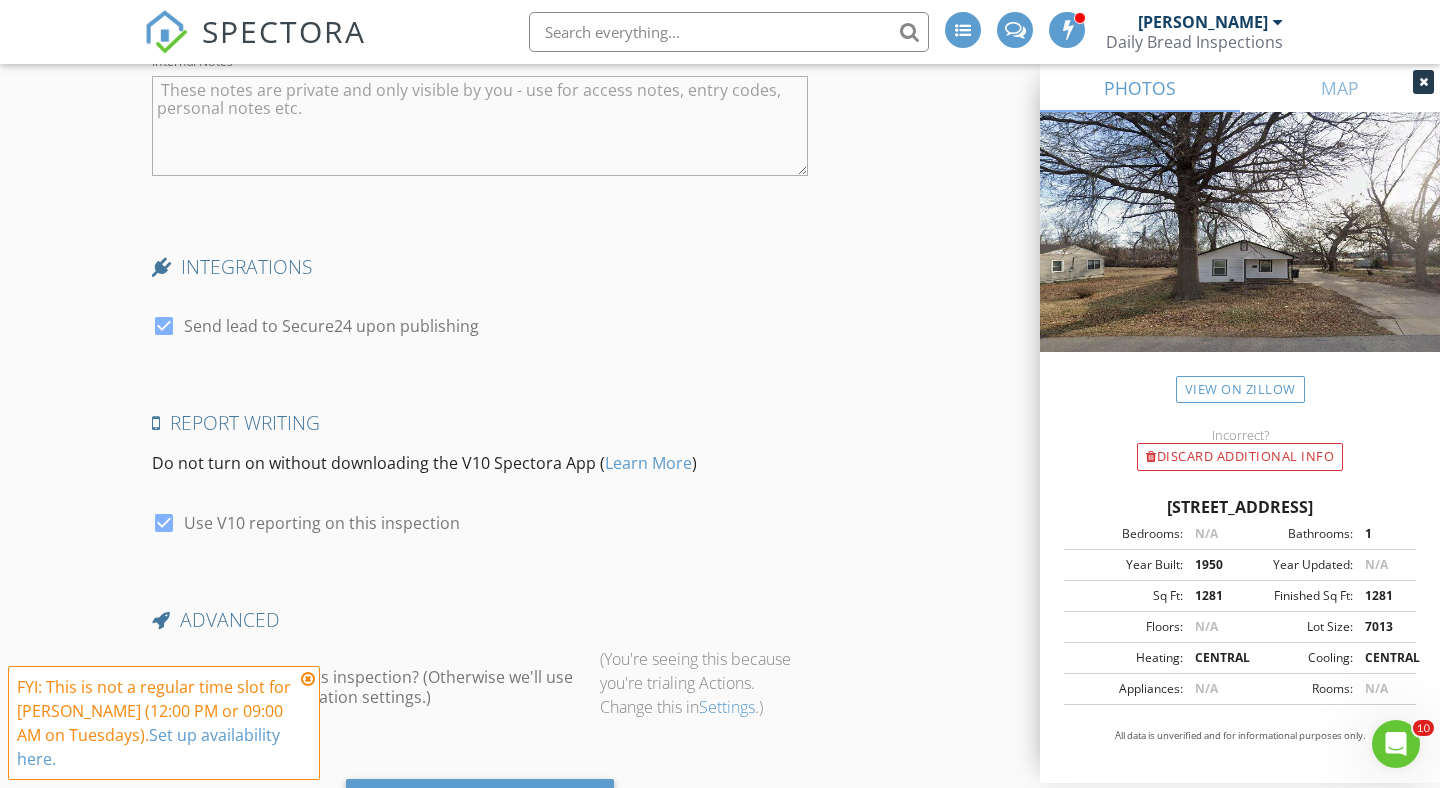 scroll, scrollTop: 3876, scrollLeft: 0, axis: vertical 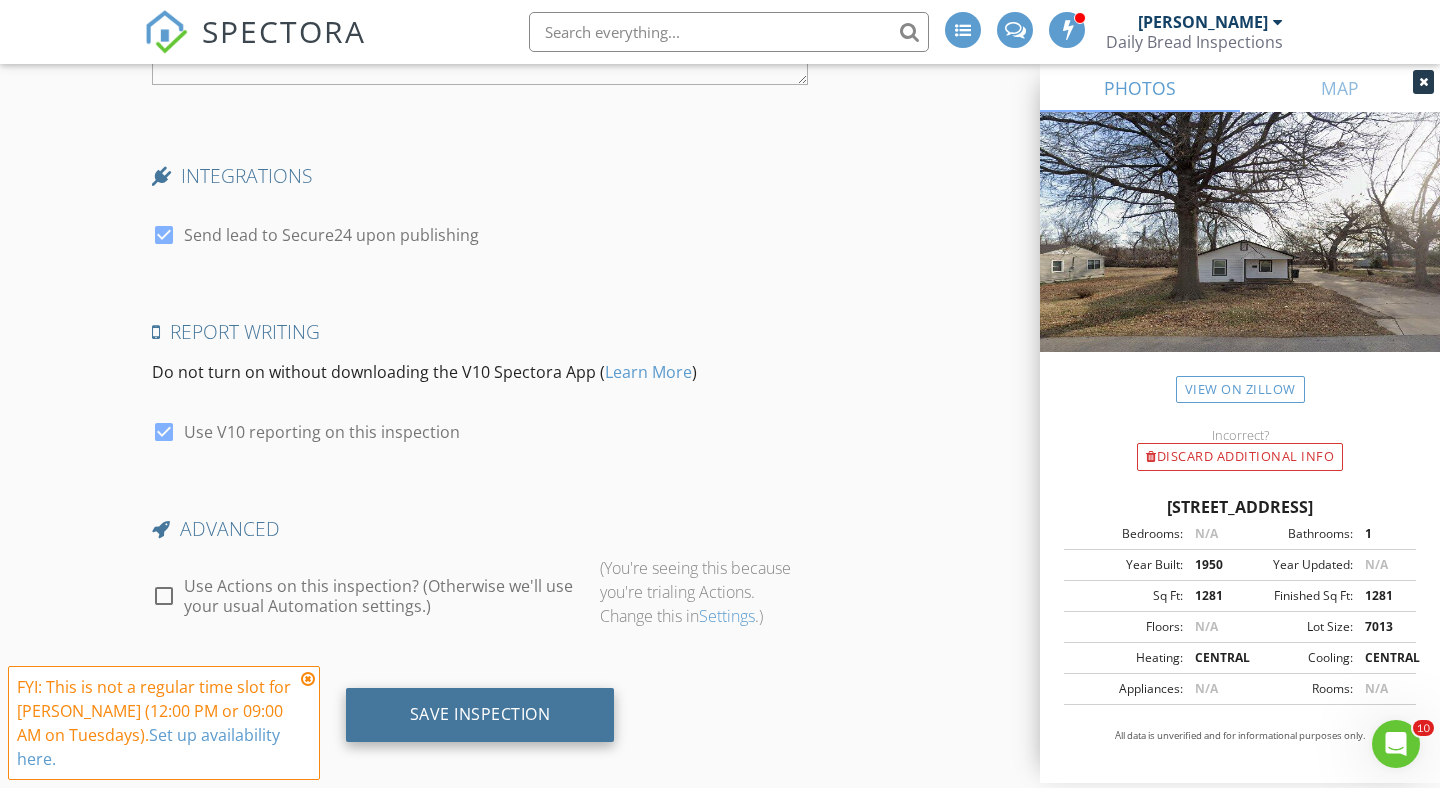 type on "918-808-0192" 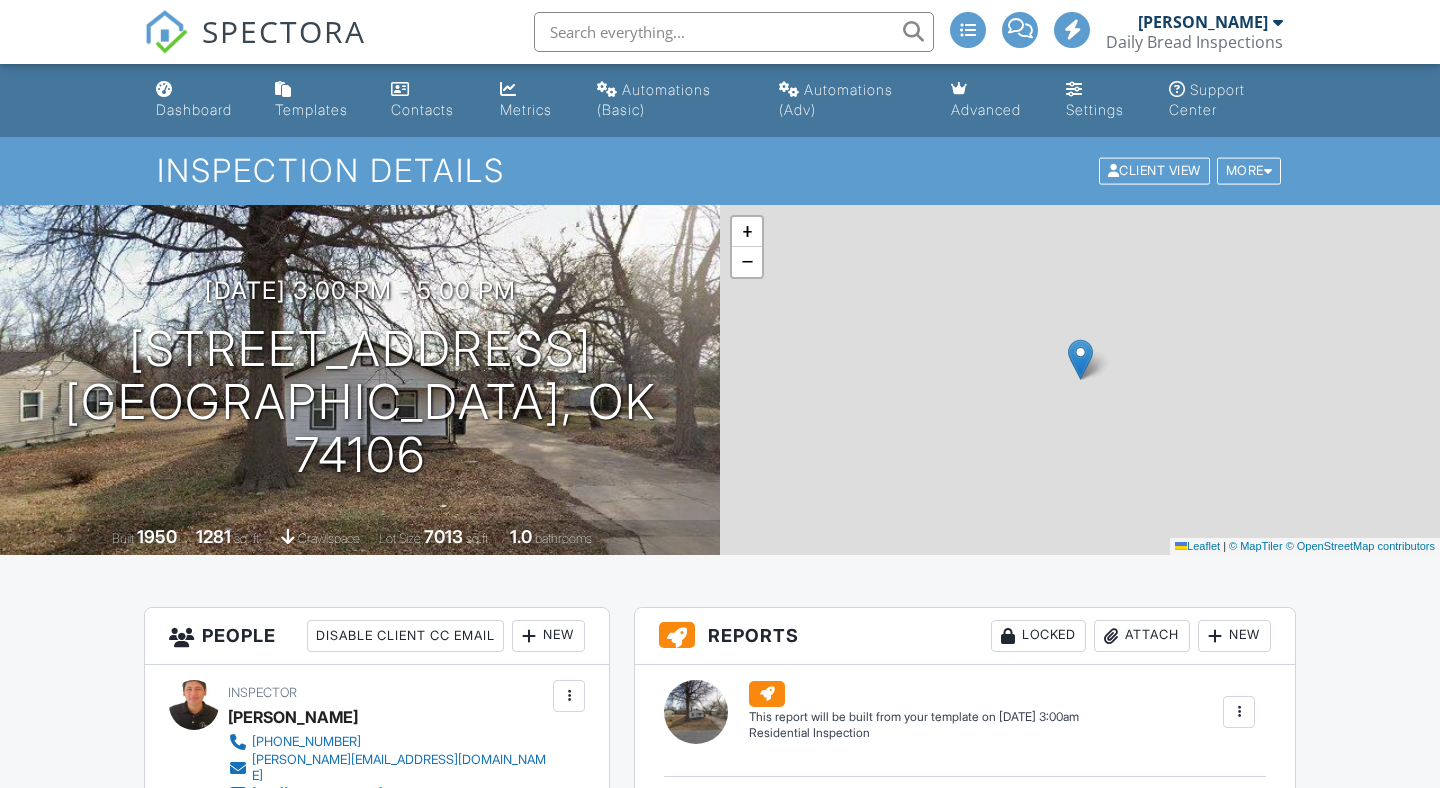 scroll, scrollTop: 0, scrollLeft: 0, axis: both 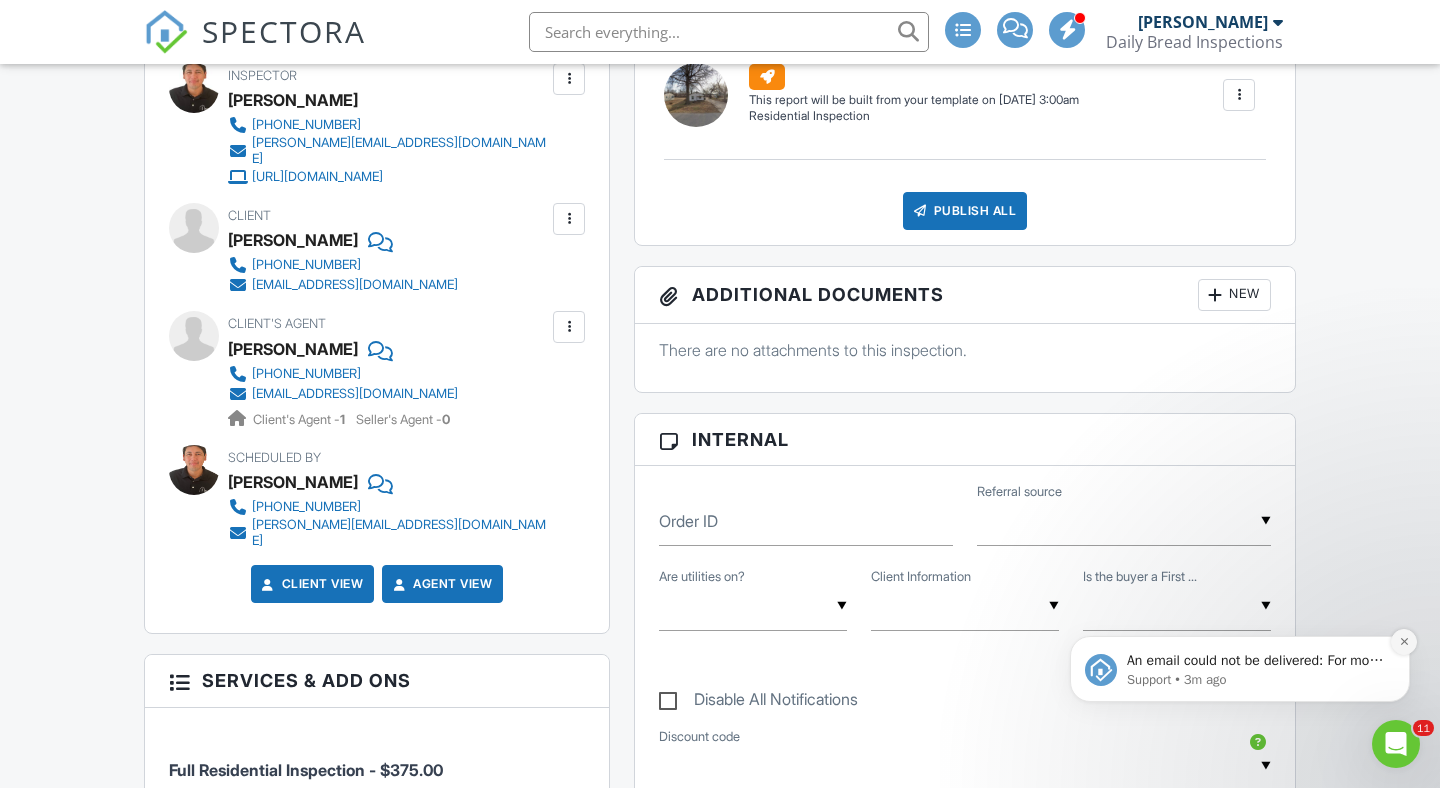 click at bounding box center (1404, 642) 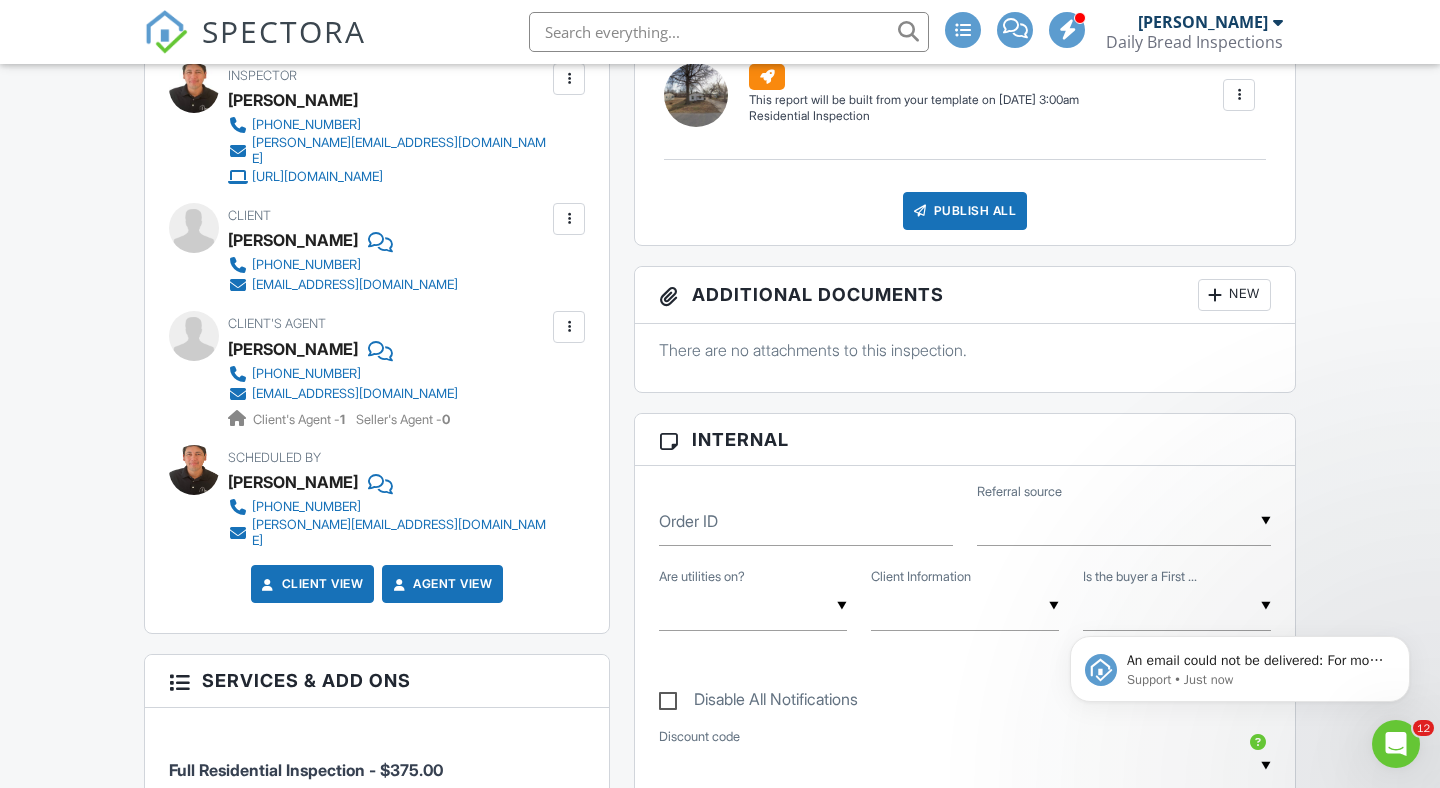 scroll, scrollTop: 0, scrollLeft: 0, axis: both 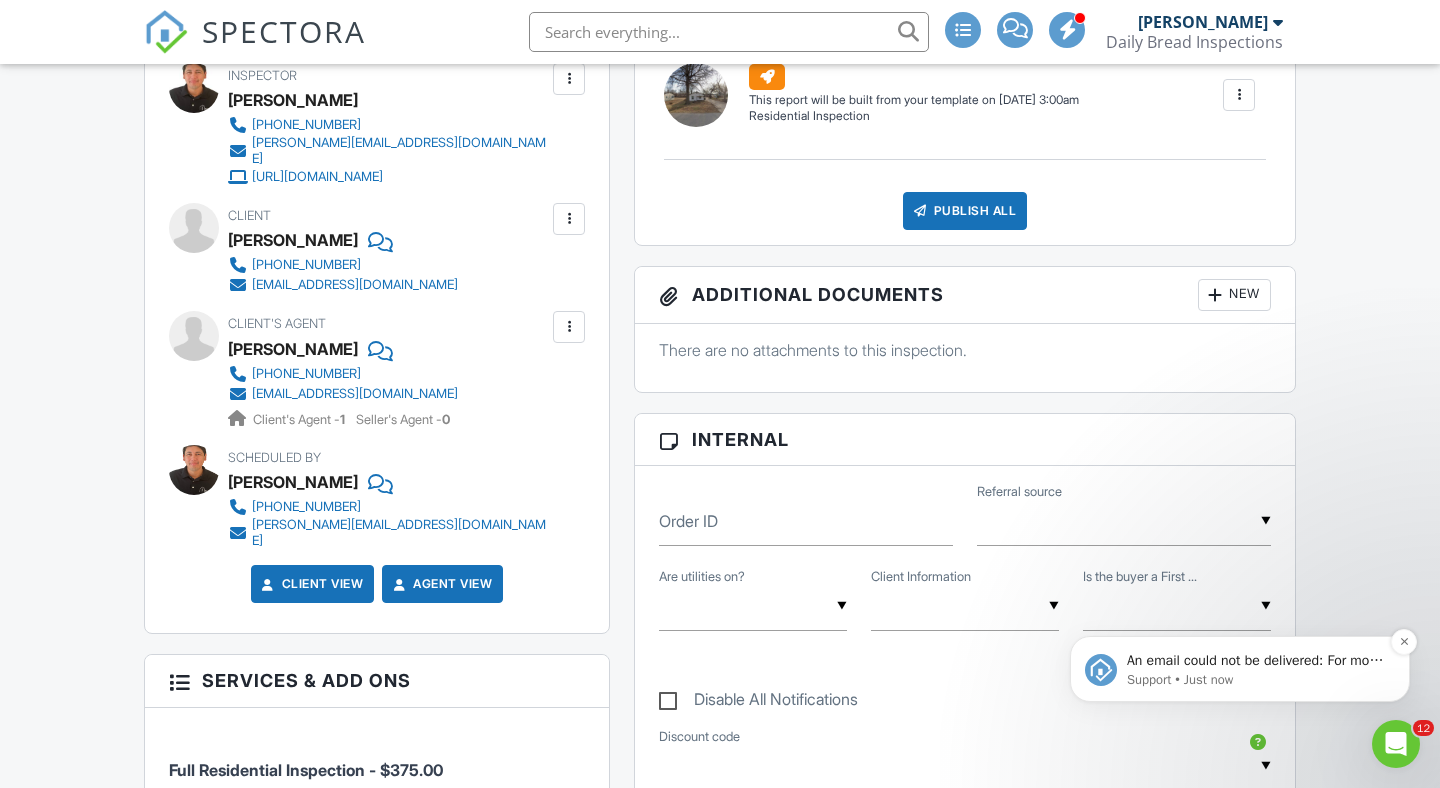 click on "An email could not be delivered:  For more information, view Why emails don't get delivered (Support Article)" at bounding box center [1256, 661] 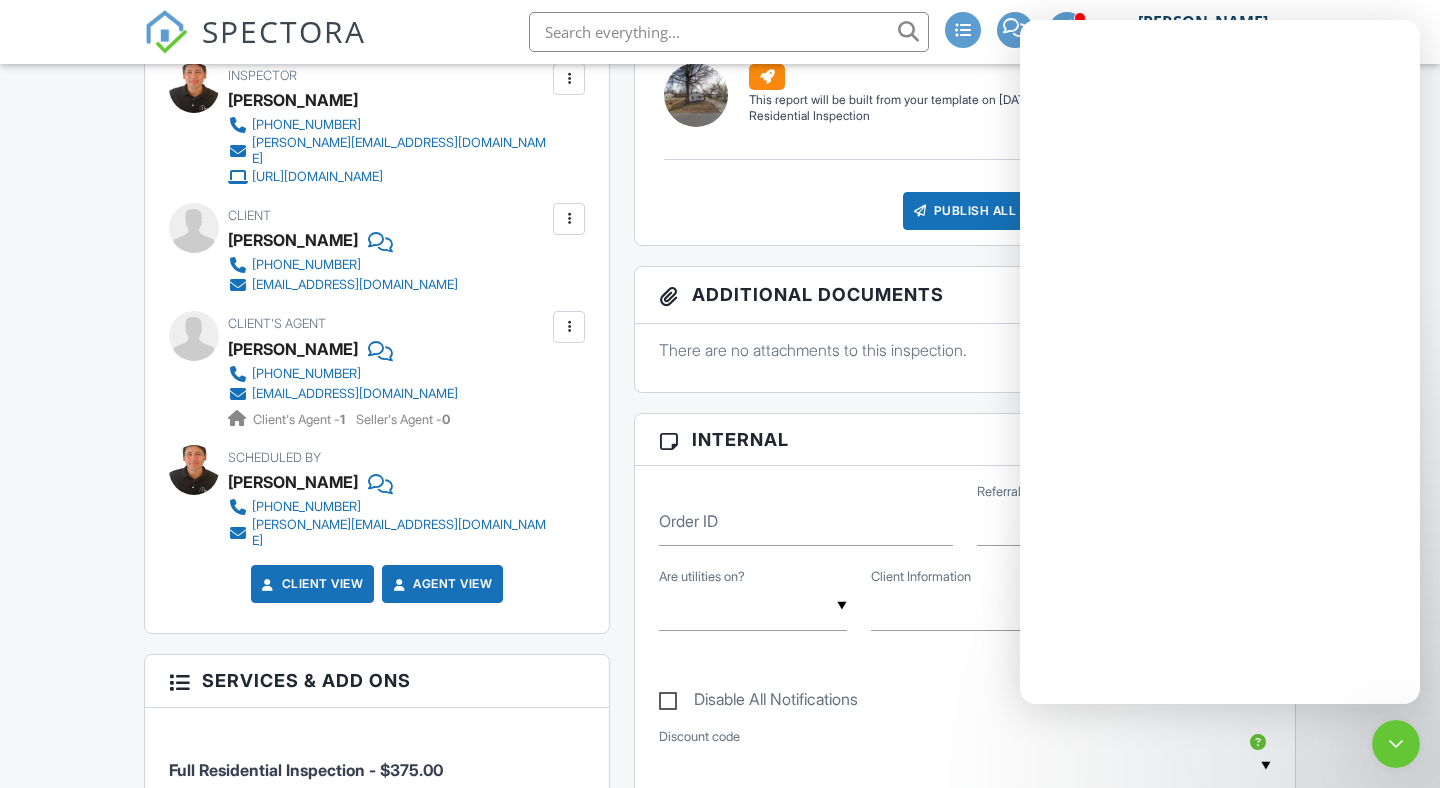 scroll, scrollTop: 0, scrollLeft: 0, axis: both 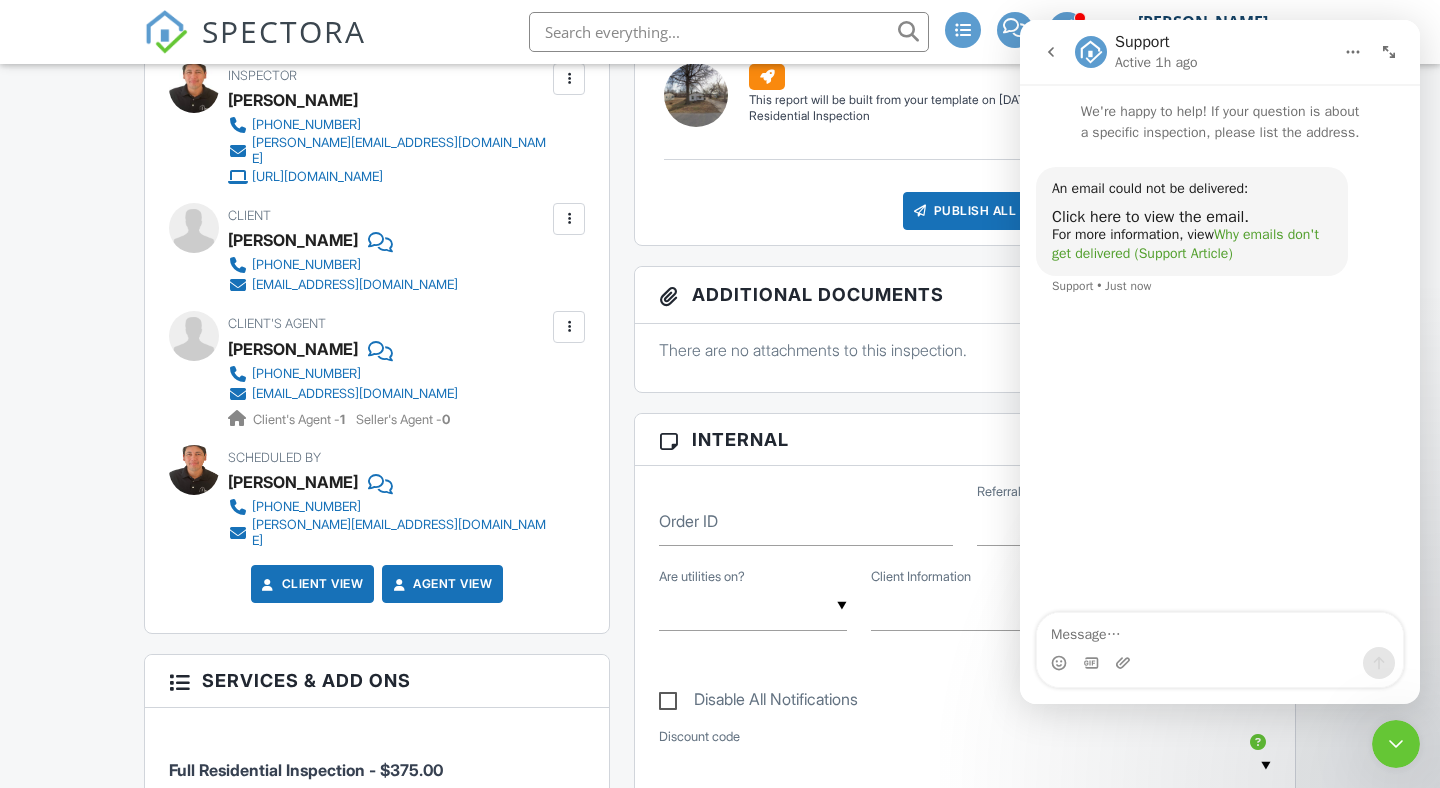 click on "Why emails don't get delivered (Support Article)" at bounding box center [1185, 244] 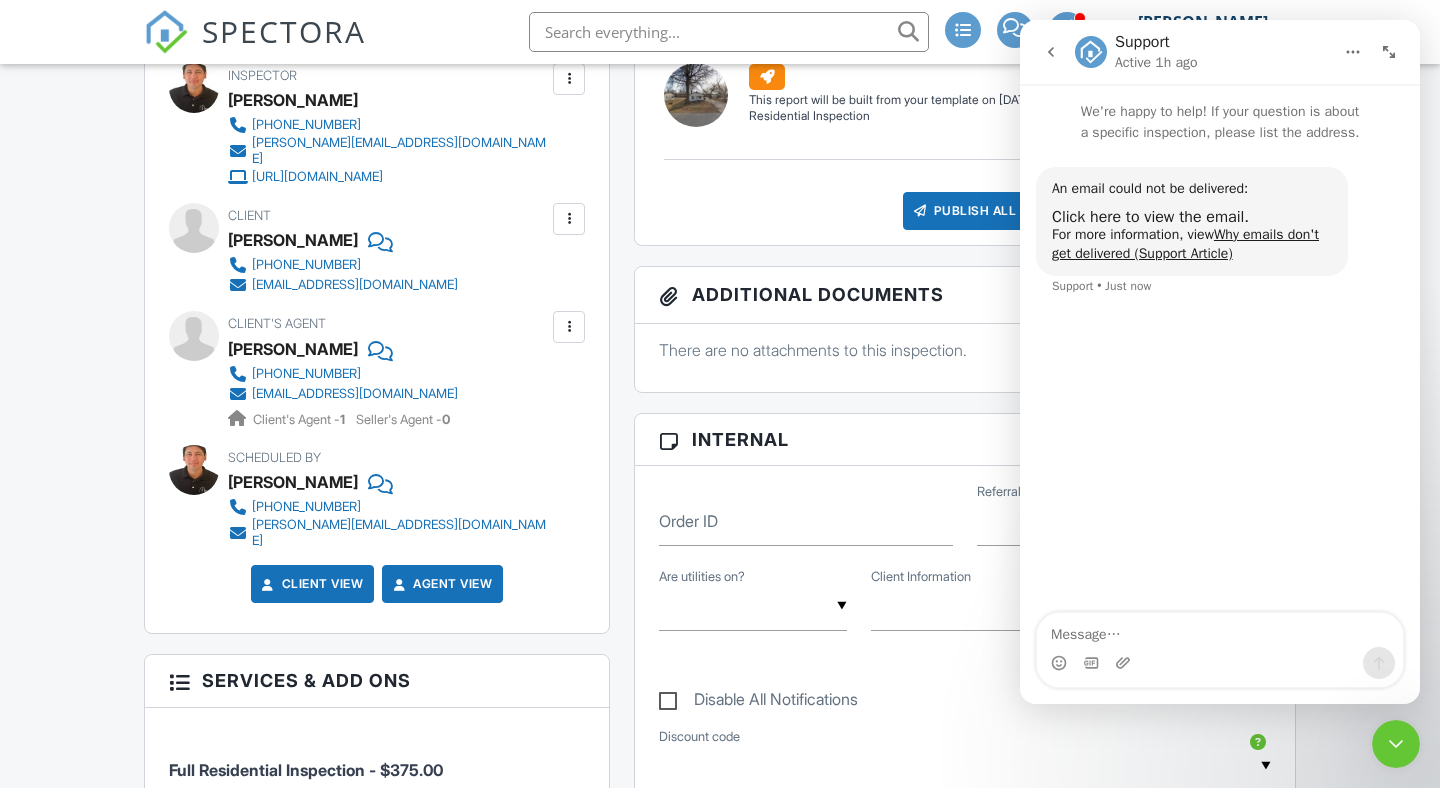 click 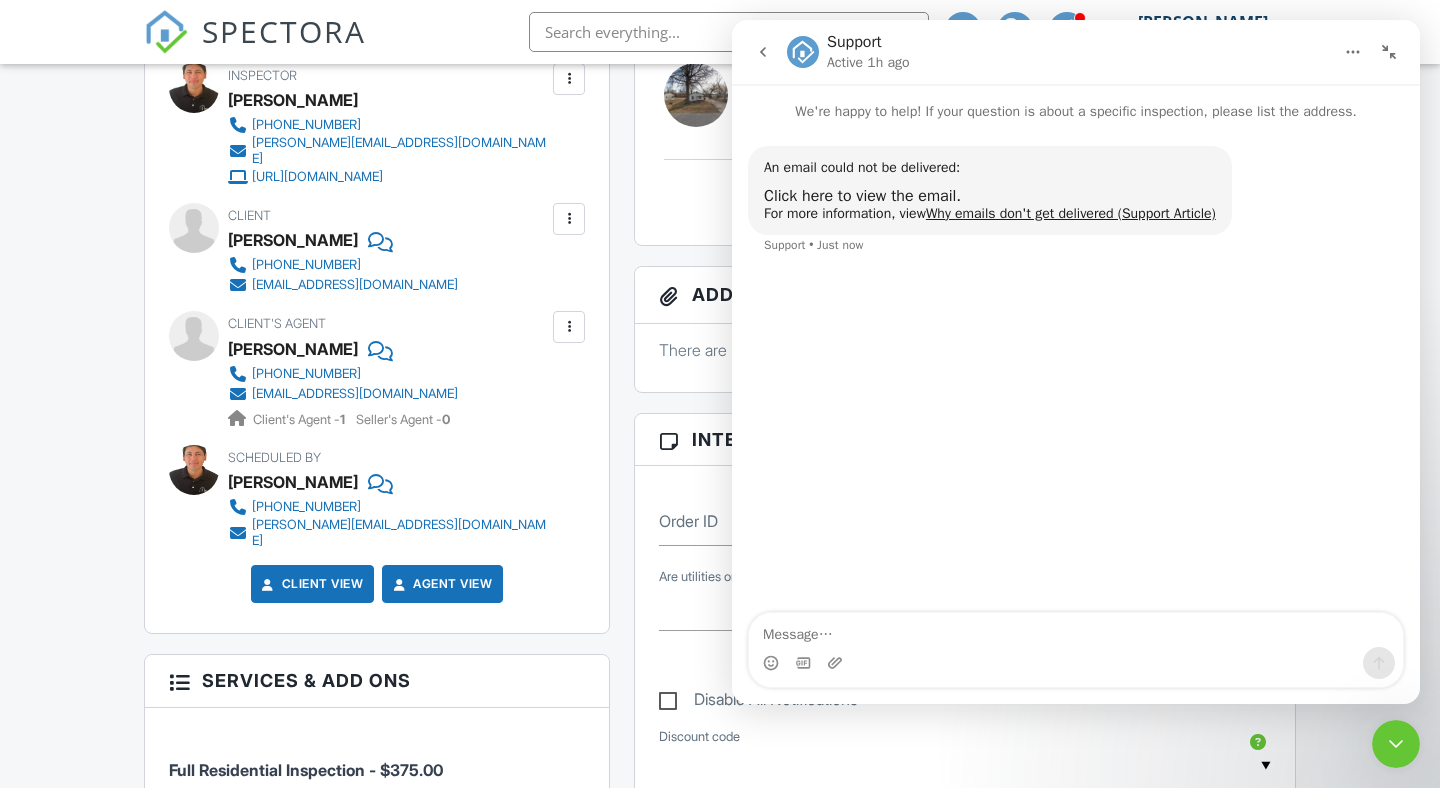 click 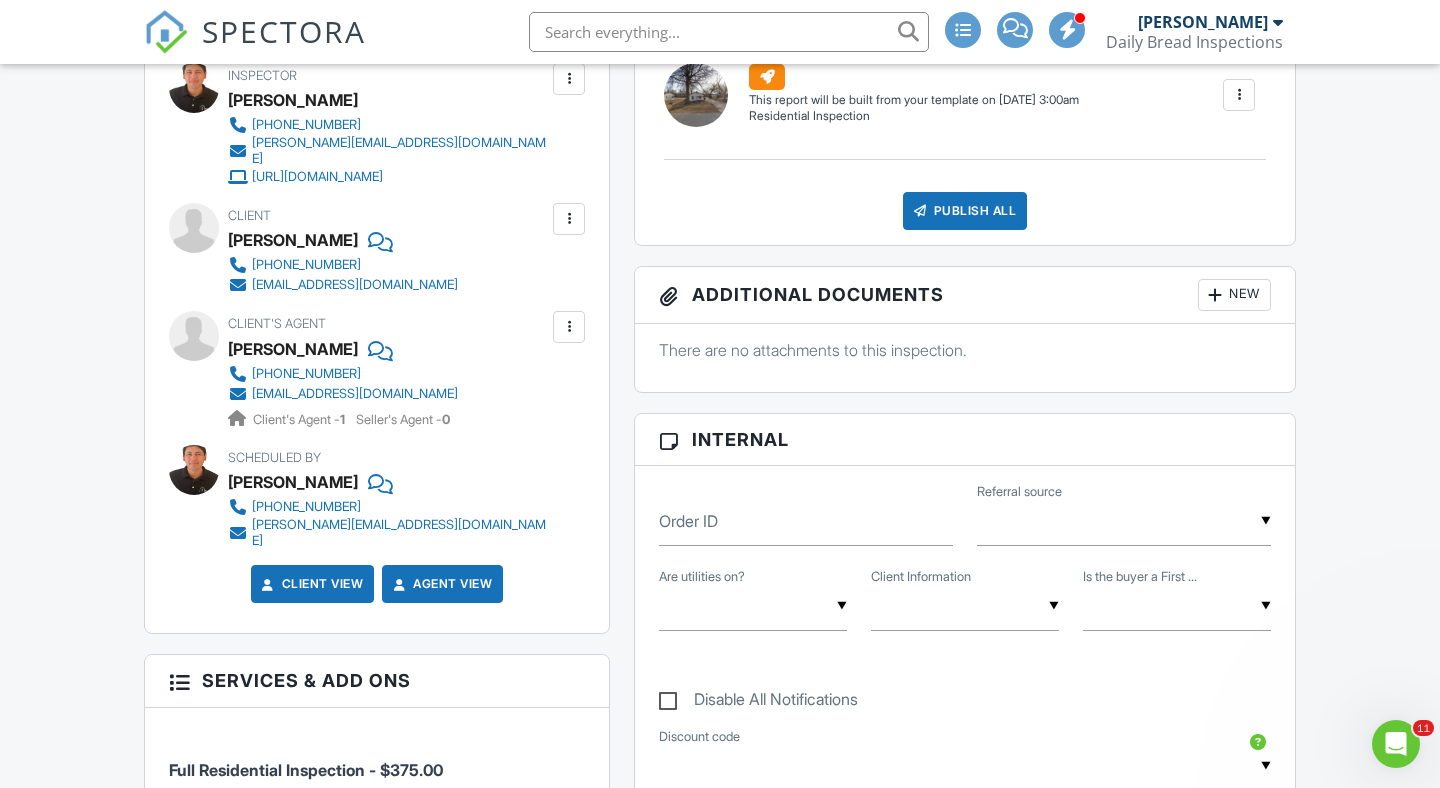 scroll, scrollTop: 0, scrollLeft: 0, axis: both 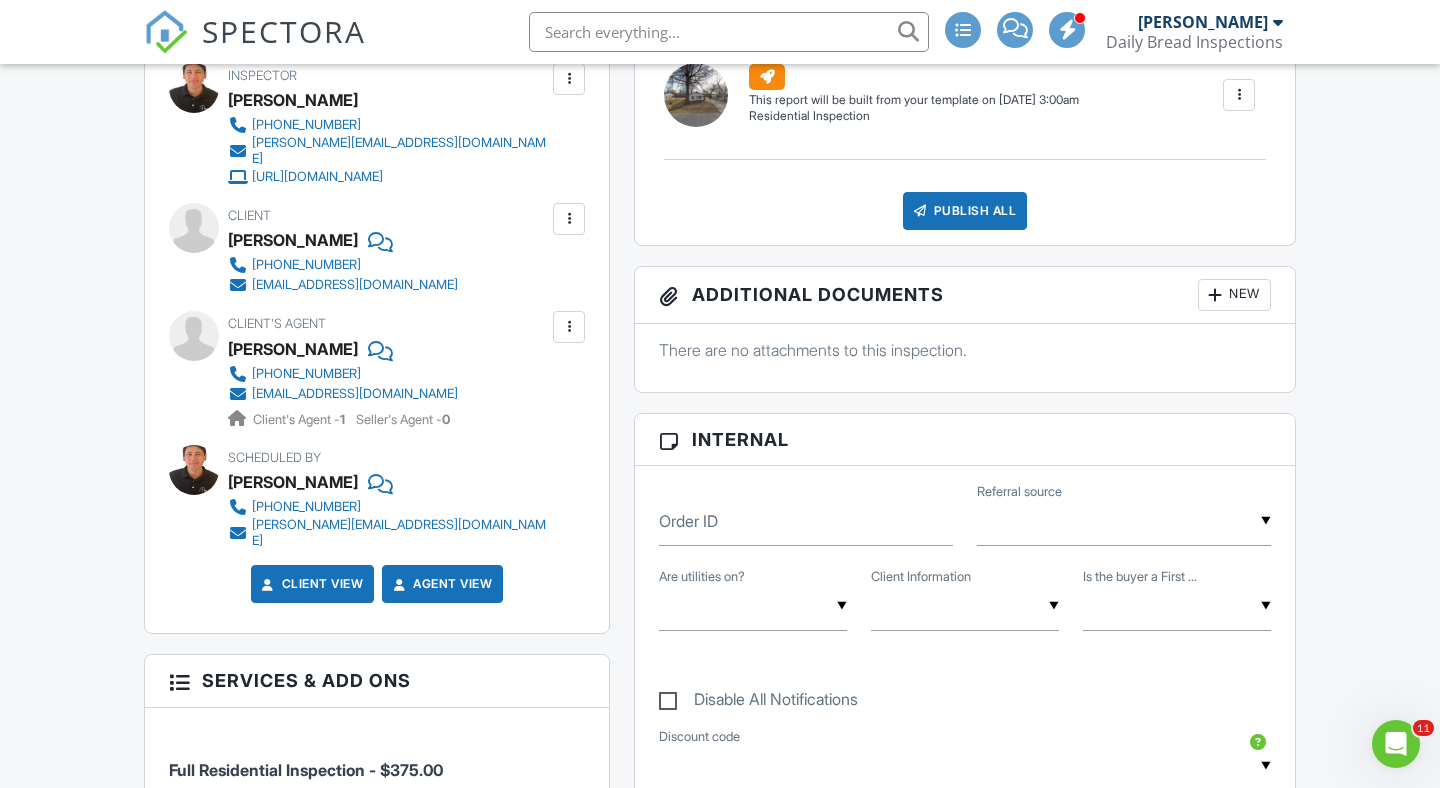 click 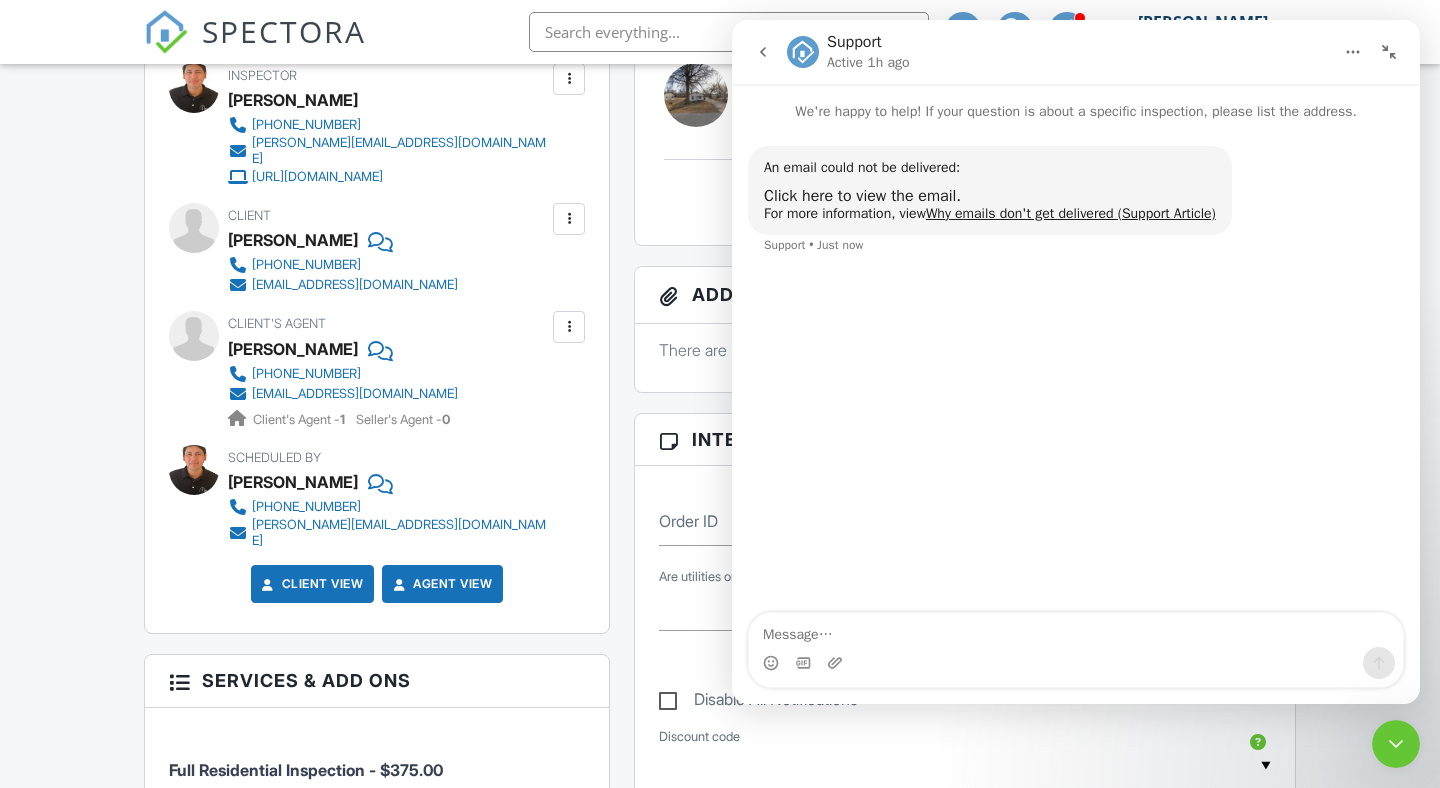click at bounding box center (763, 52) 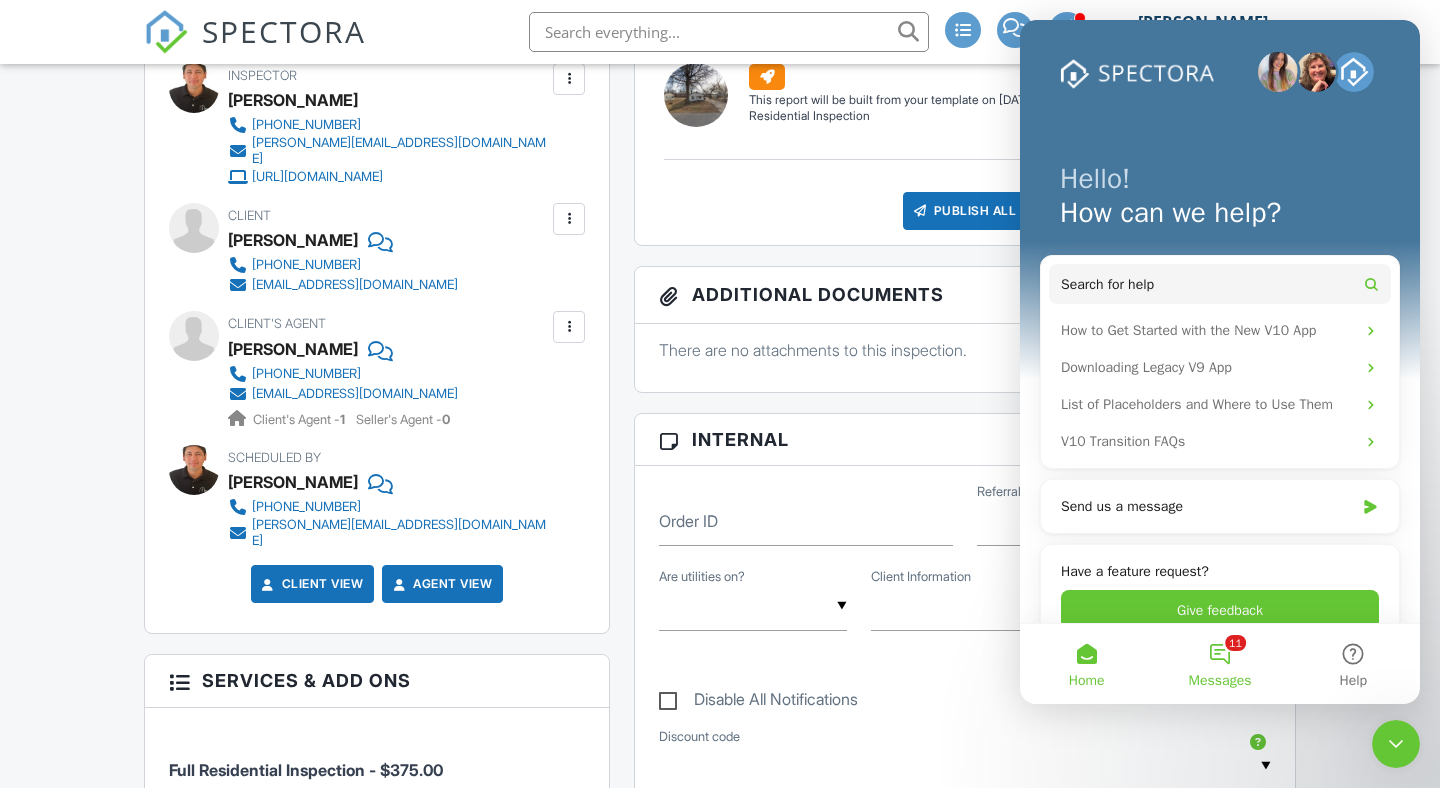 click on "11 Messages" at bounding box center [1219, 664] 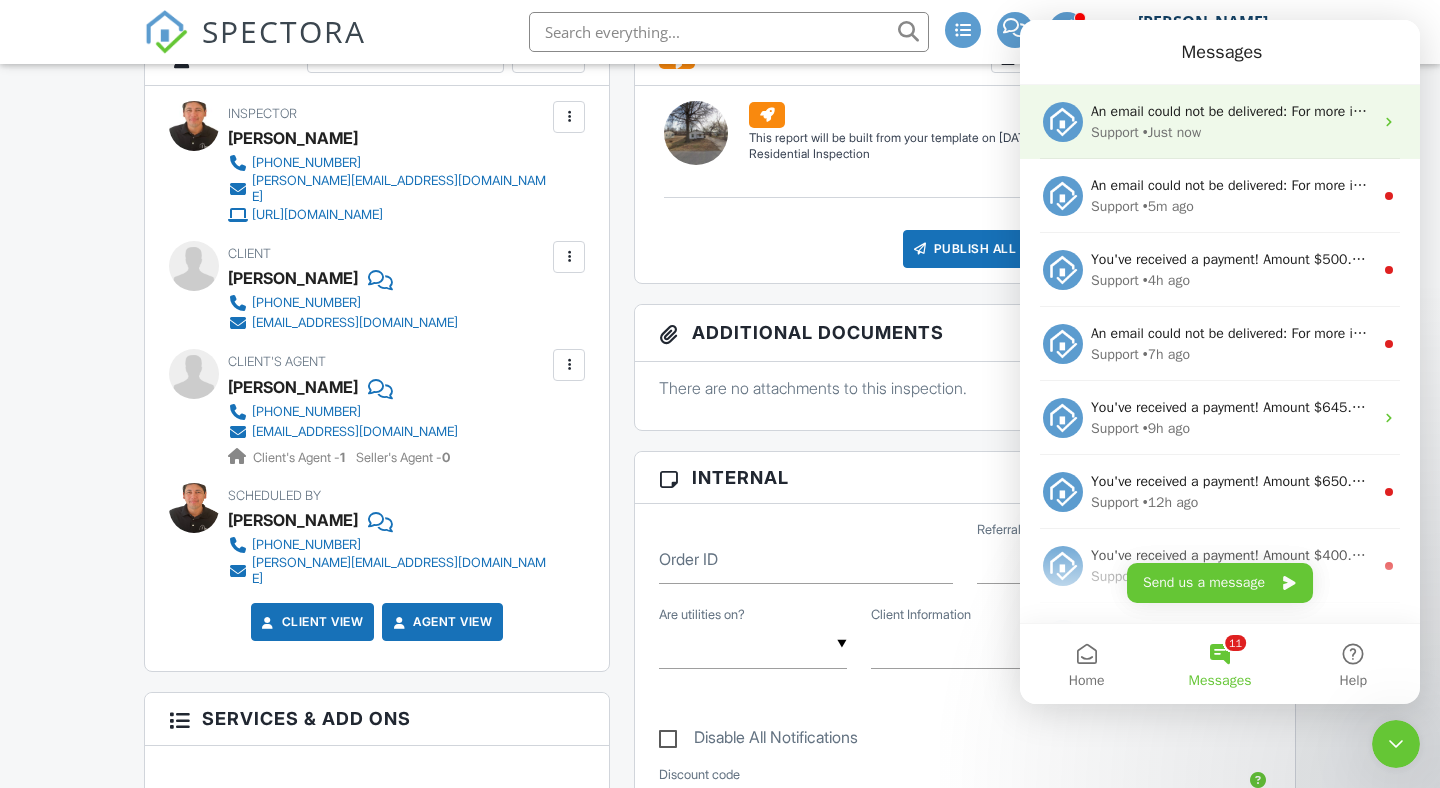 scroll, scrollTop: 576, scrollLeft: 0, axis: vertical 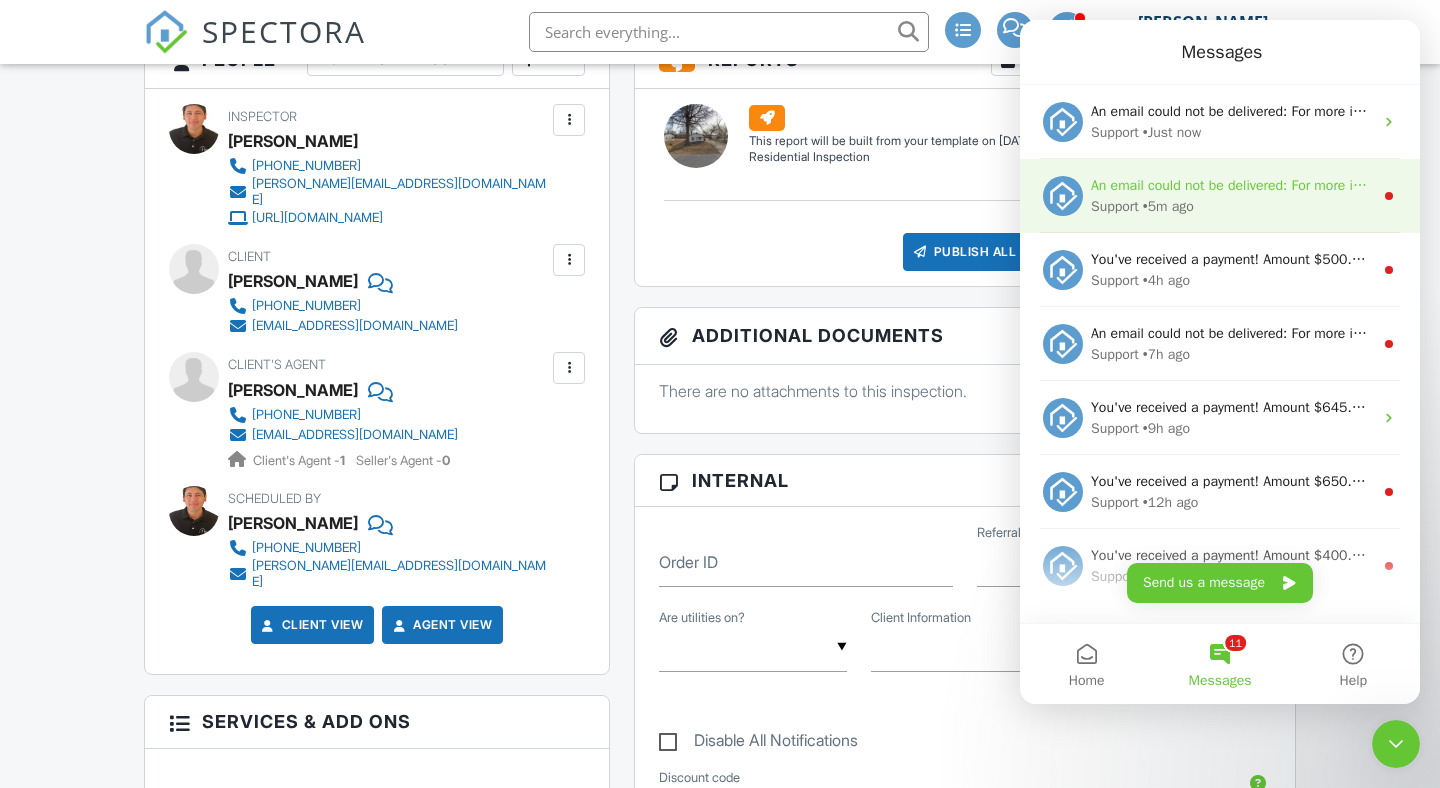 click on "An email could not be delivered:  For more information, view Why emails don't get delivered (Support Article)" at bounding box center [1419, 185] 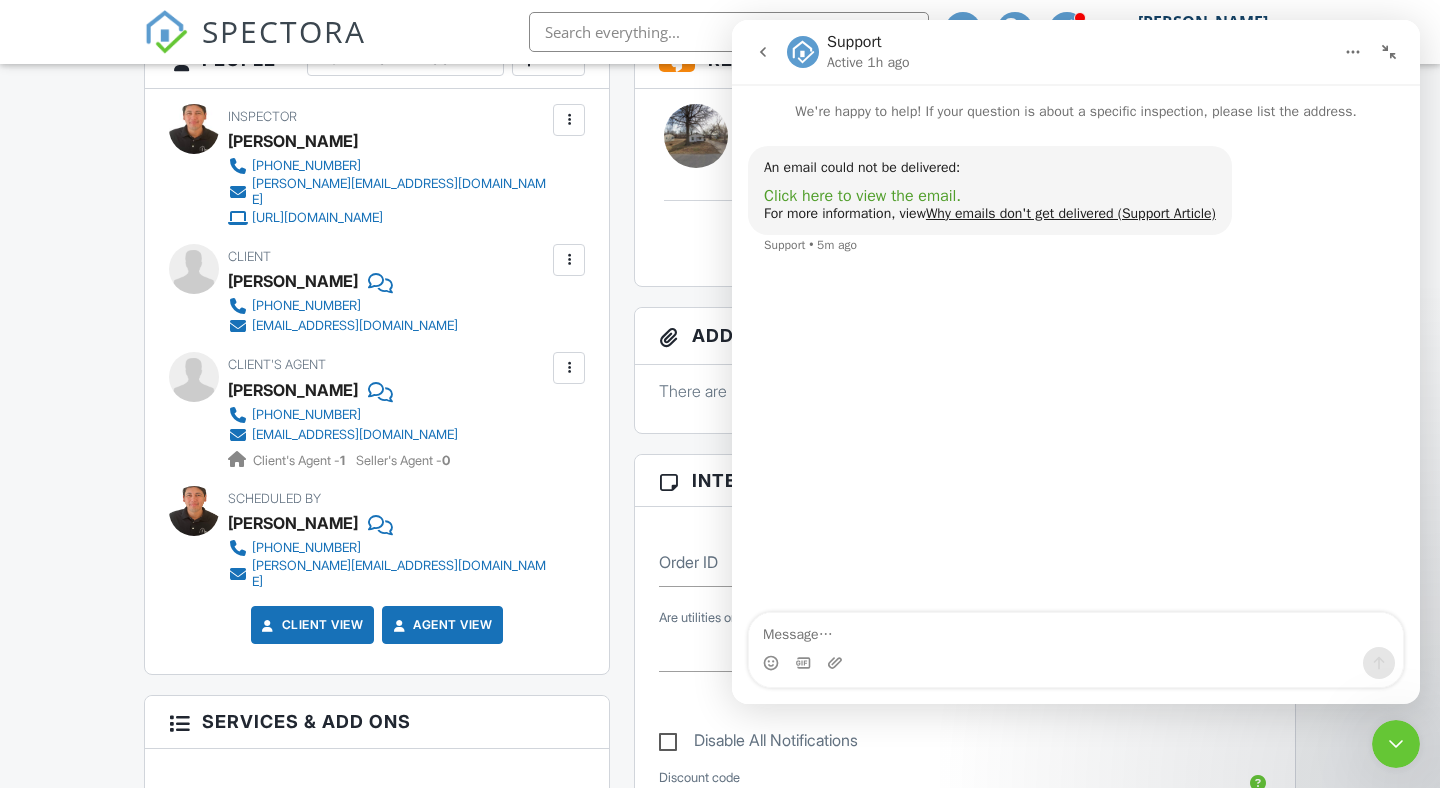 click on "Click here to view the email." at bounding box center (862, 196) 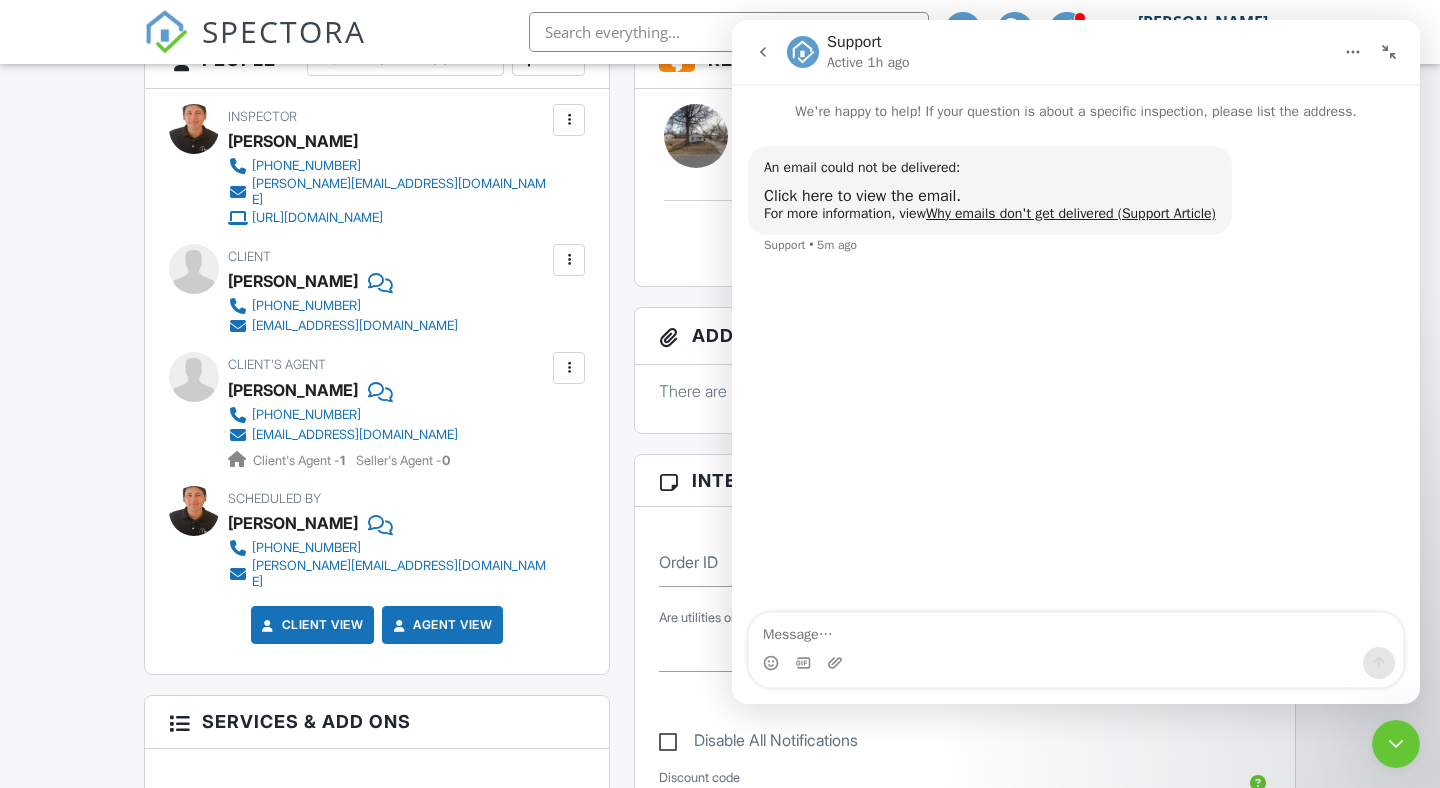 click at bounding box center (569, 368) 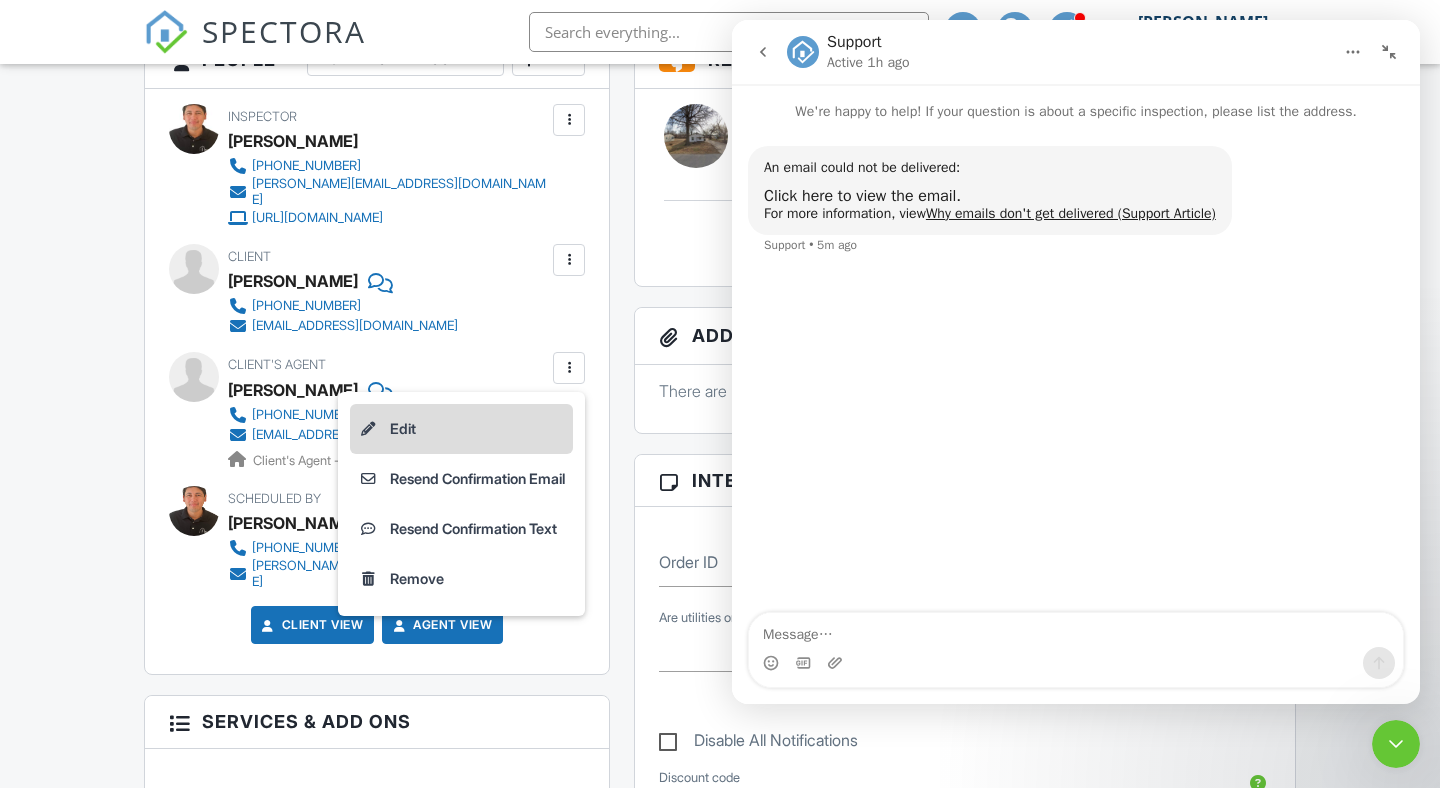 click on "Edit" at bounding box center (461, 429) 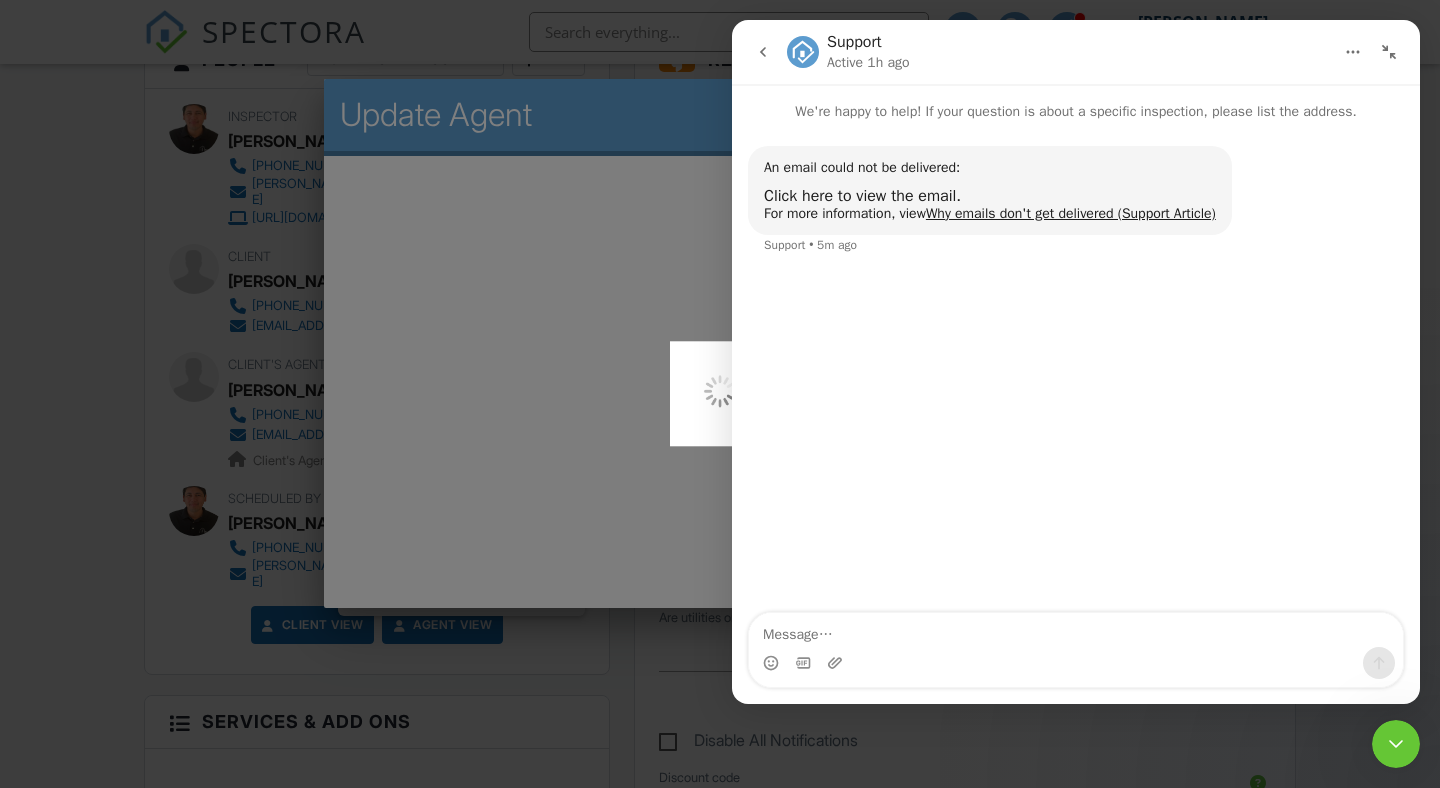 click at bounding box center (1396, 744) 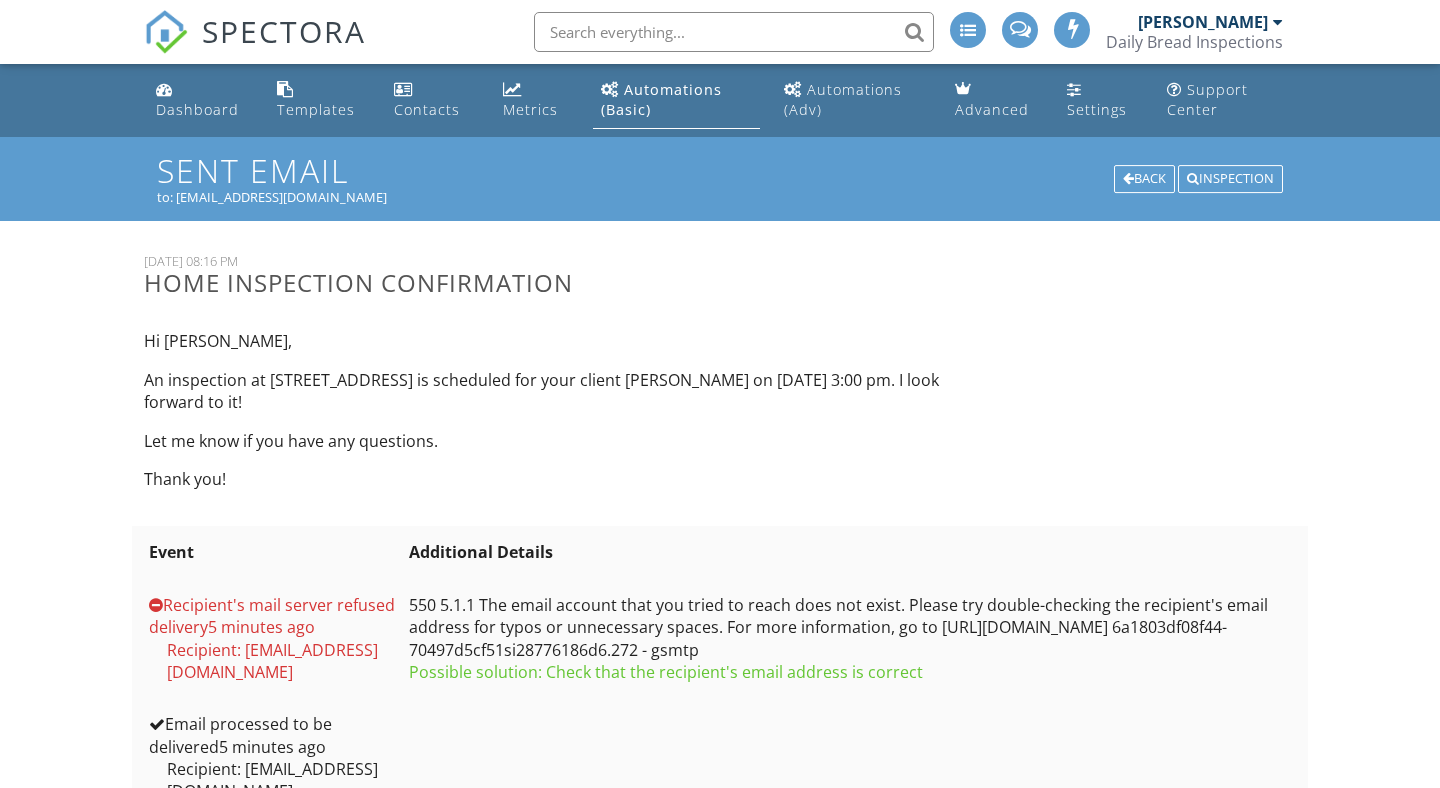 scroll, scrollTop: 0, scrollLeft: 0, axis: both 